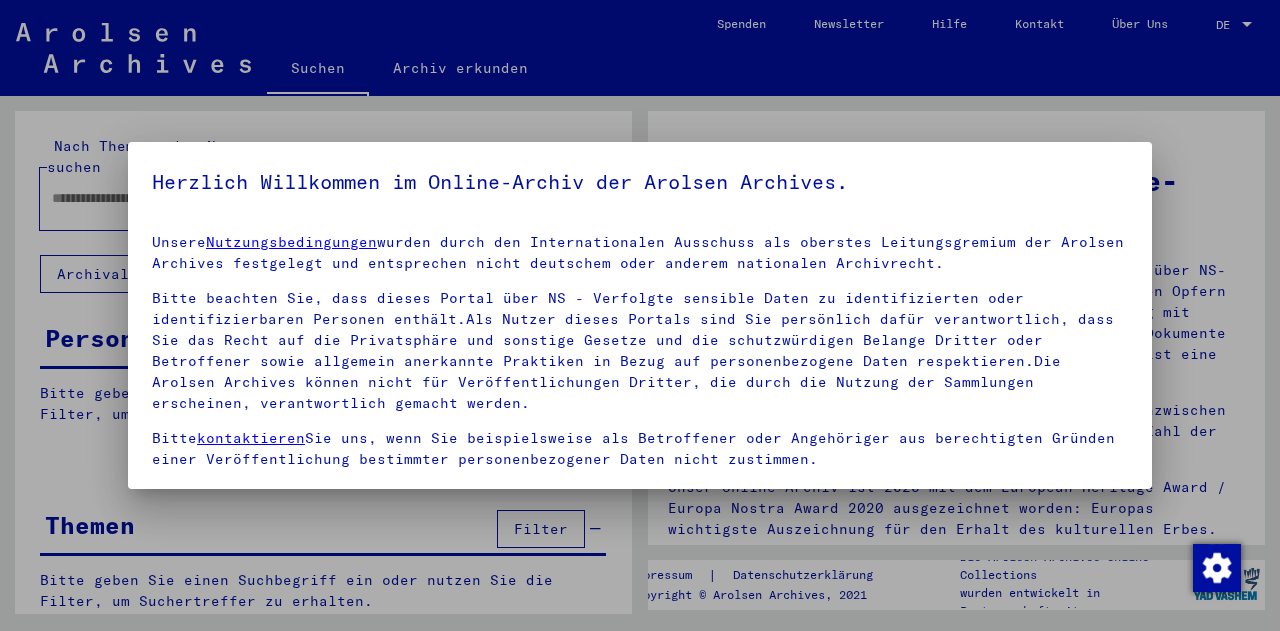 scroll, scrollTop: 0, scrollLeft: 0, axis: both 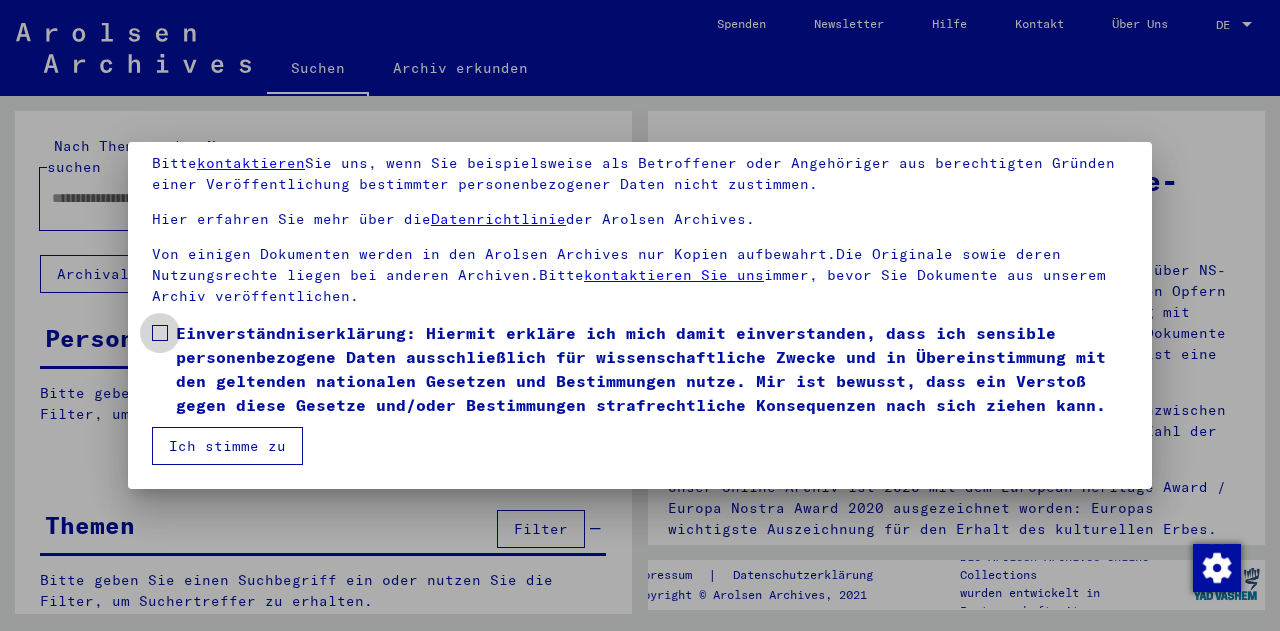 click at bounding box center (160, 333) 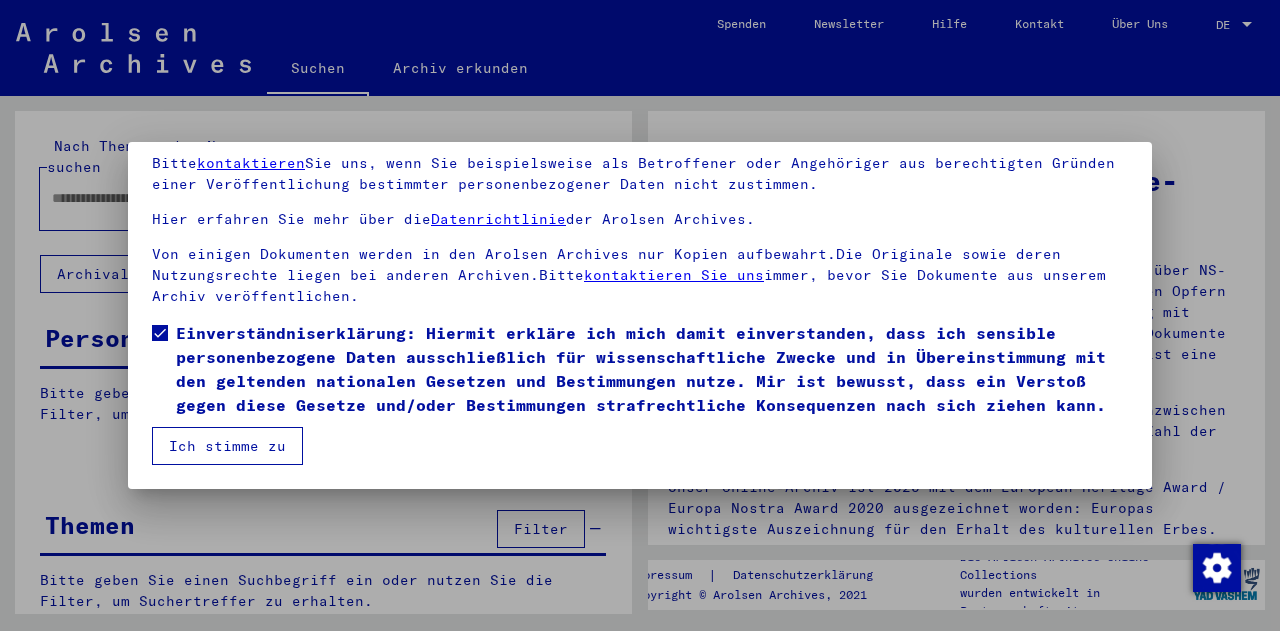 click on "Ich stimme zu" at bounding box center [227, 446] 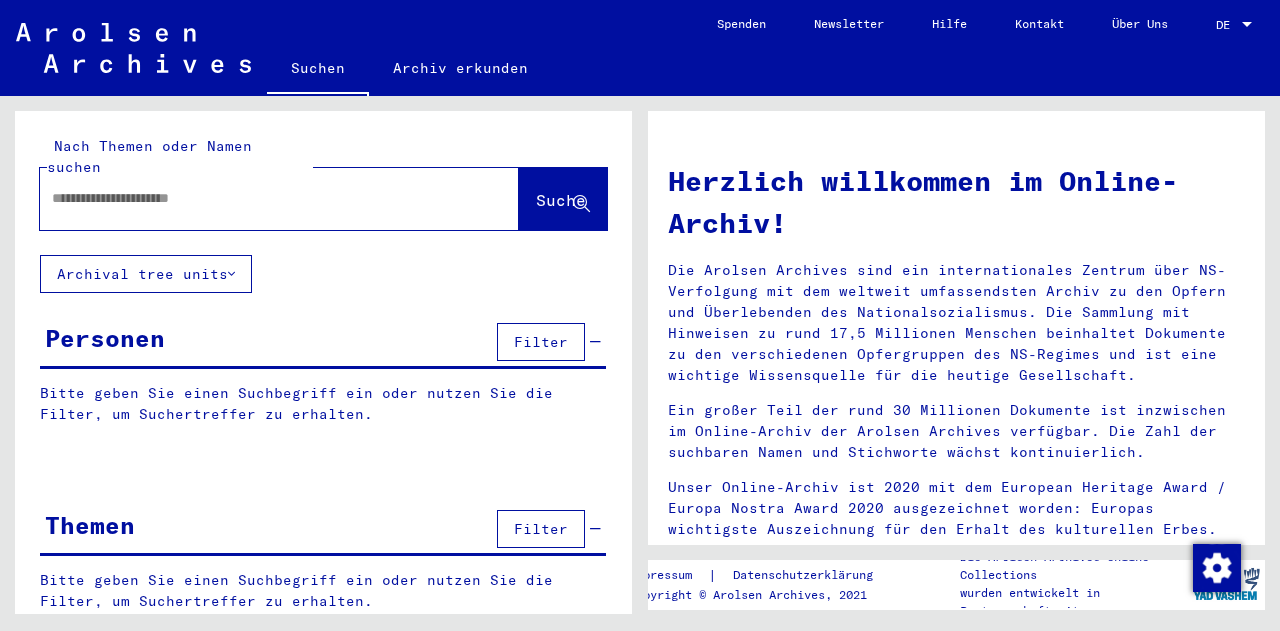 click at bounding box center (255, 198) 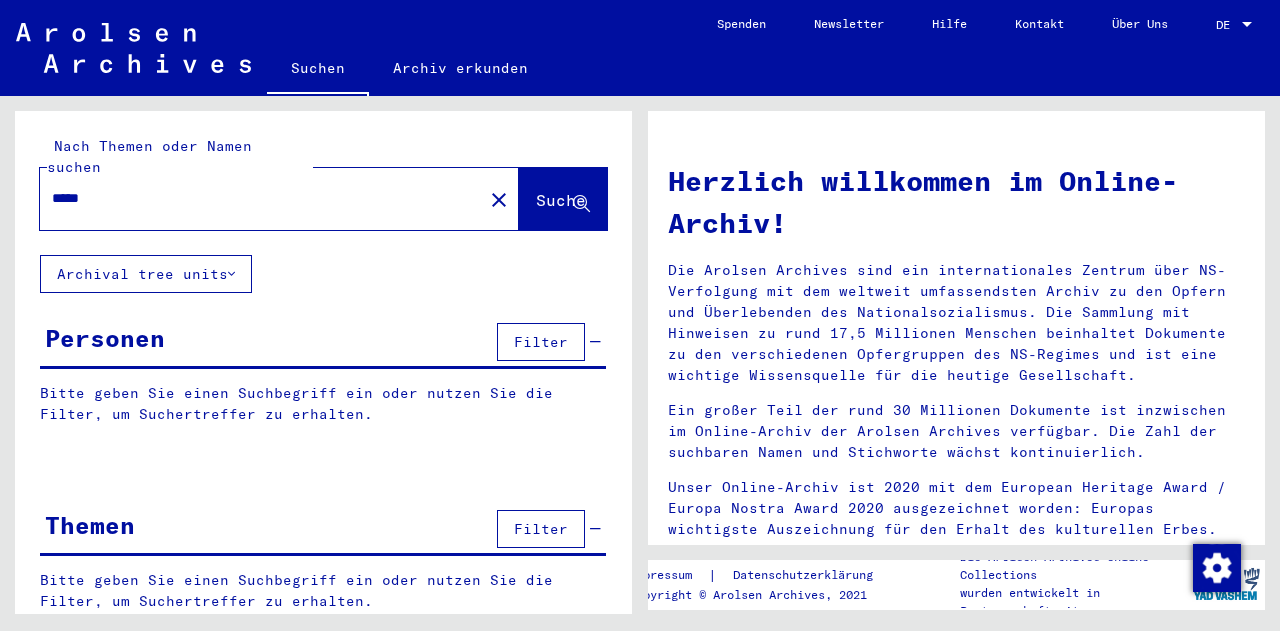 type on "*****" 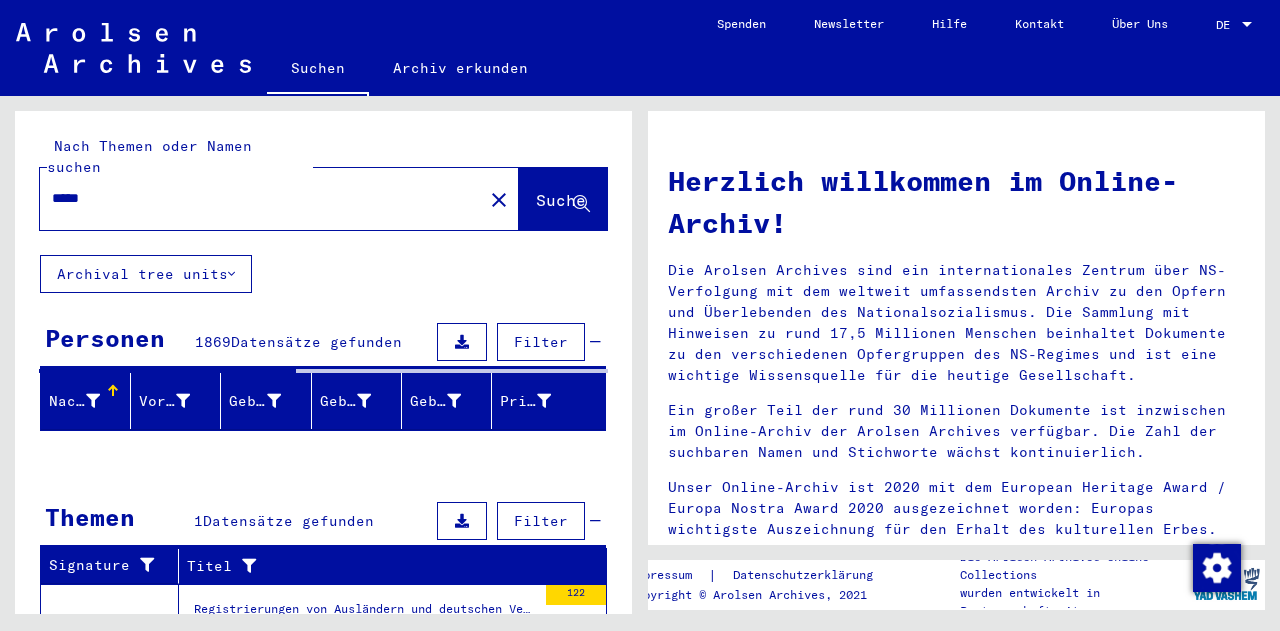scroll, scrollTop: 94, scrollLeft: 0, axis: vertical 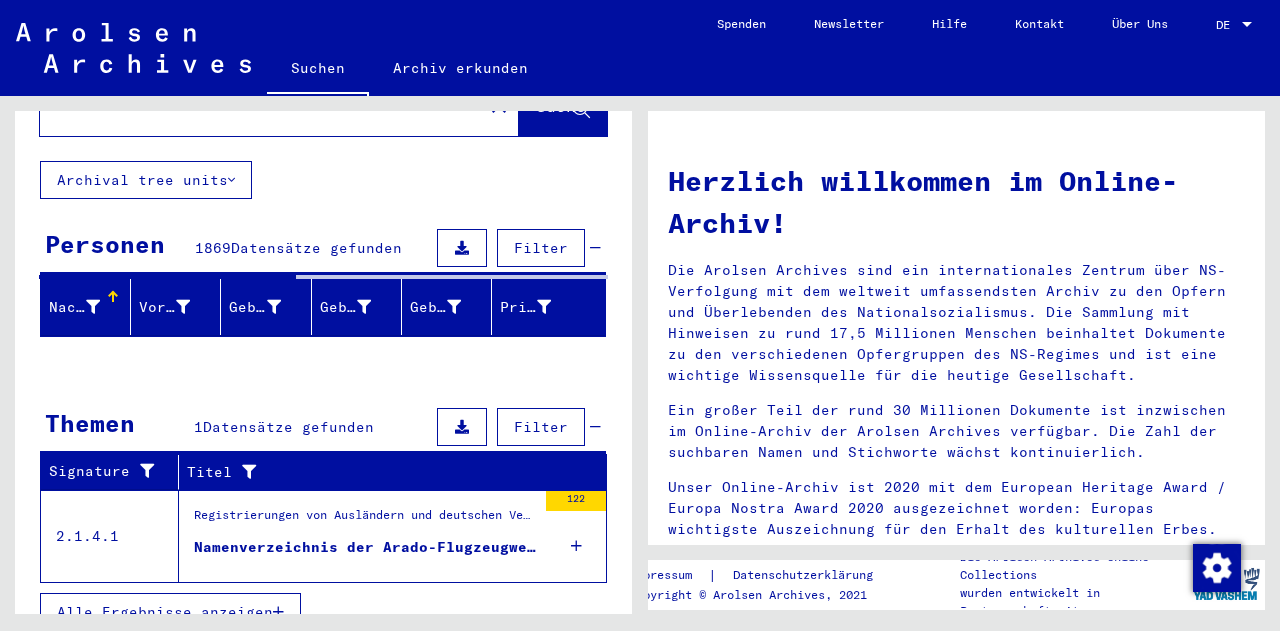 click on "Namenverzeichnis der Arado-Flugzeugwerke, Rathenow [YEAR] bis [DATE]" at bounding box center (365, 547) 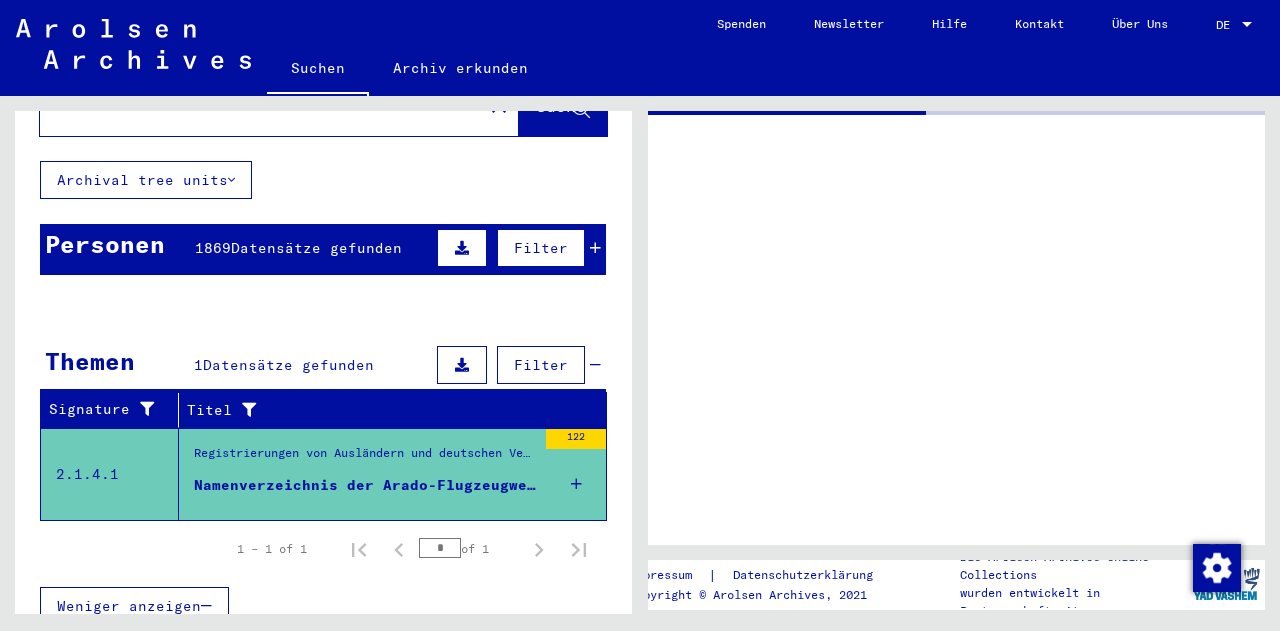 scroll, scrollTop: 89, scrollLeft: 0, axis: vertical 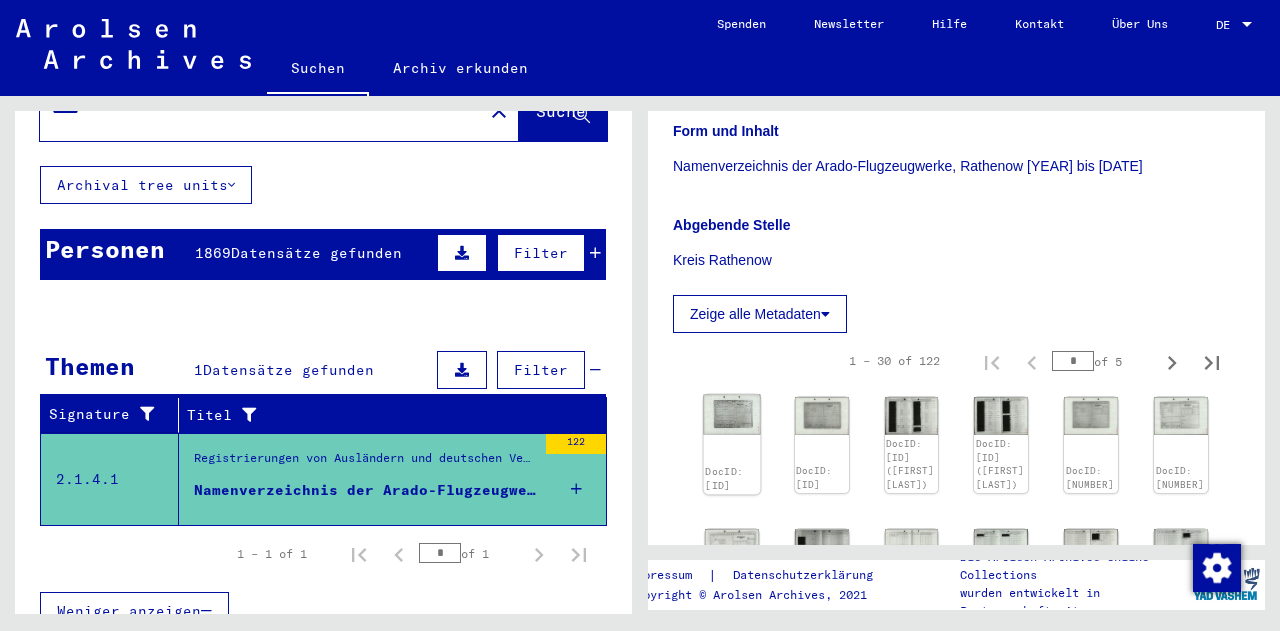 click 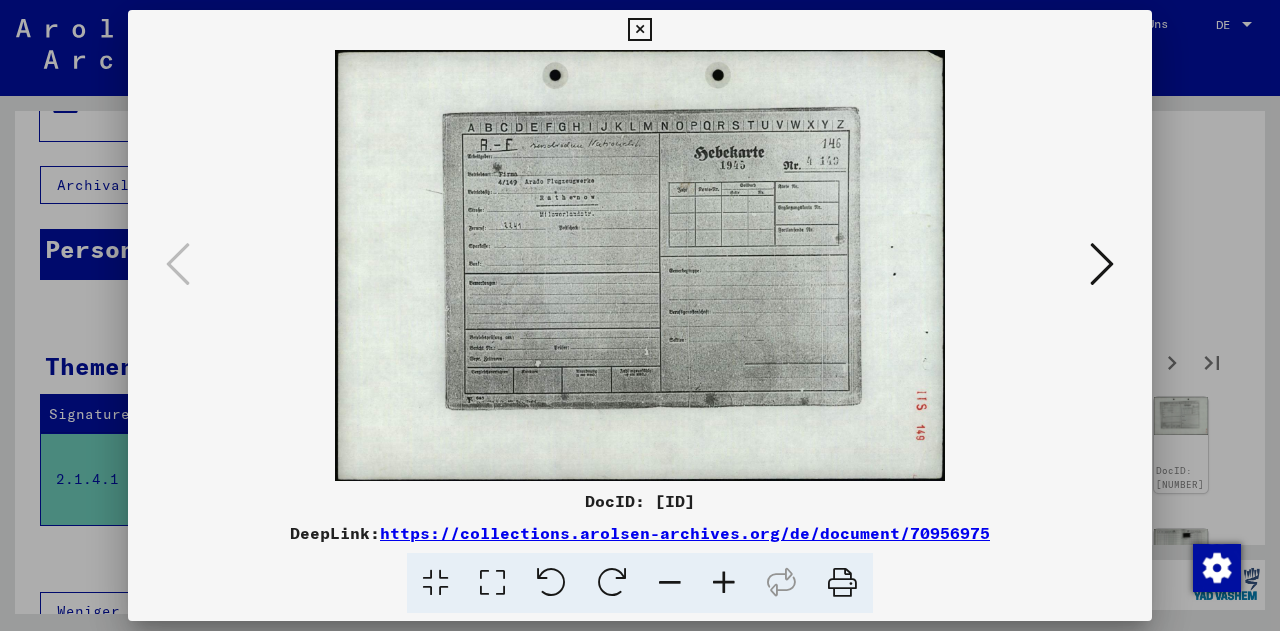 click at bounding box center [724, 583] 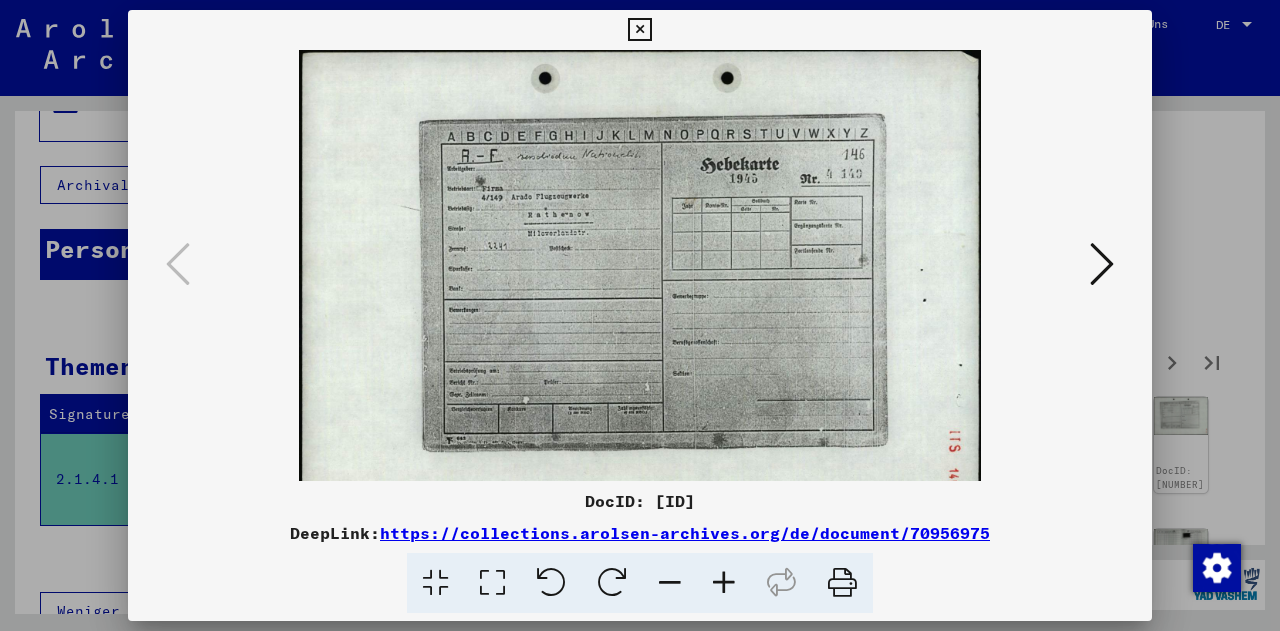 click at bounding box center [724, 583] 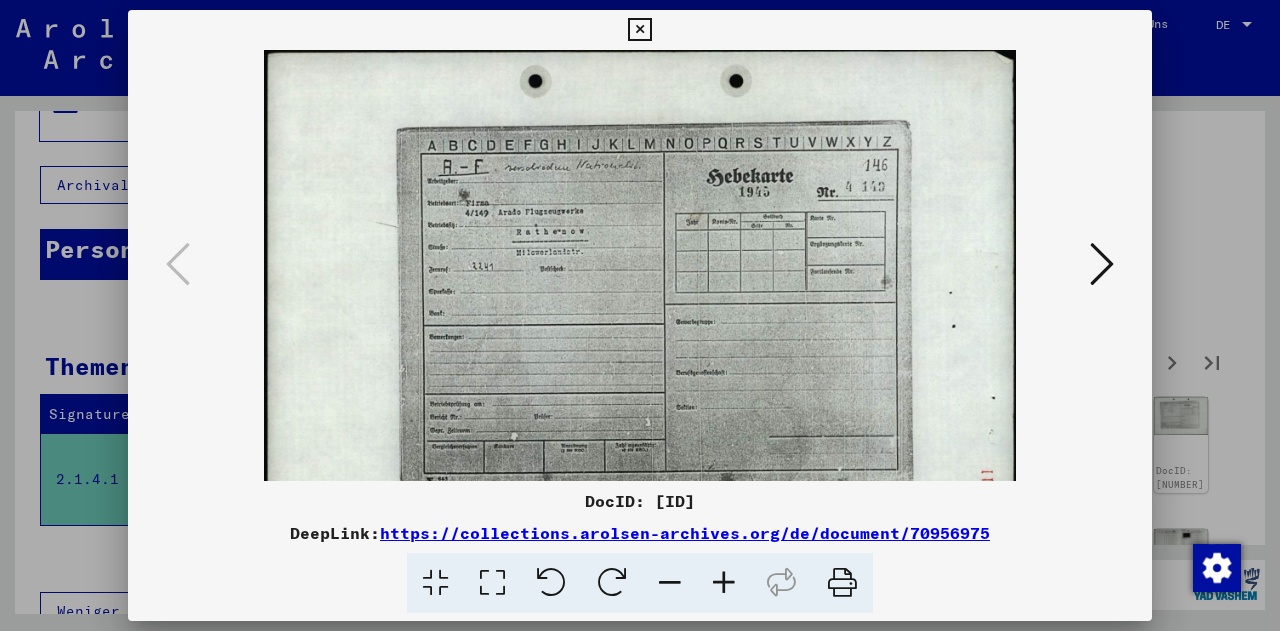 click at bounding box center [724, 583] 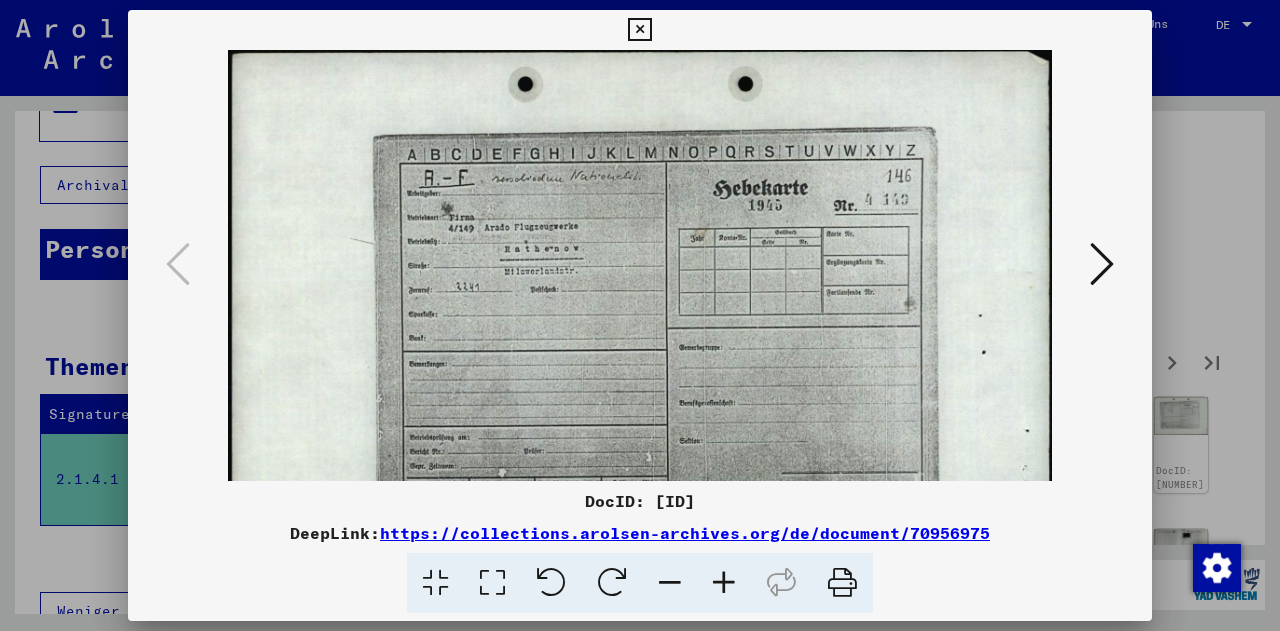 click at bounding box center (724, 583) 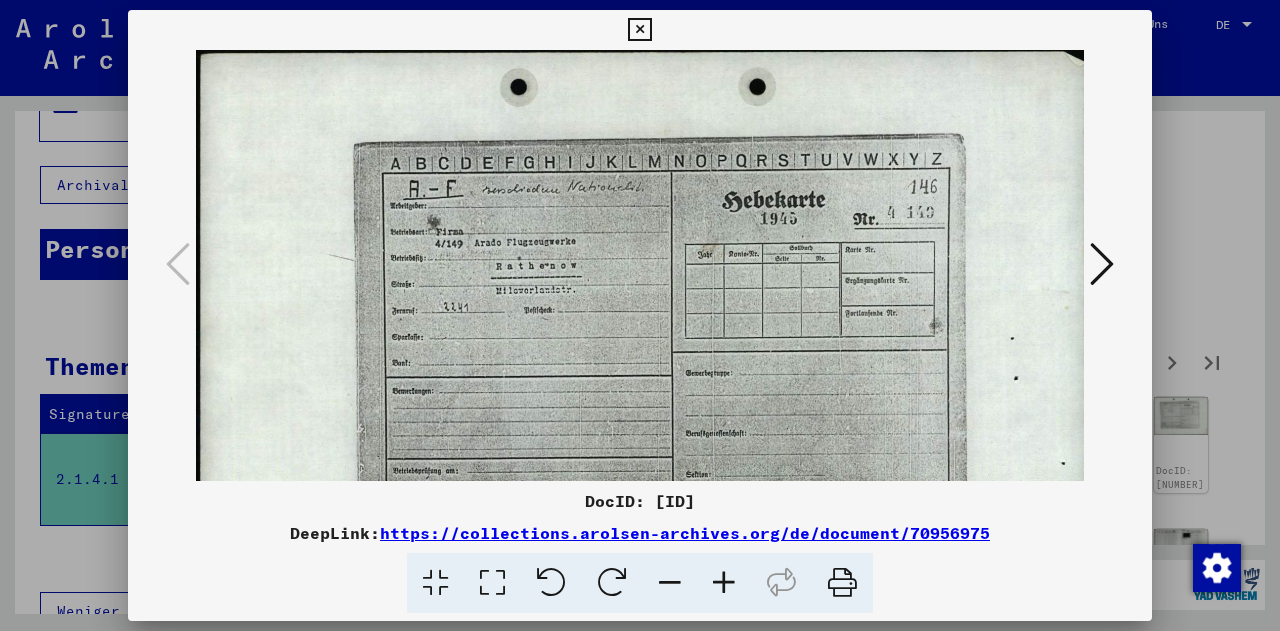 click at bounding box center (724, 583) 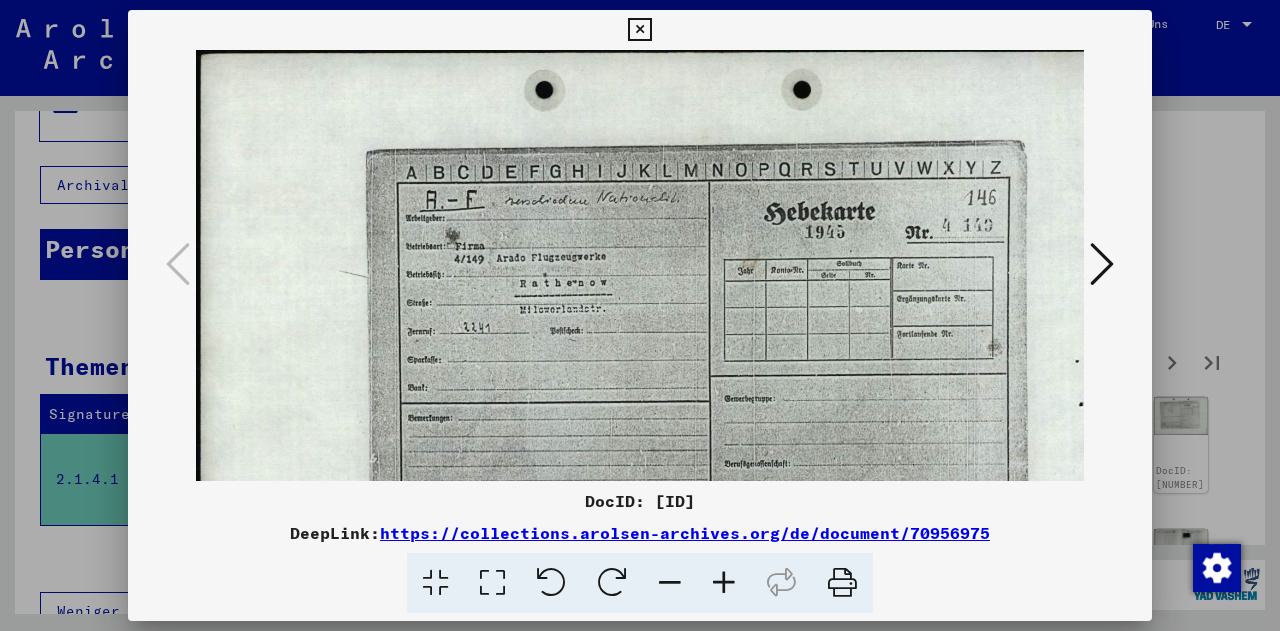 click at bounding box center (724, 583) 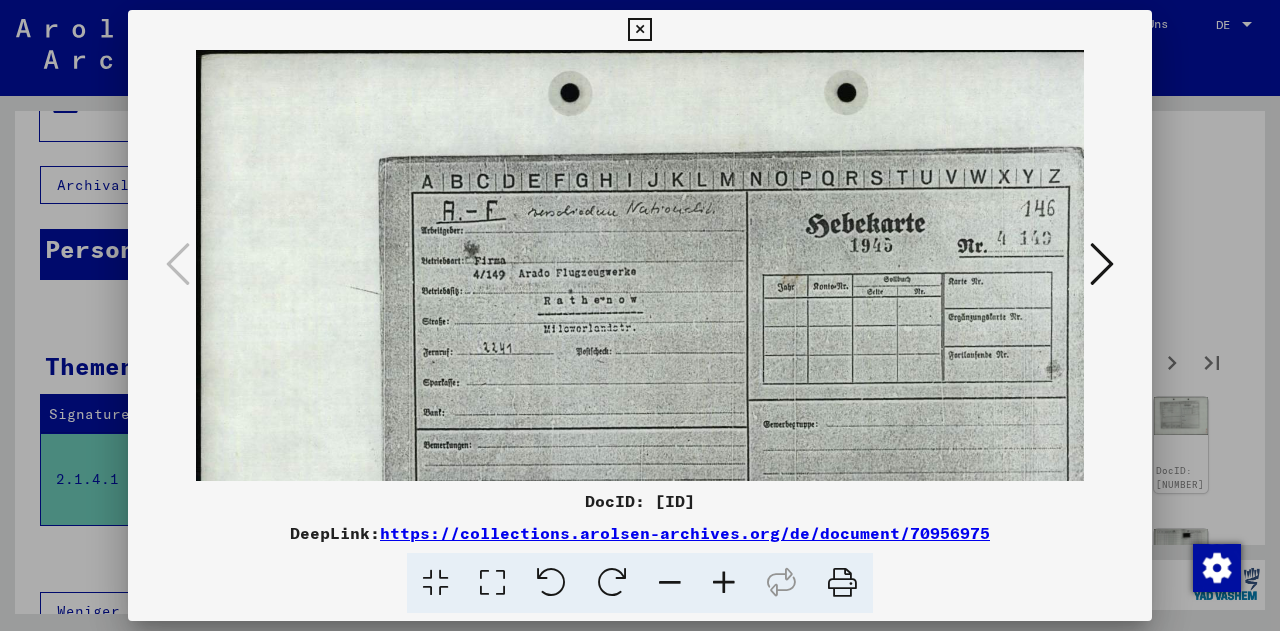 click at bounding box center (724, 583) 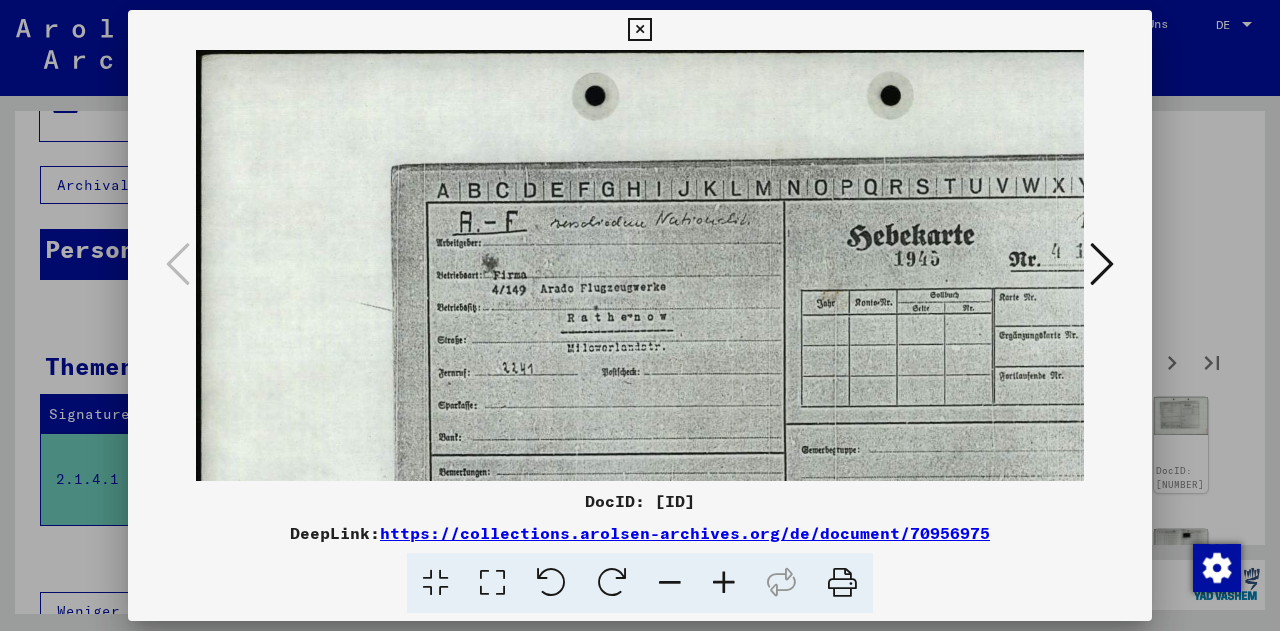 click at bounding box center [724, 583] 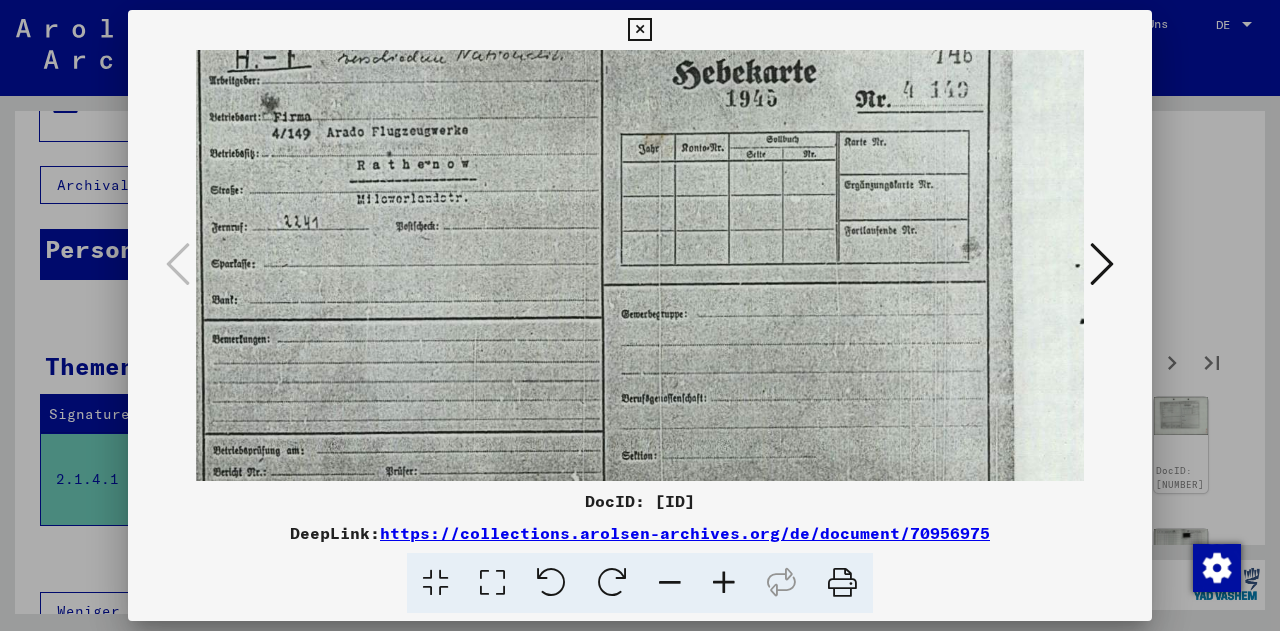 drag, startPoint x: 759, startPoint y: 440, endPoint x: 468, endPoint y: 261, distance: 341.64603 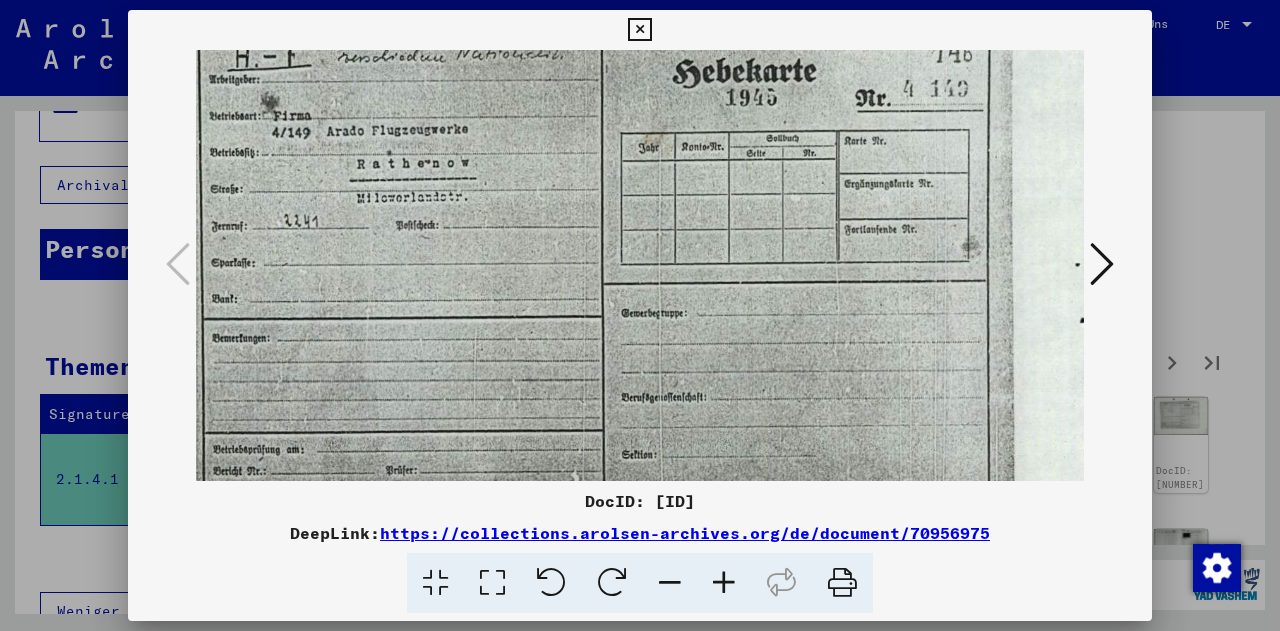 drag, startPoint x: 468, startPoint y: 261, endPoint x: 1107, endPoint y: 255, distance: 639.0282 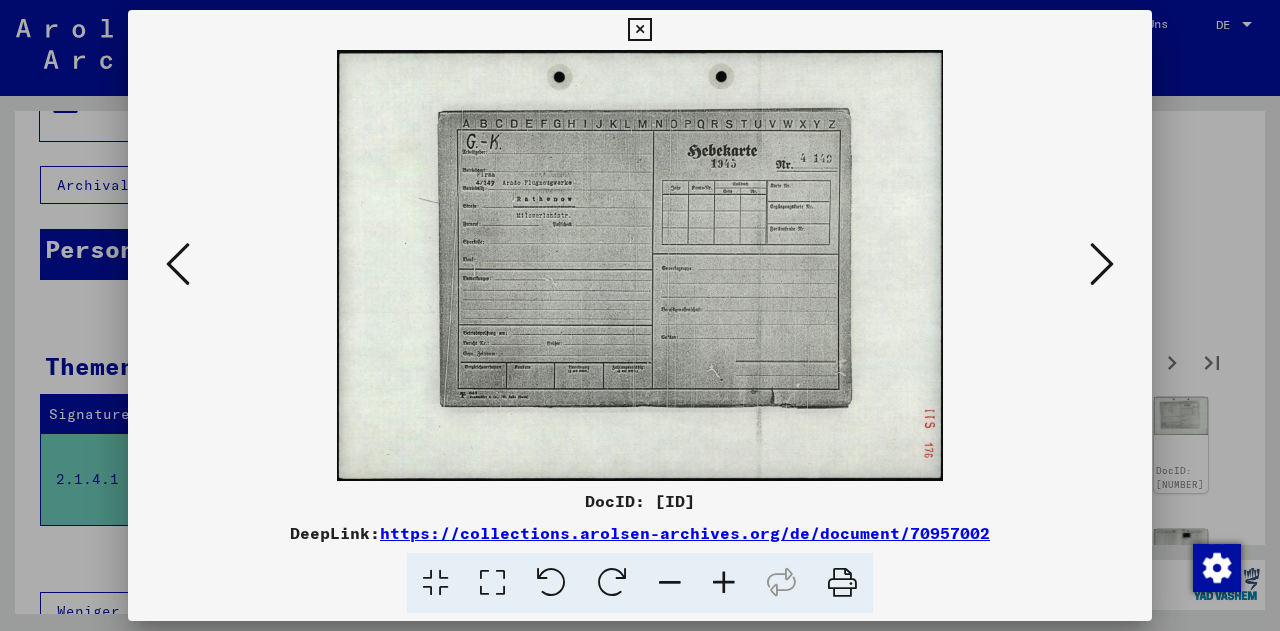 scroll, scrollTop: 0, scrollLeft: 0, axis: both 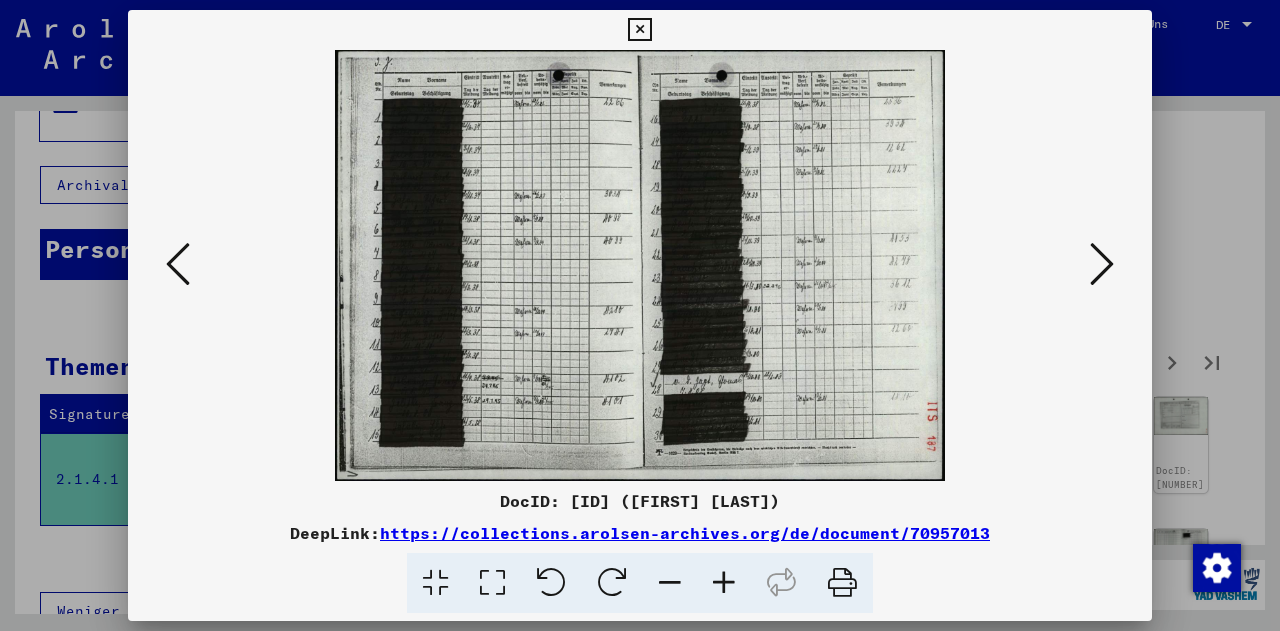 click at bounding box center [1102, 264] 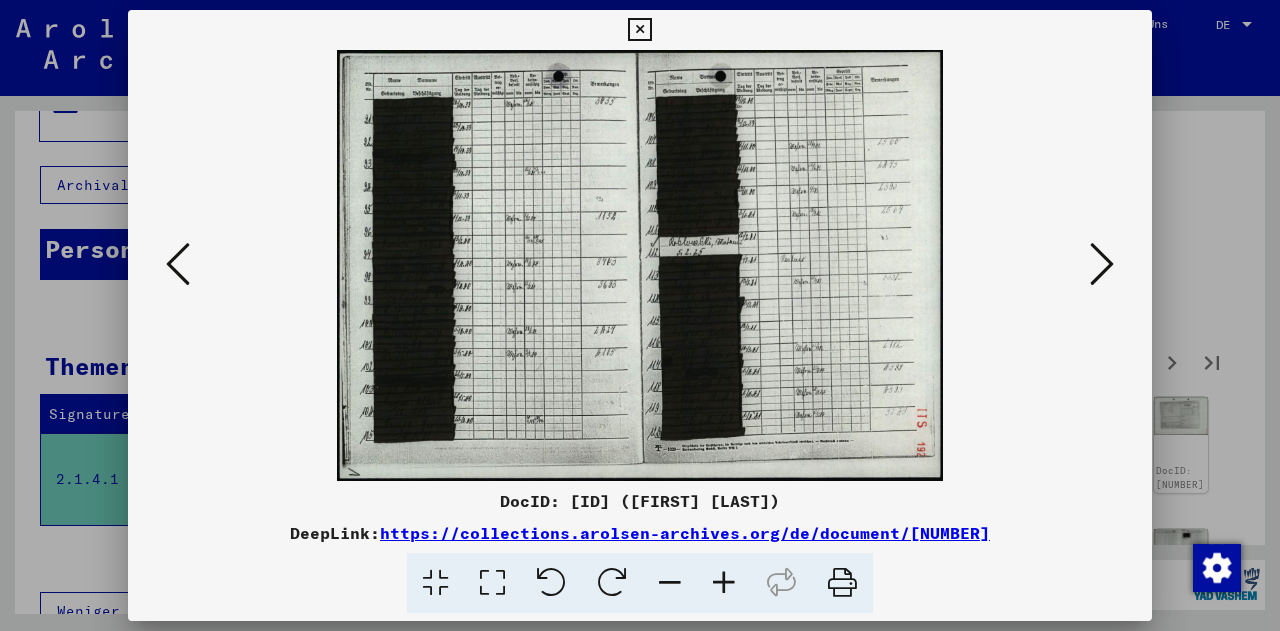click at bounding box center [1102, 264] 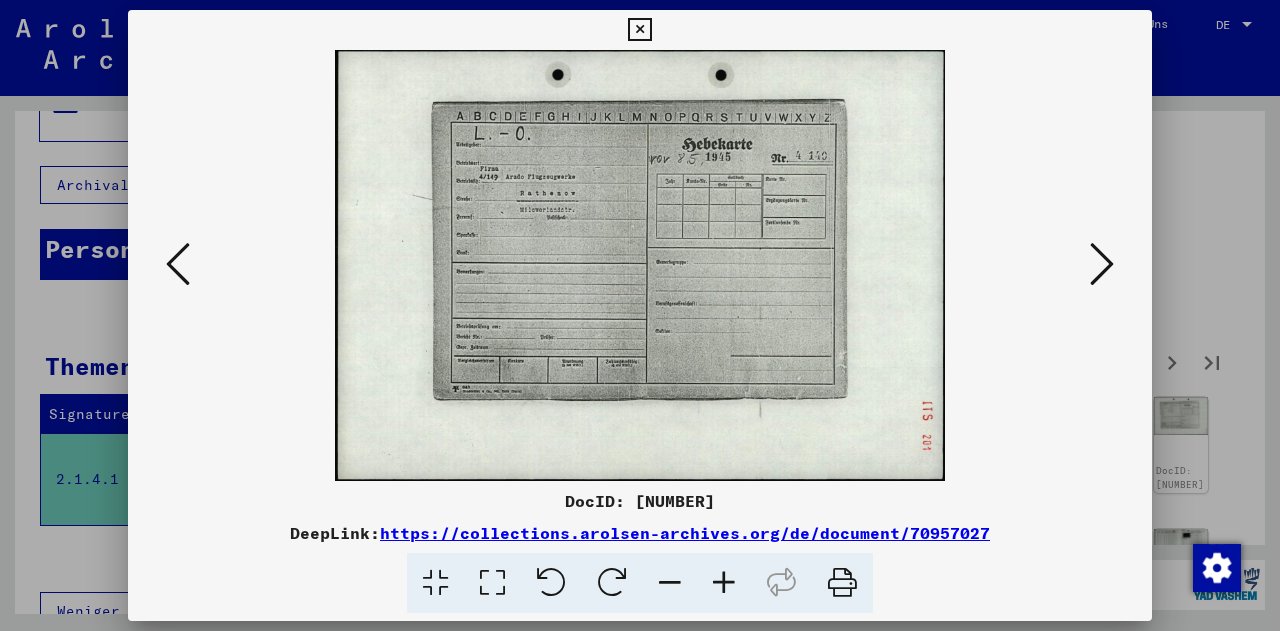 click at bounding box center (1102, 264) 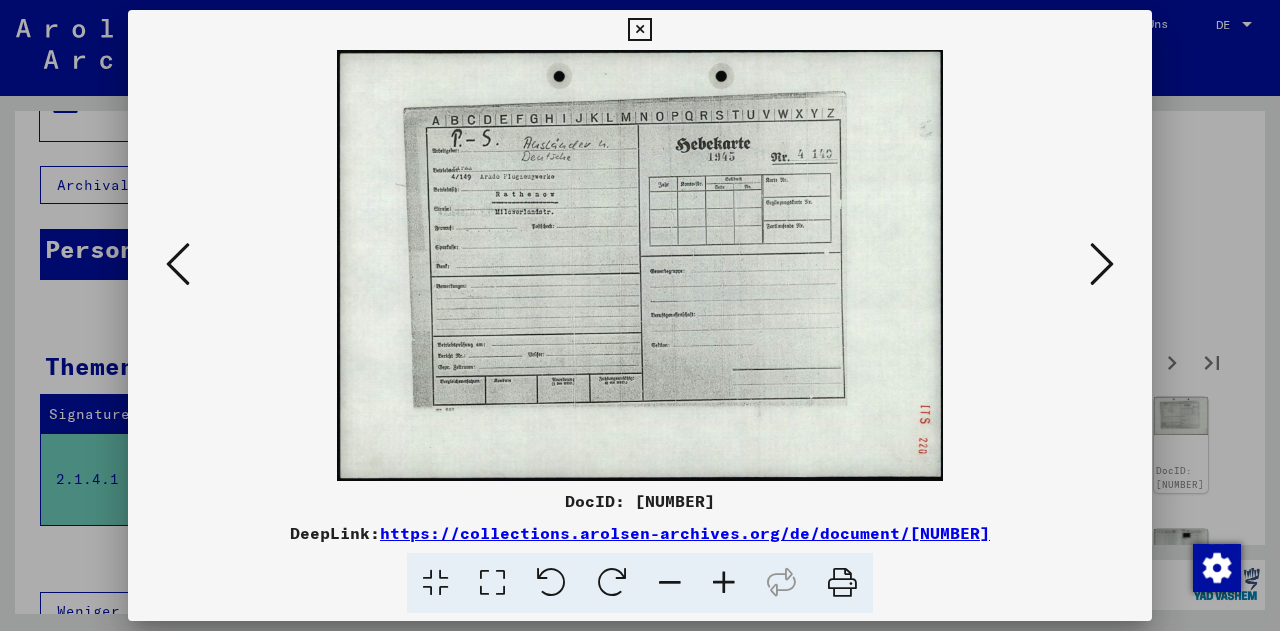 click at bounding box center (1102, 264) 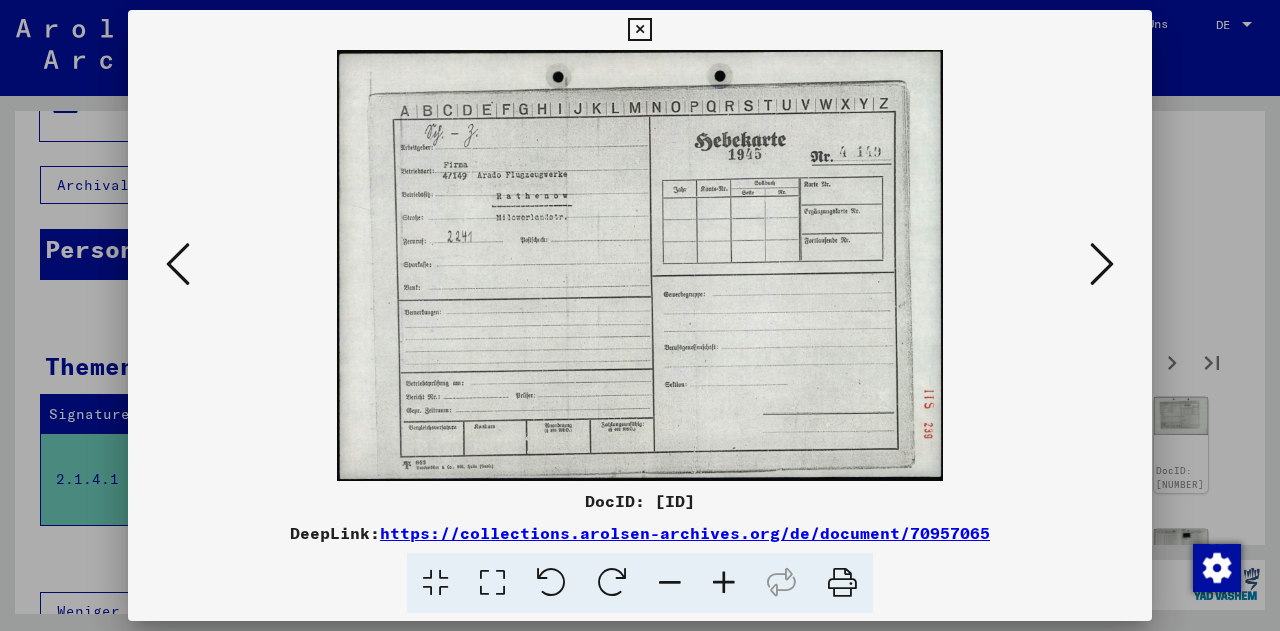 click at bounding box center (1102, 264) 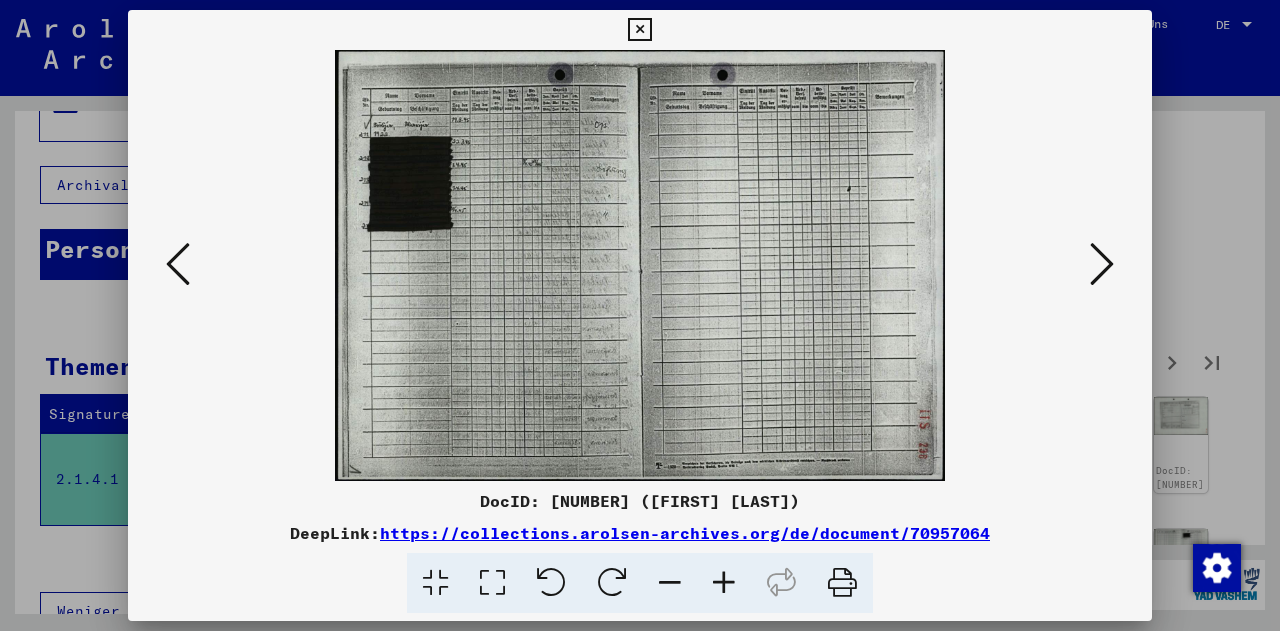 click at bounding box center [1102, 264] 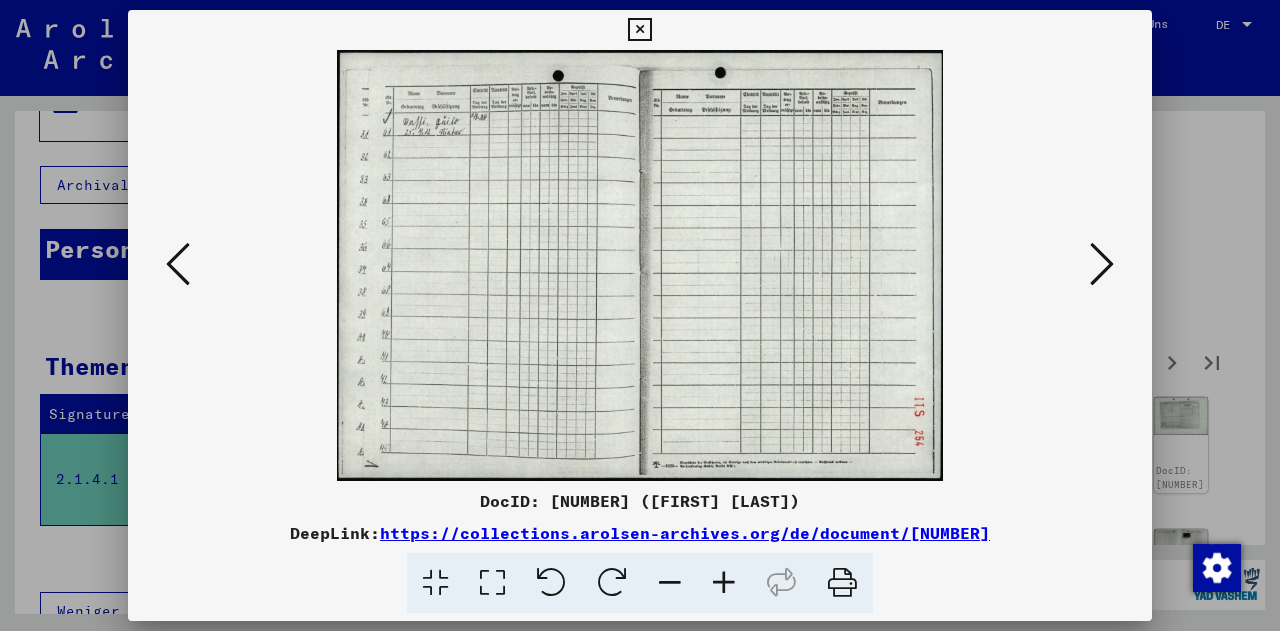 click at bounding box center [724, 583] 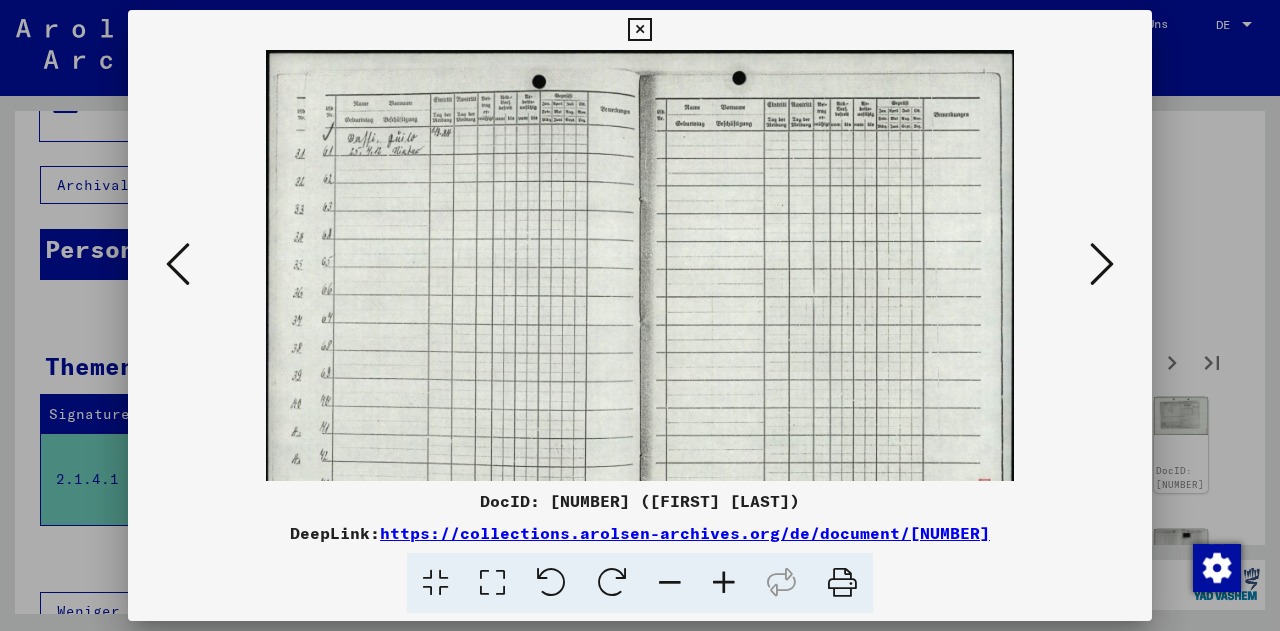 click at bounding box center (724, 583) 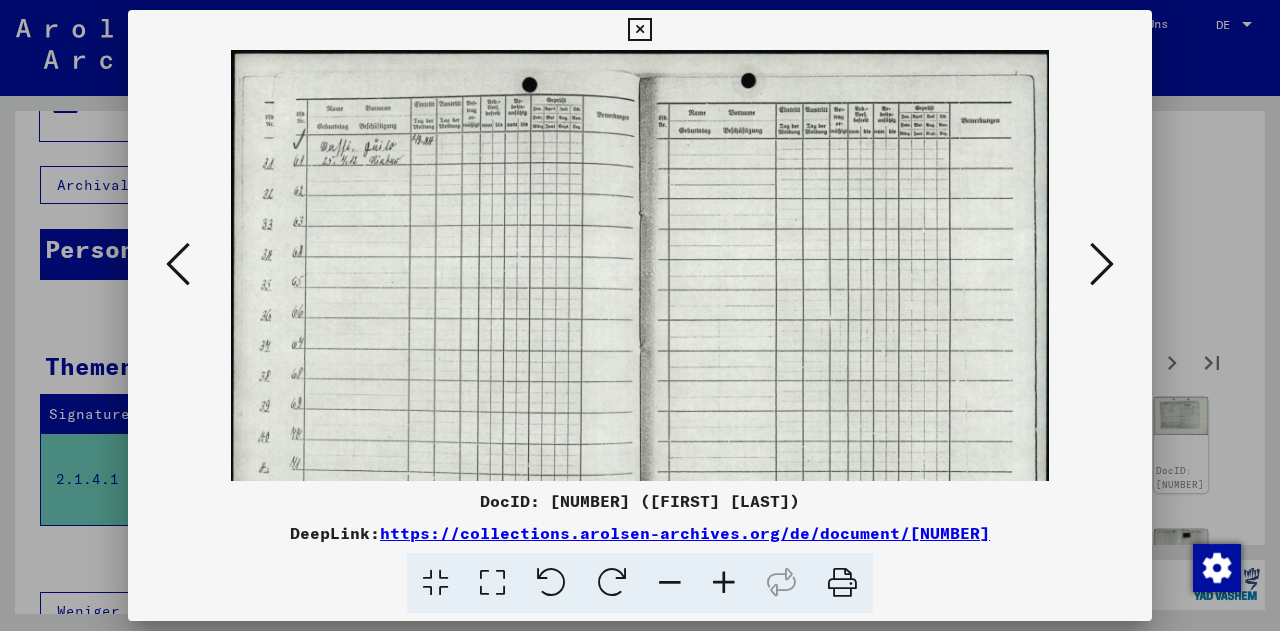 click at bounding box center (724, 583) 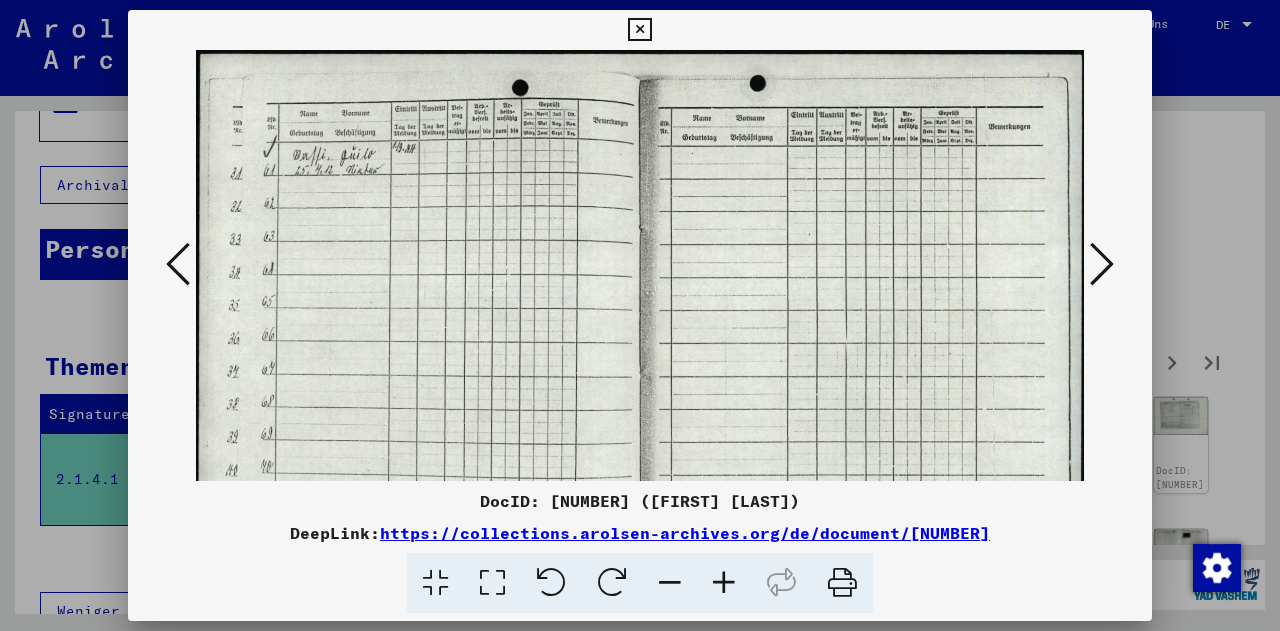 click at bounding box center (724, 583) 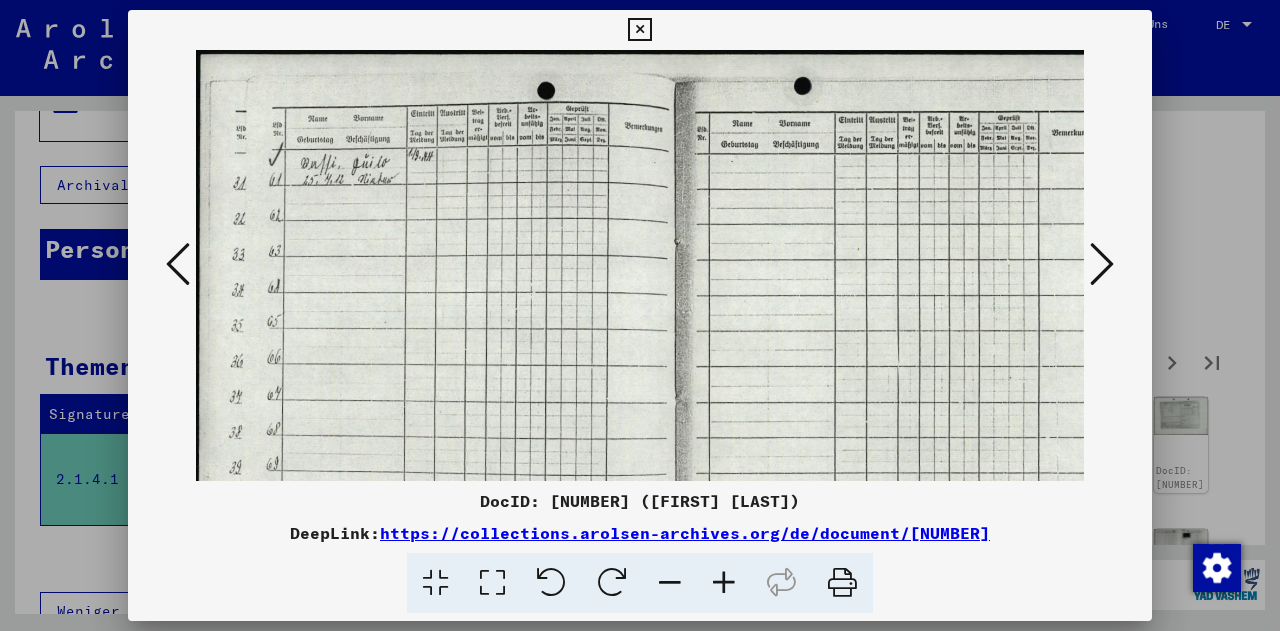 click at bounding box center (724, 583) 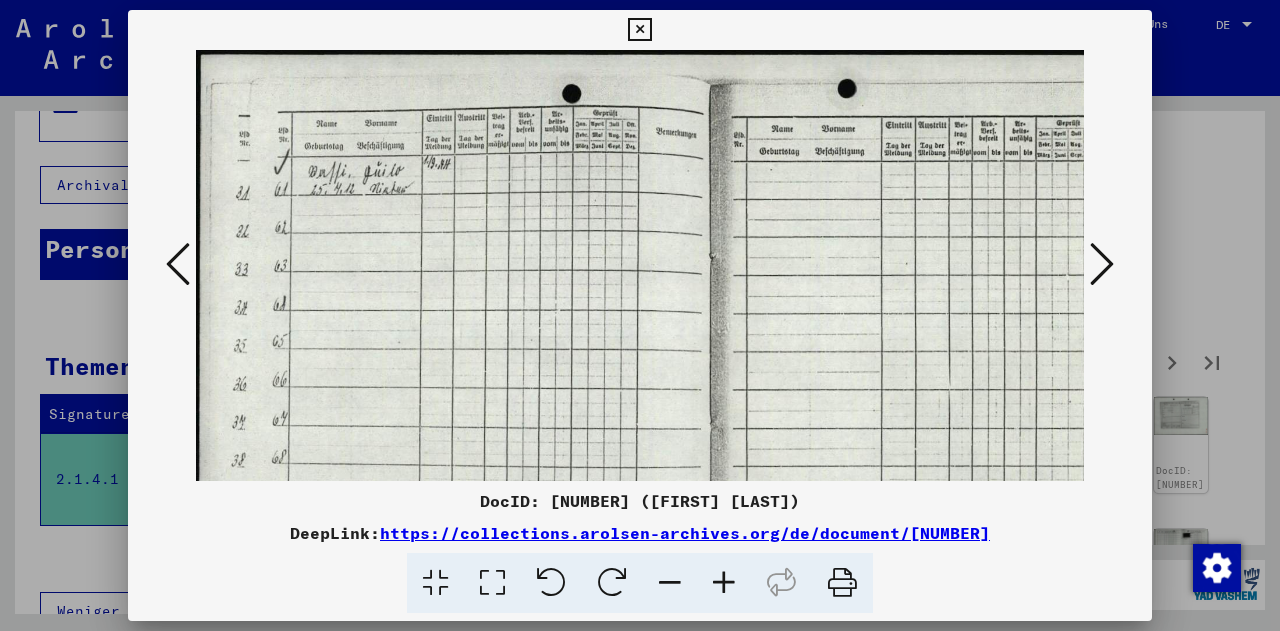 click at bounding box center [724, 583] 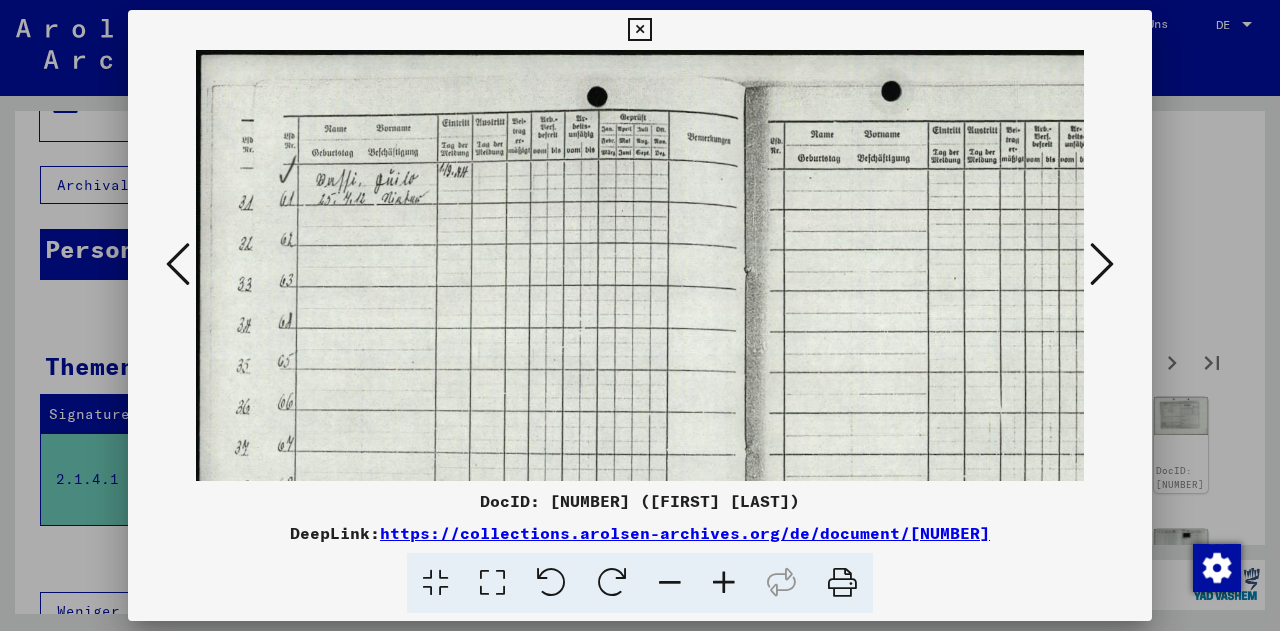 click at bounding box center [724, 583] 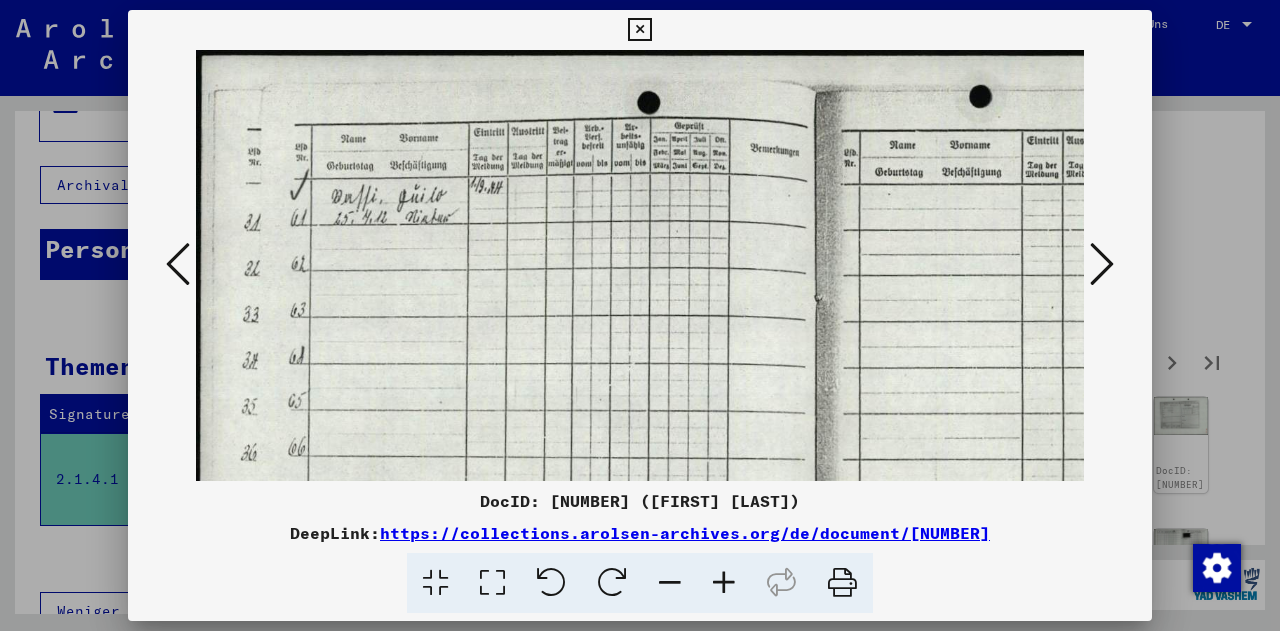 click at bounding box center (724, 583) 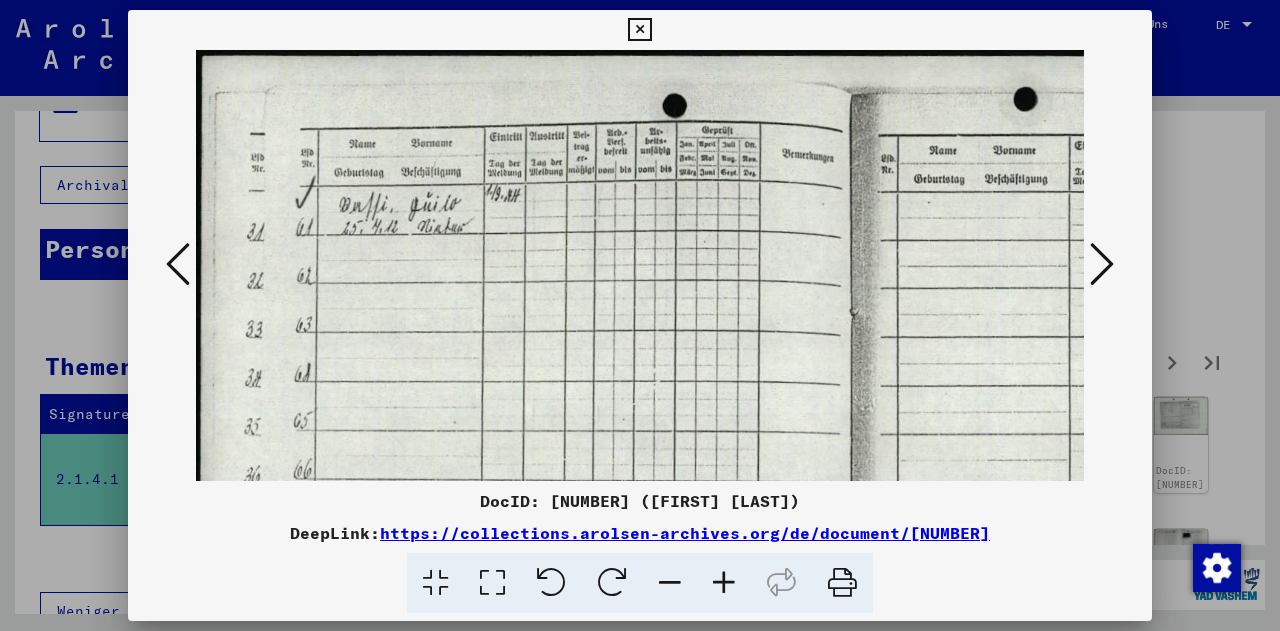 click at bounding box center [724, 583] 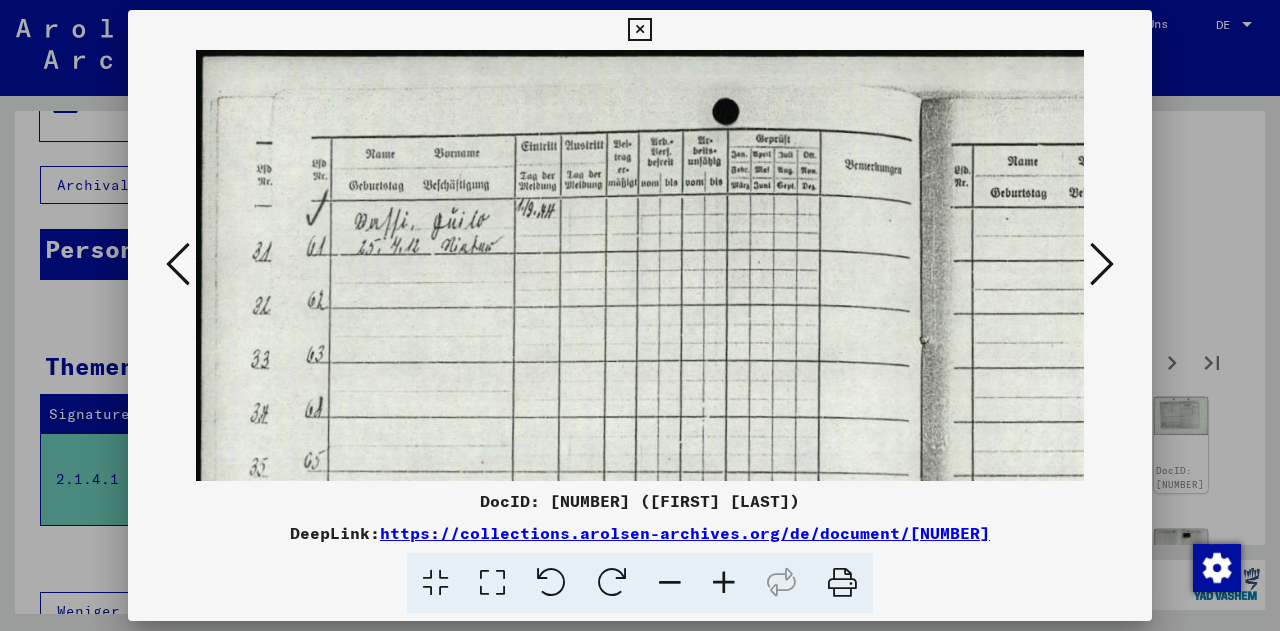 click at bounding box center (1102, 264) 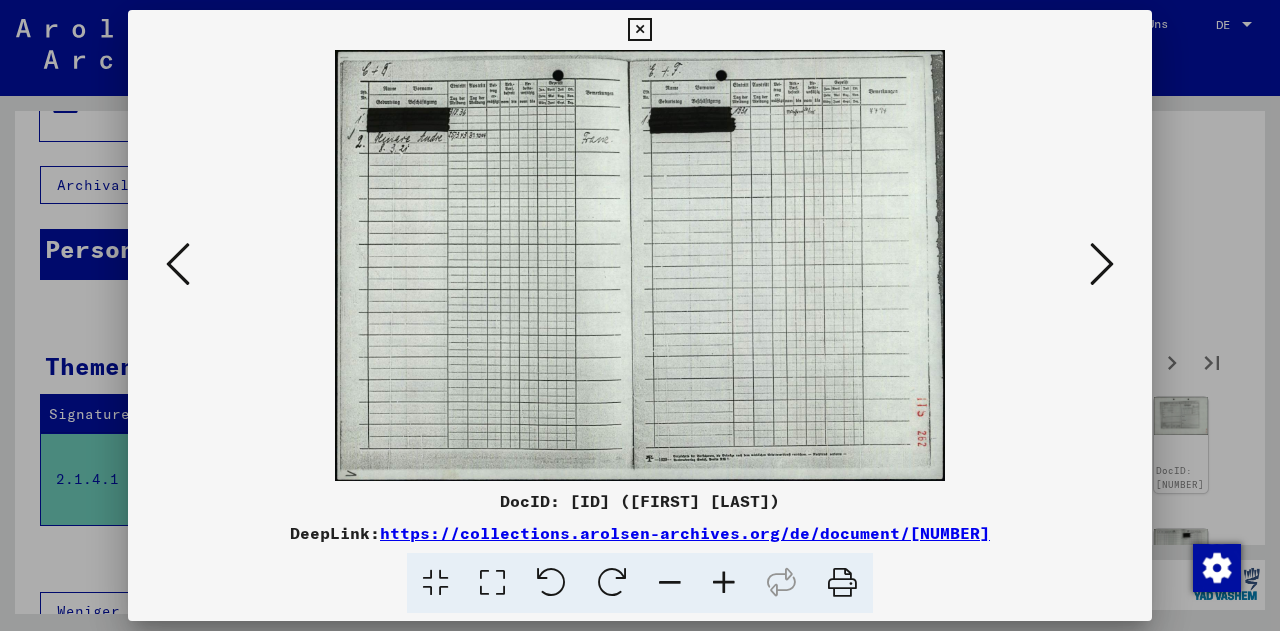 click at bounding box center (1102, 264) 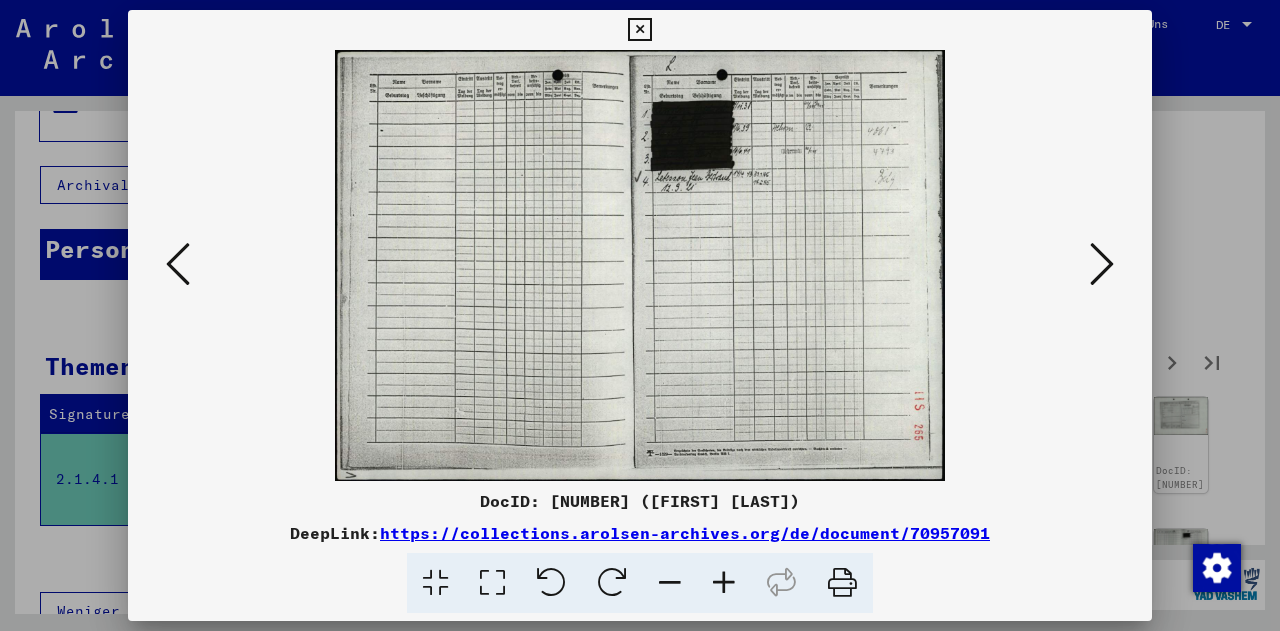 click at bounding box center (724, 583) 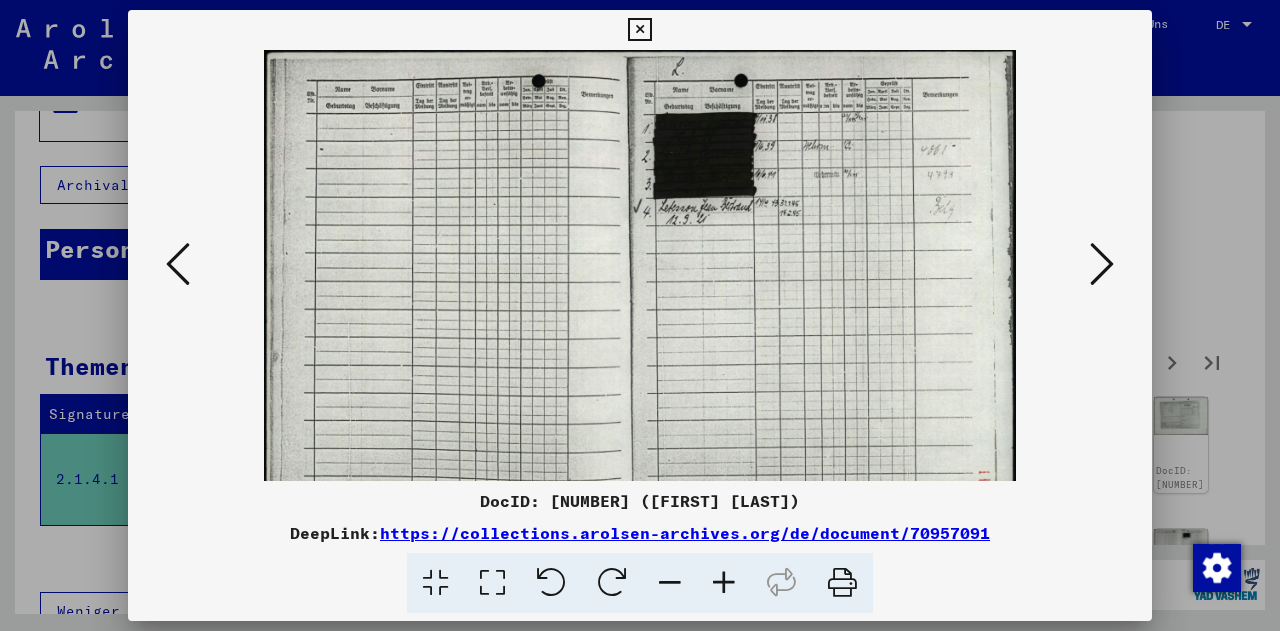 click at bounding box center [724, 583] 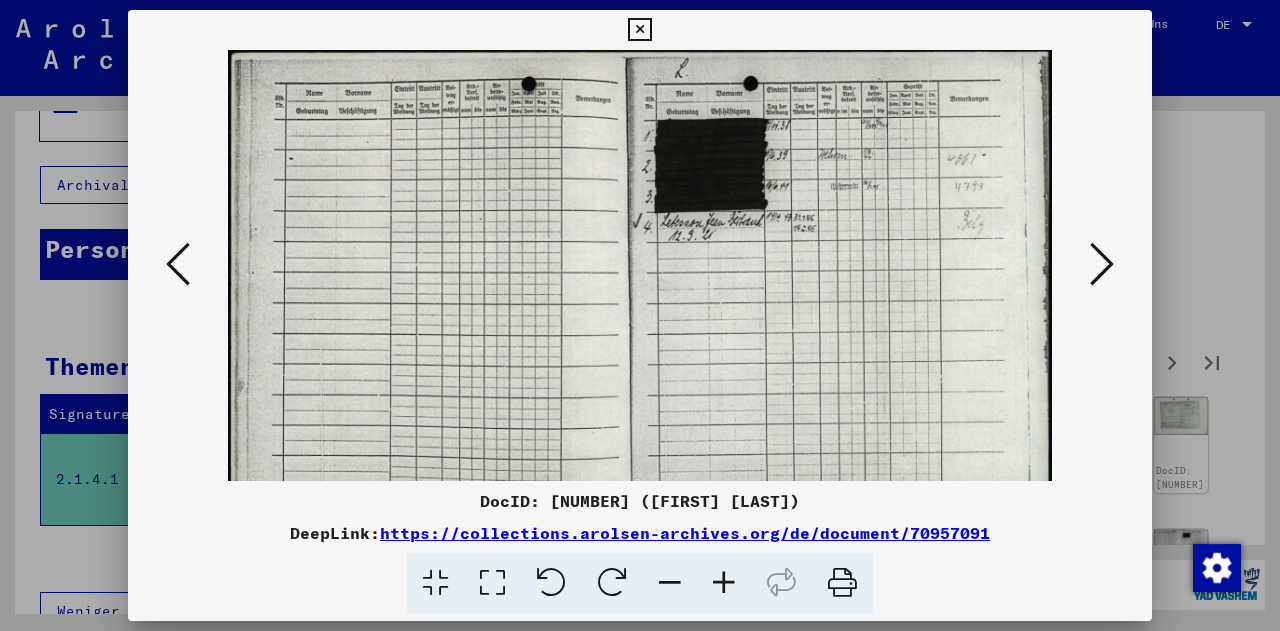 click at bounding box center (1102, 264) 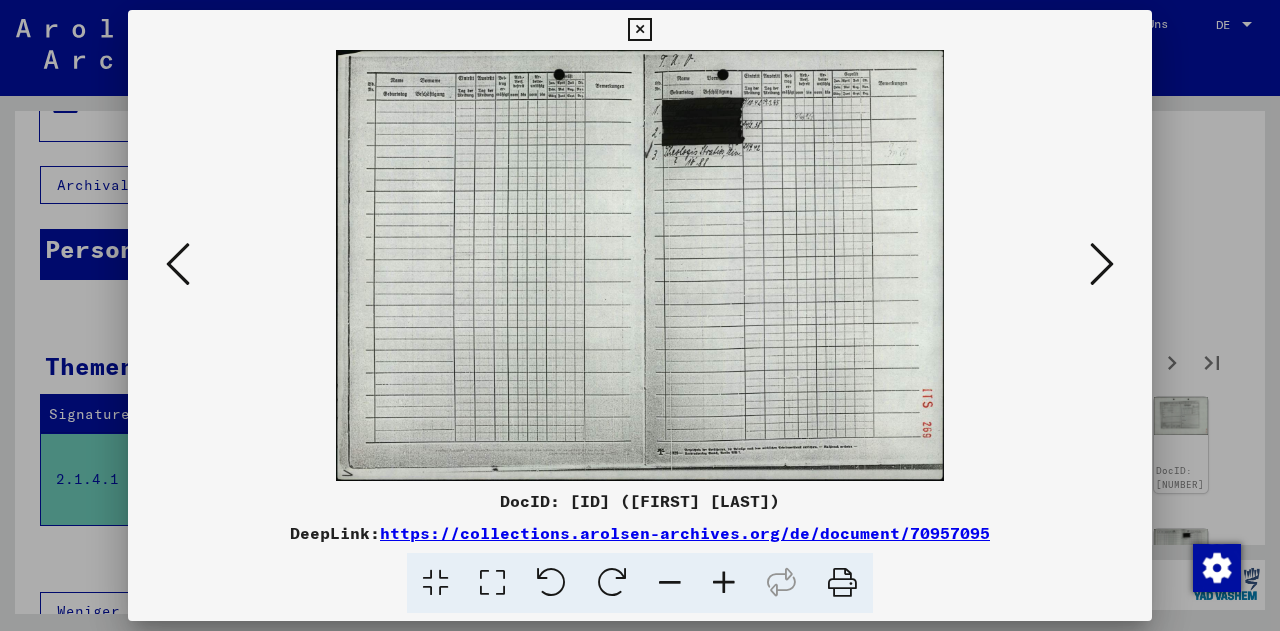click at bounding box center [1102, 264] 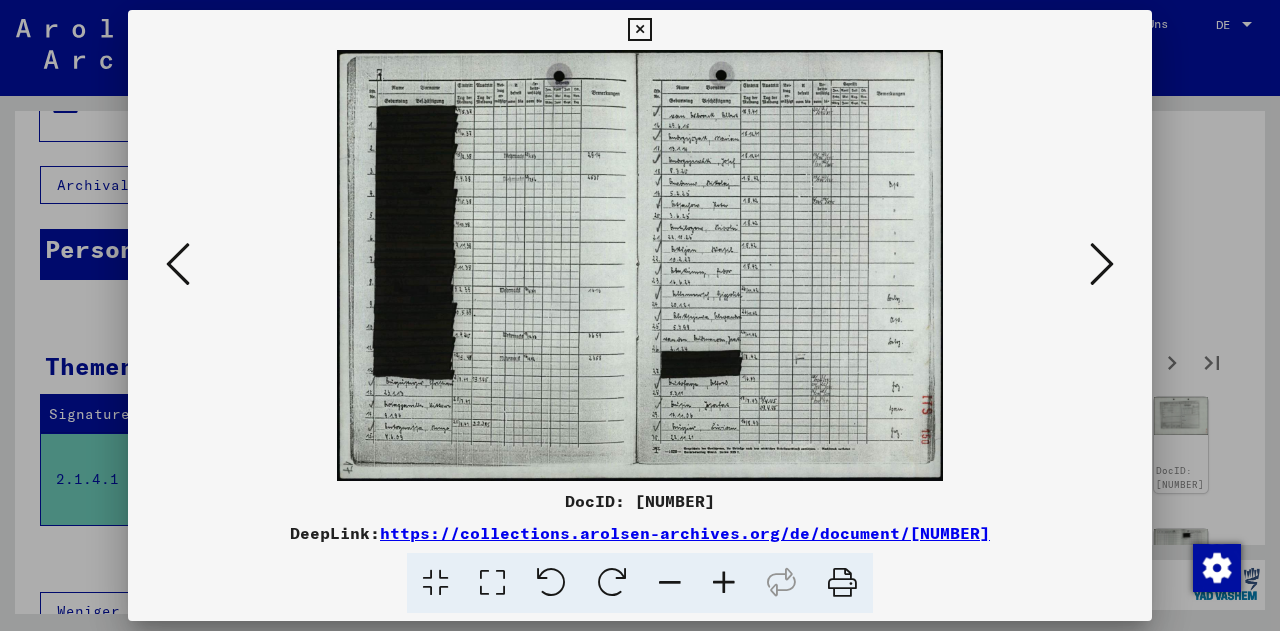click at bounding box center [1102, 264] 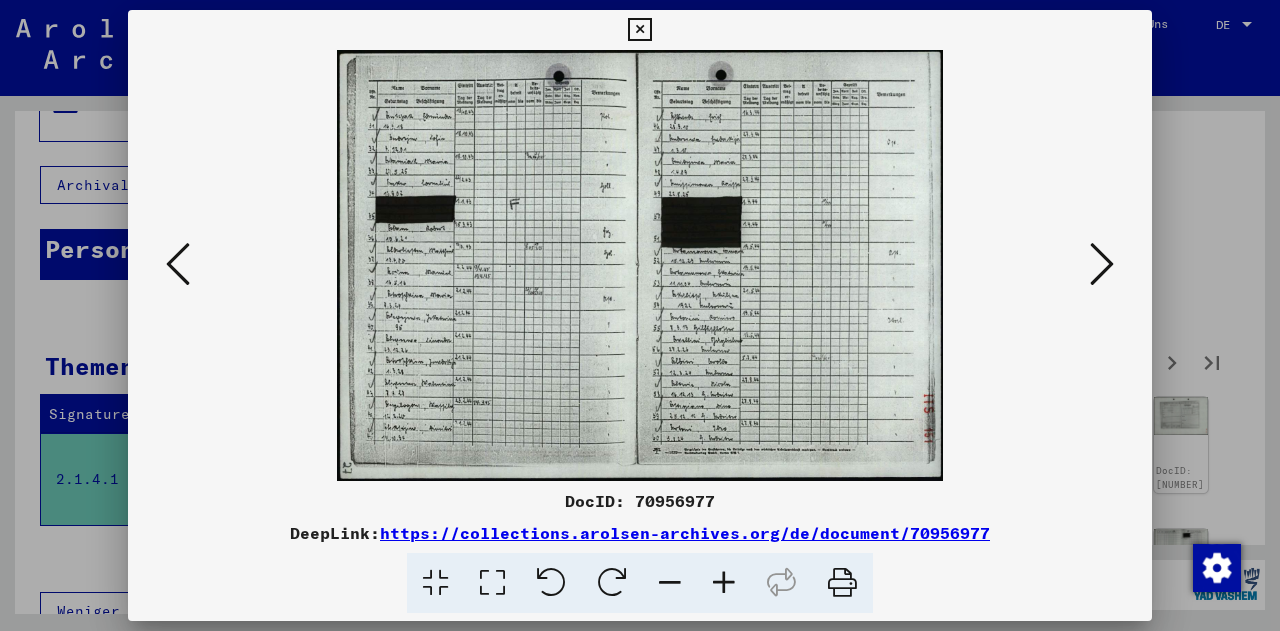 click at bounding box center (724, 583) 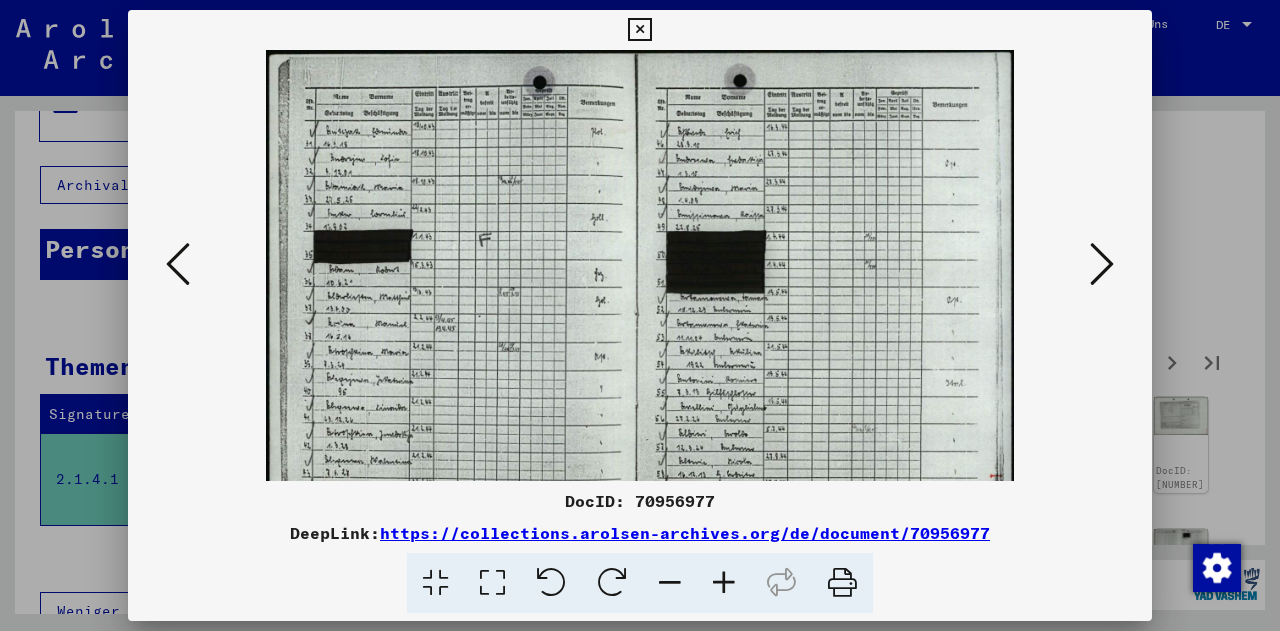 click at bounding box center (724, 583) 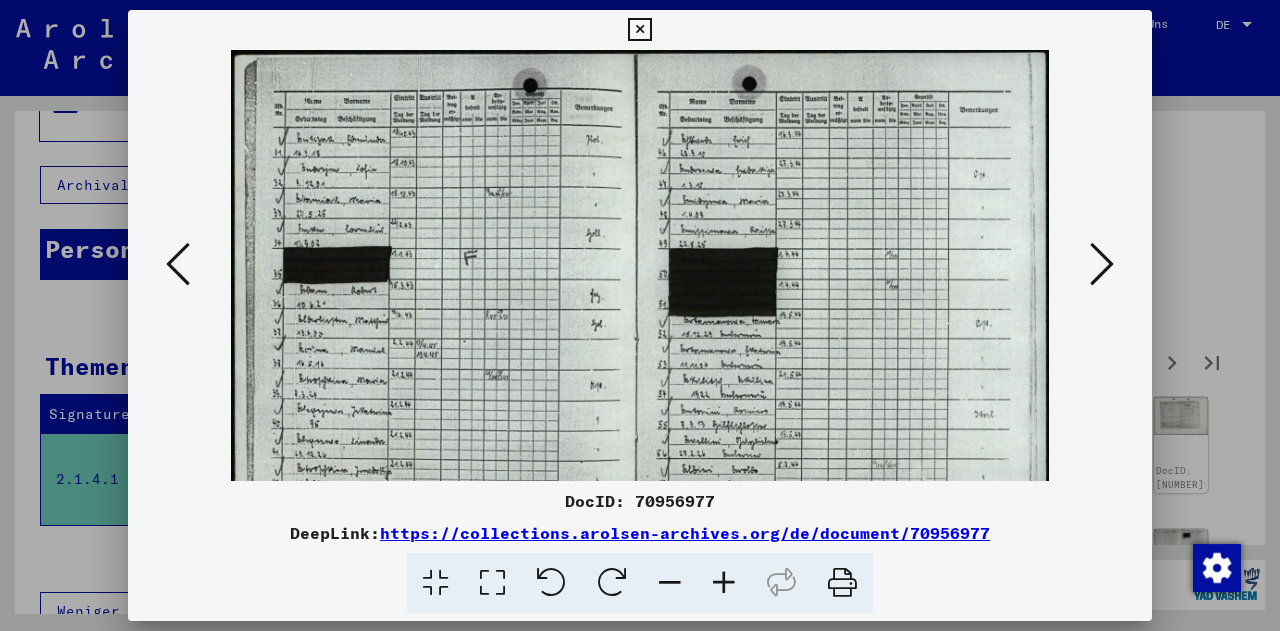 click at bounding box center (724, 583) 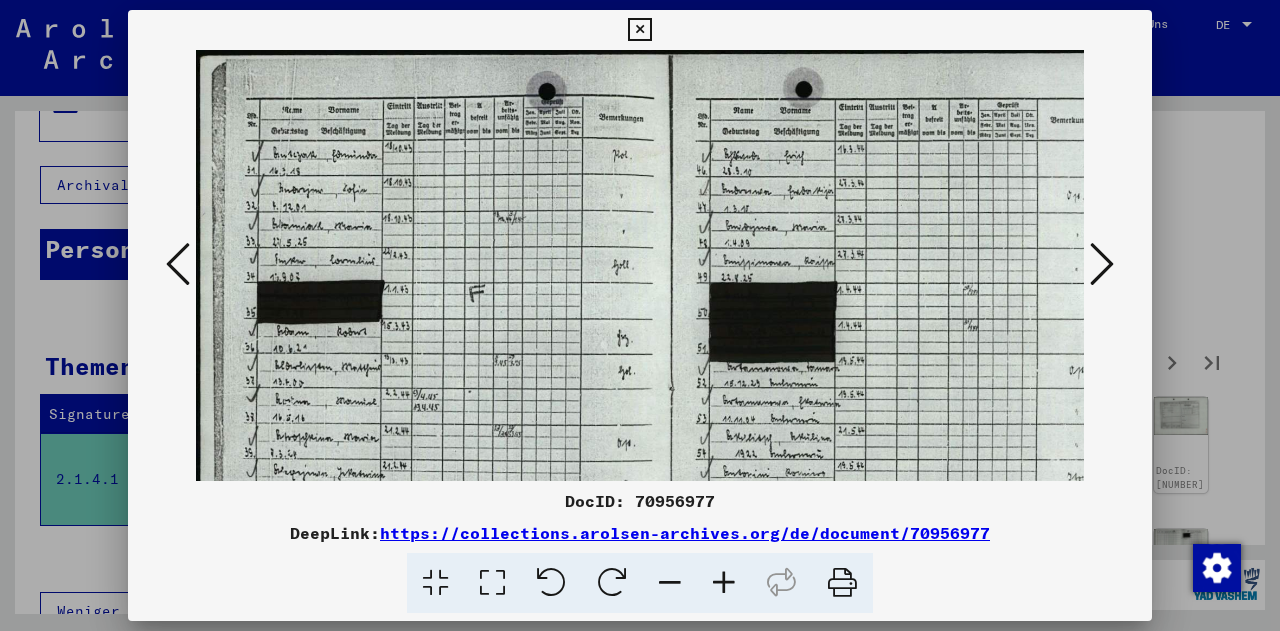 click at bounding box center (724, 583) 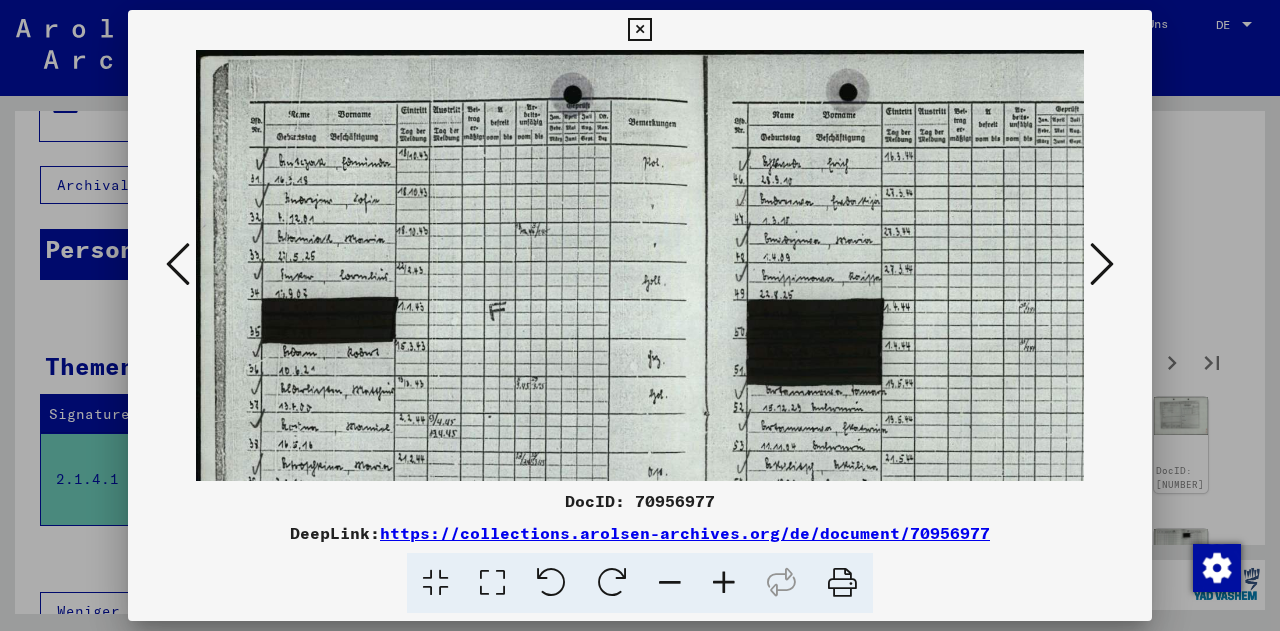 click at bounding box center [724, 583] 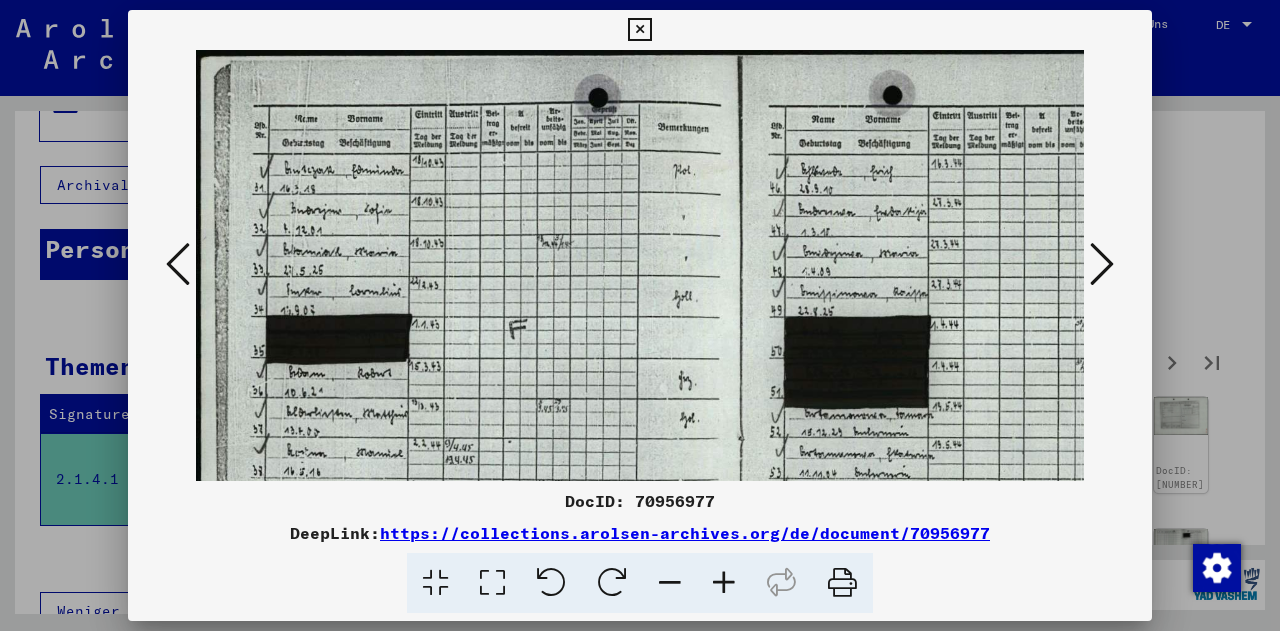 click at bounding box center (724, 583) 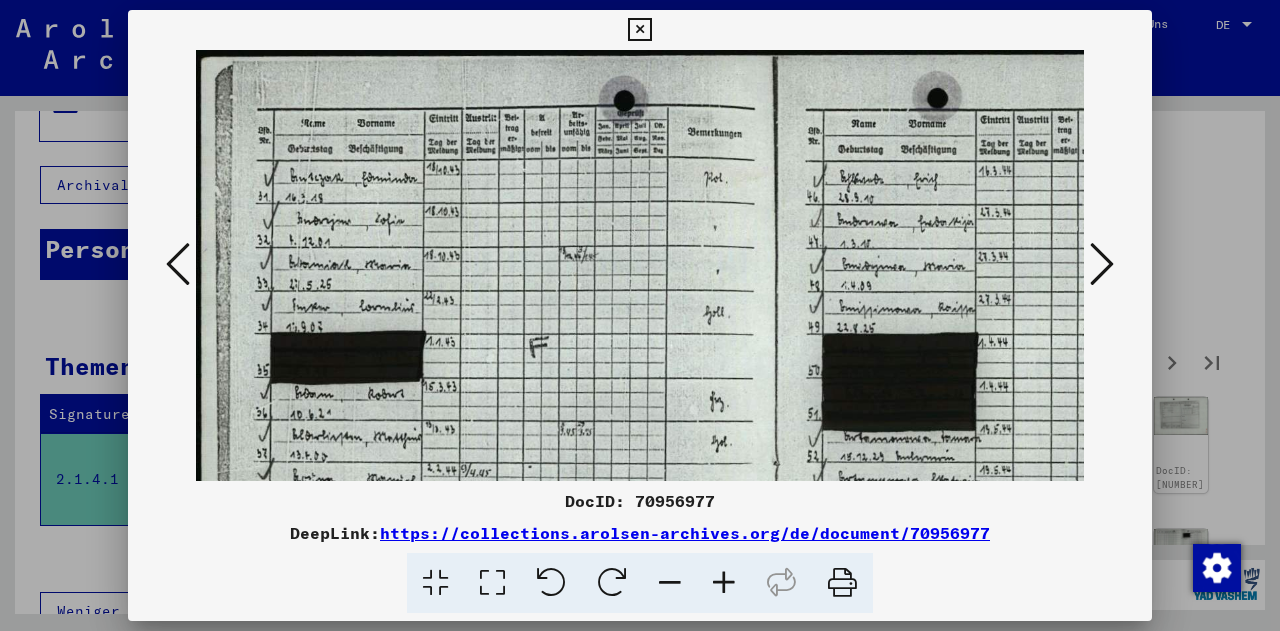 click at bounding box center (724, 583) 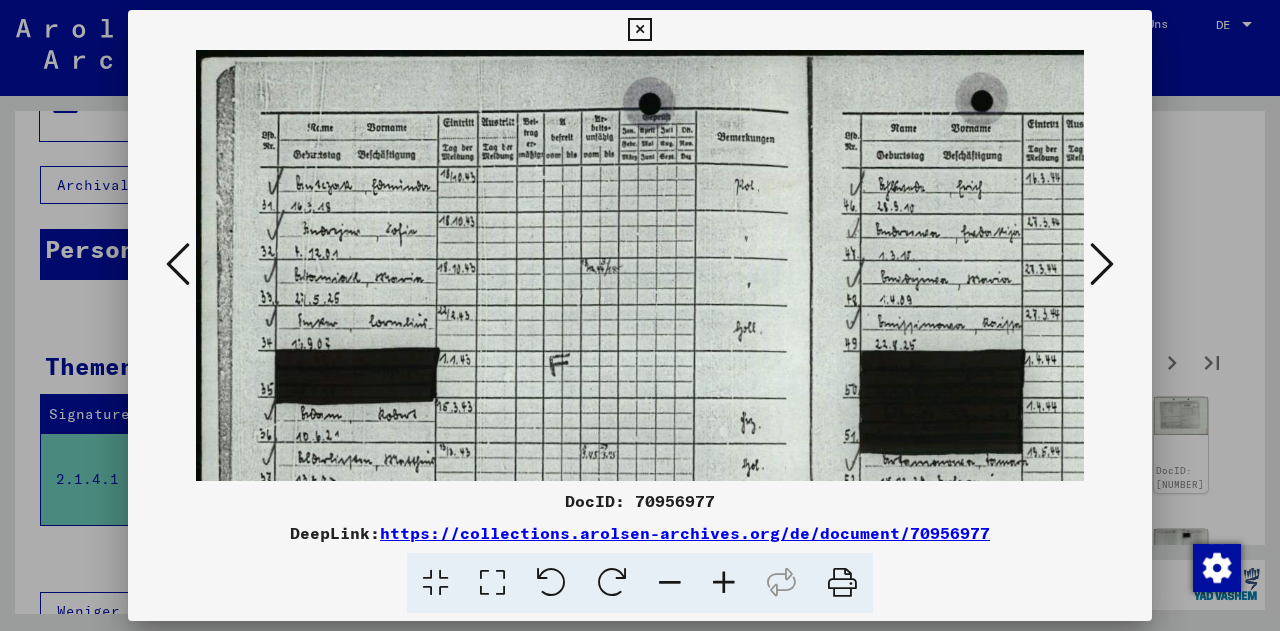 click at bounding box center [178, 264] 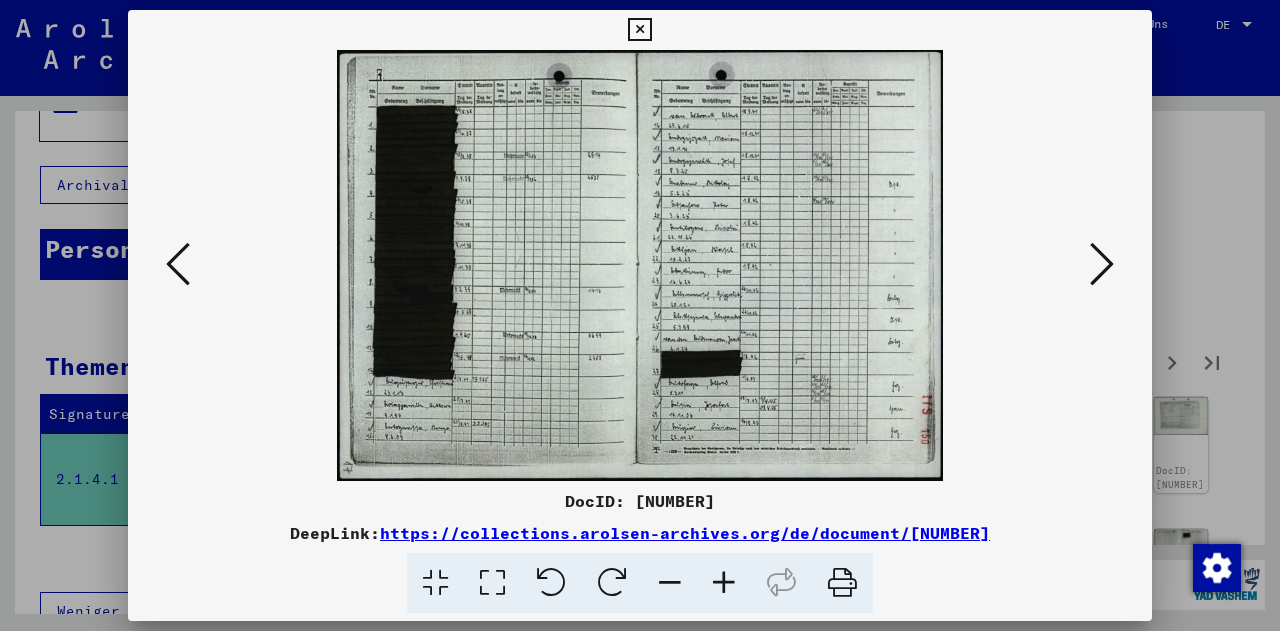 click at bounding box center (724, 583) 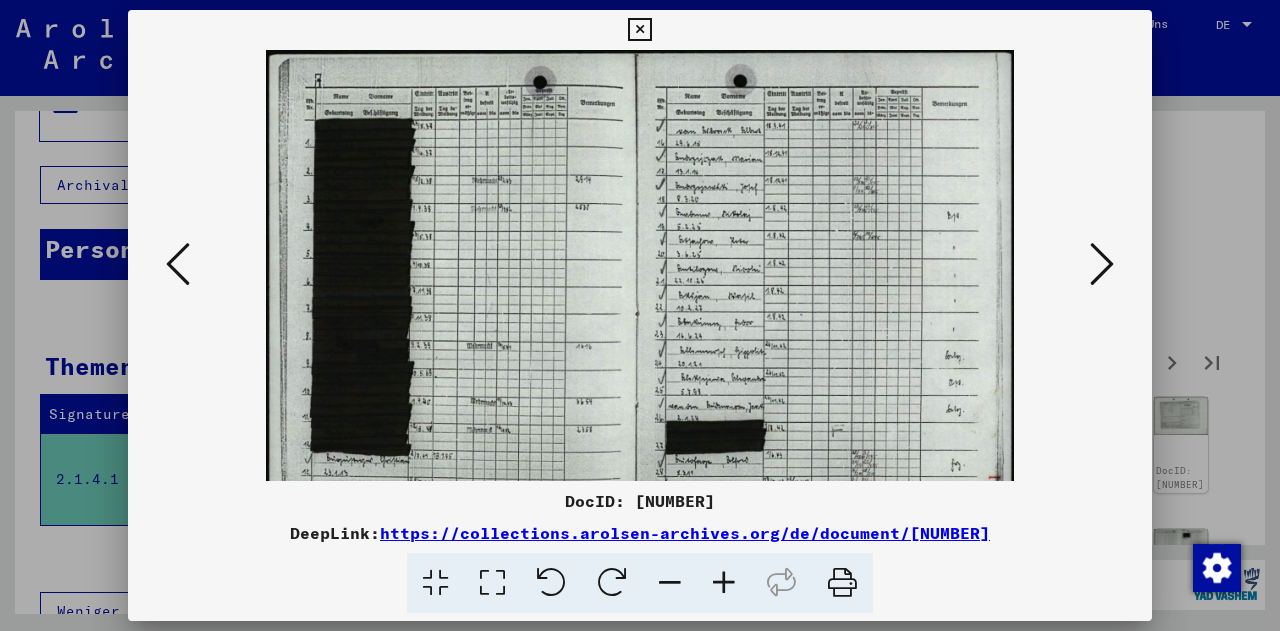 click at bounding box center (724, 583) 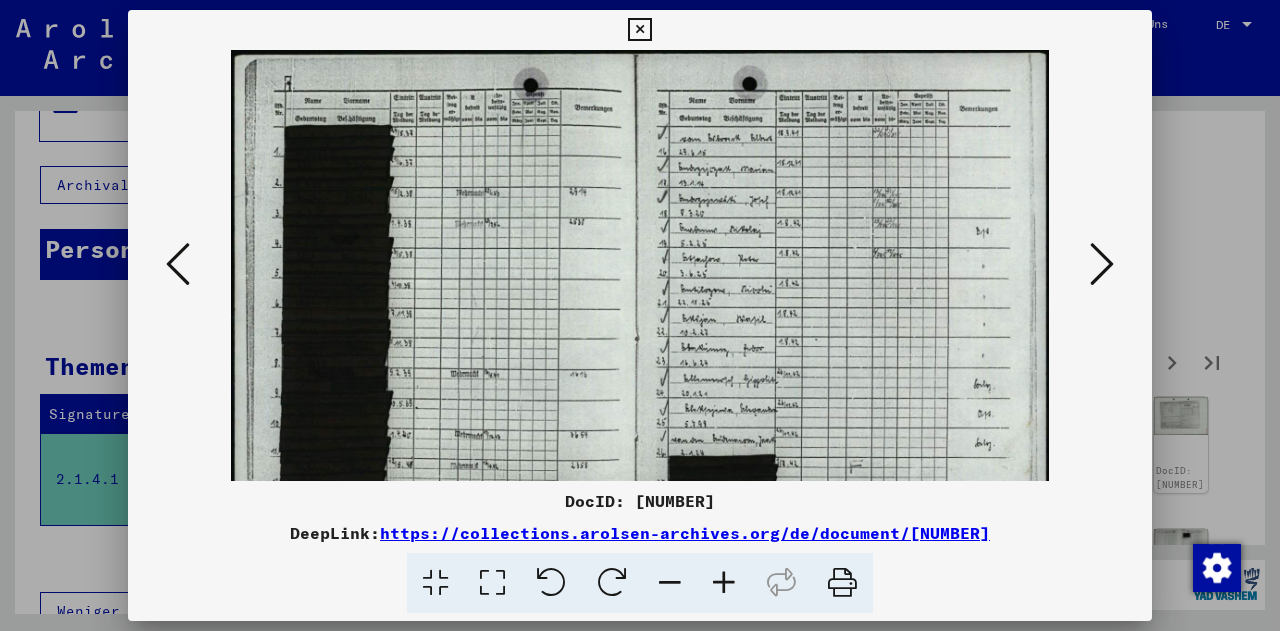 click at bounding box center [724, 583] 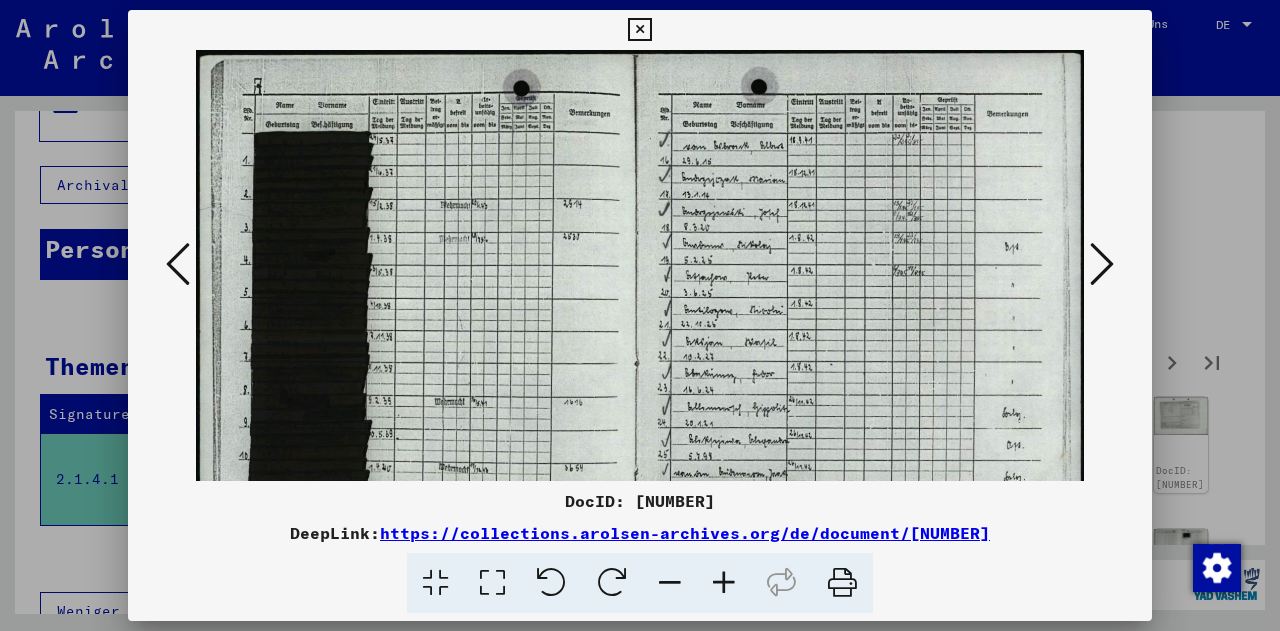 click at bounding box center [724, 583] 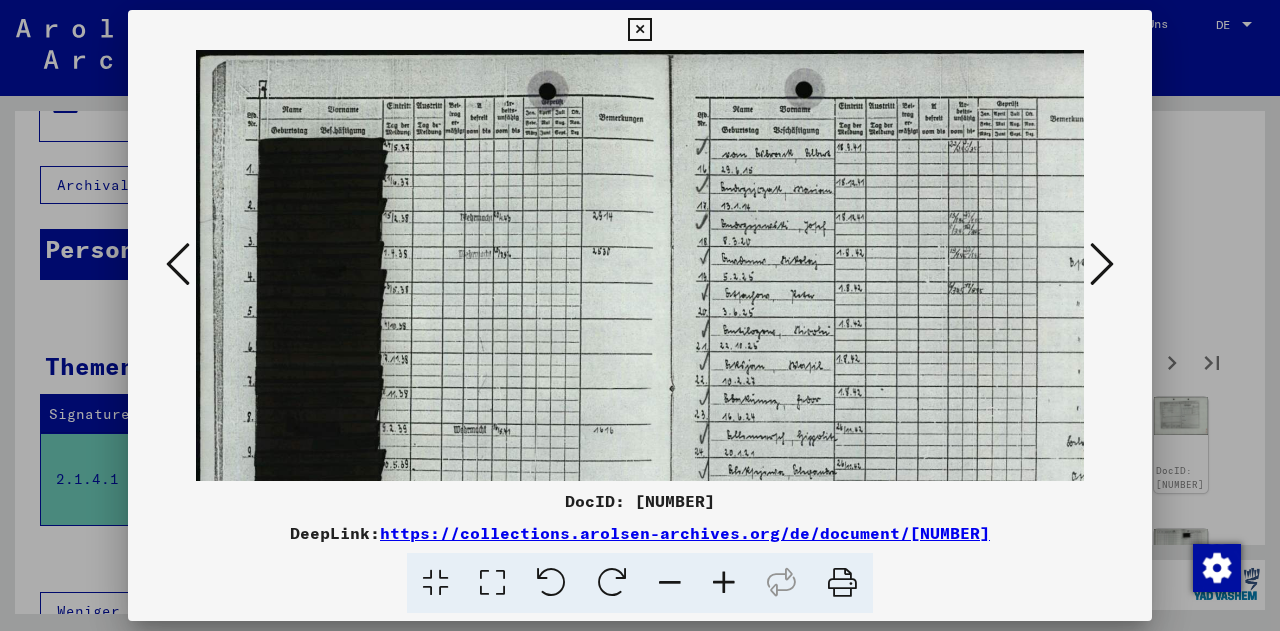 click at bounding box center [724, 583] 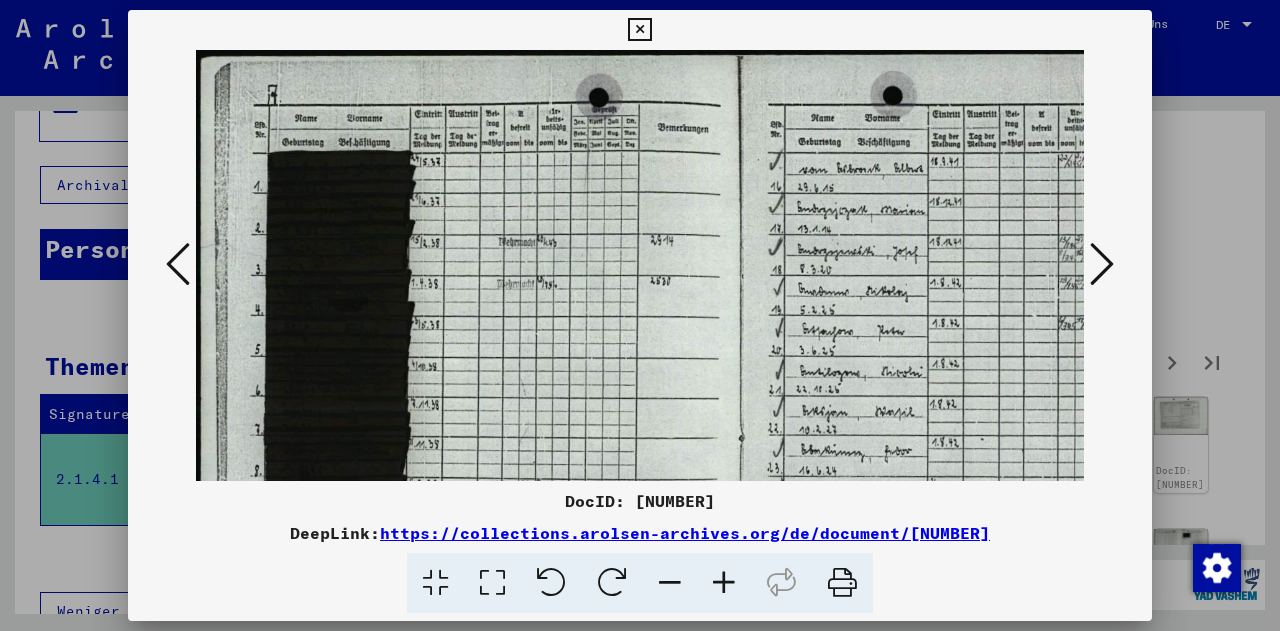click at bounding box center (724, 583) 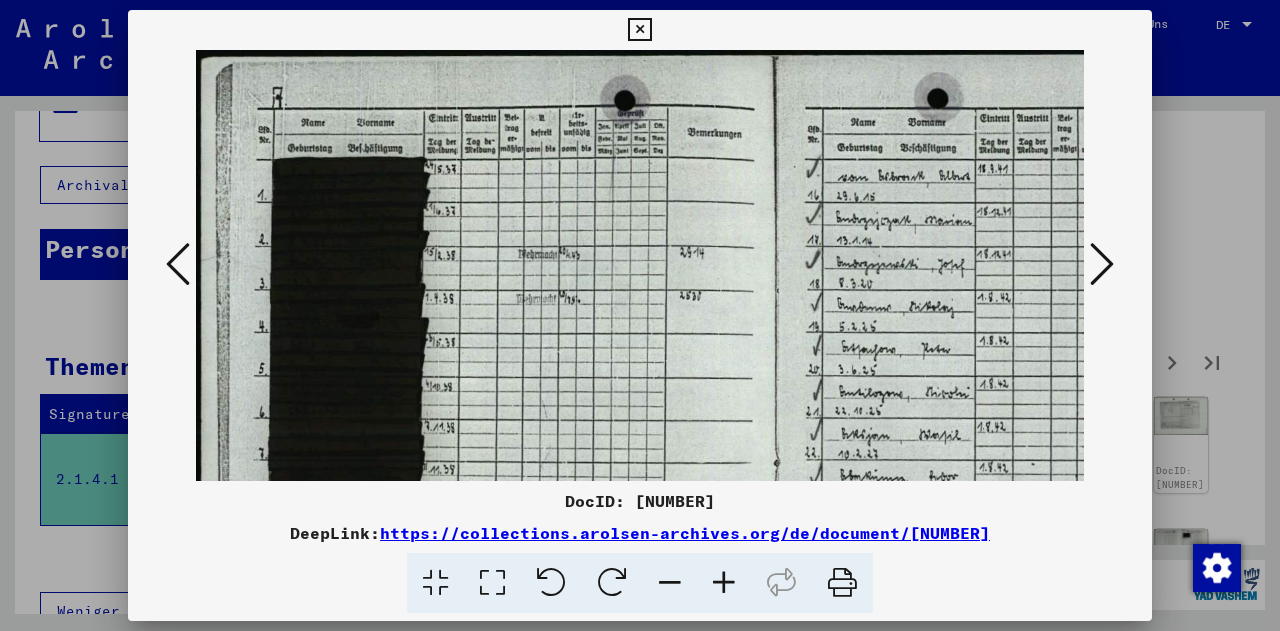click at bounding box center [724, 583] 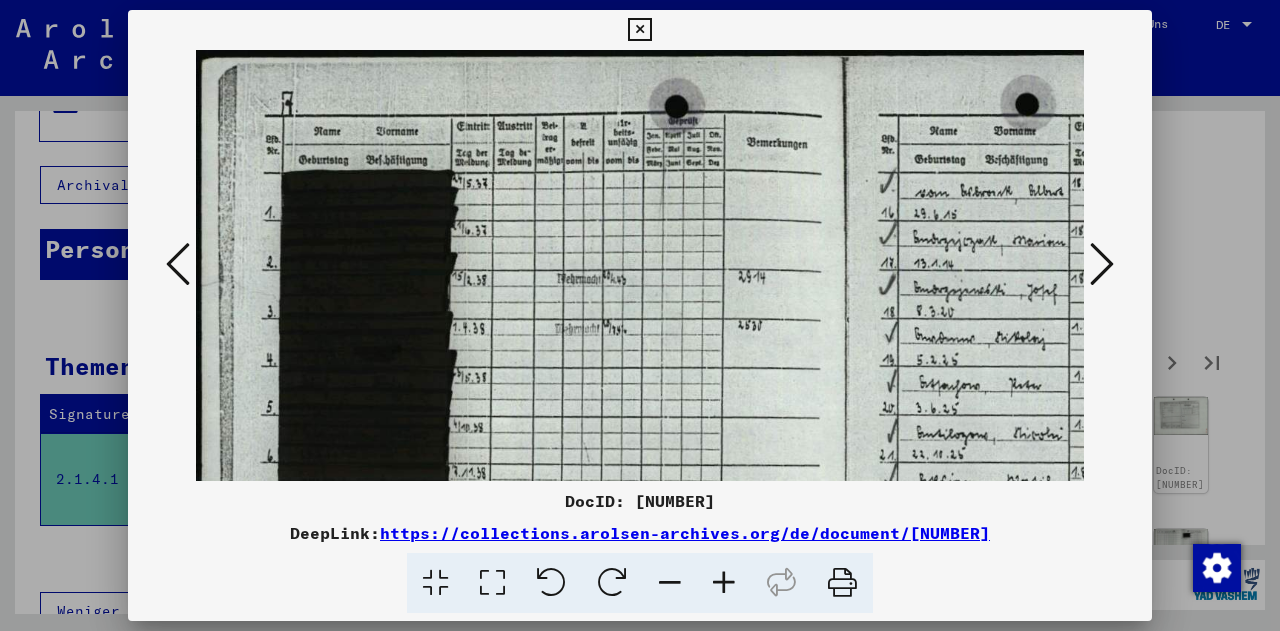 click at bounding box center [724, 583] 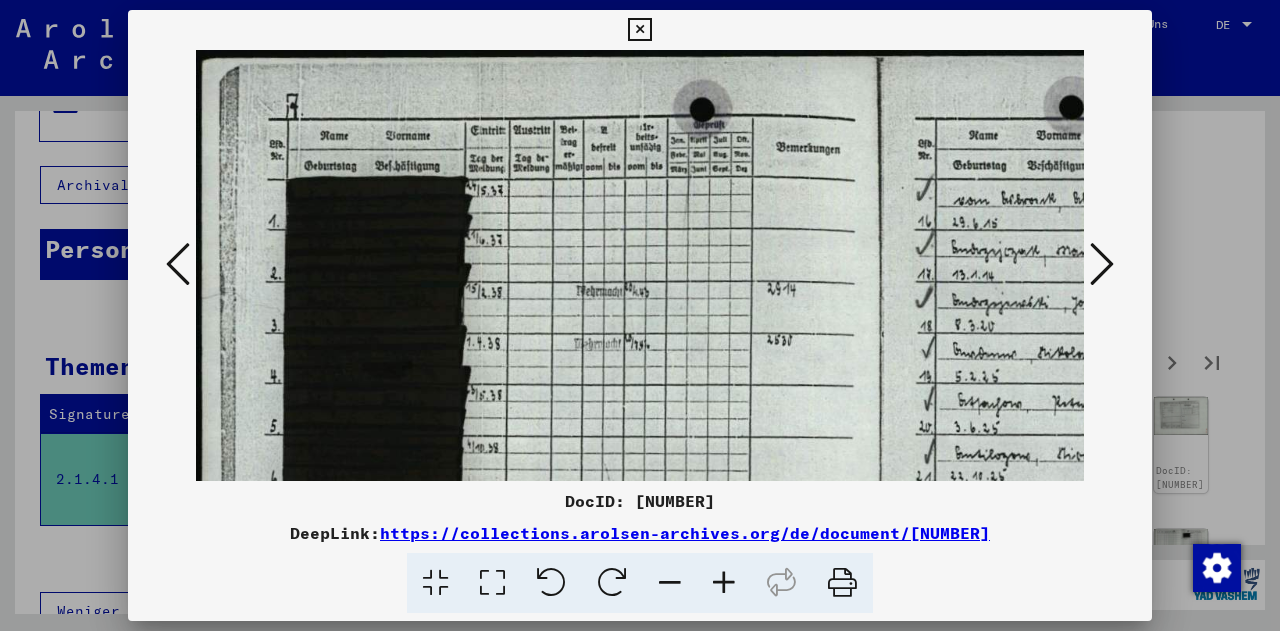 click at bounding box center (724, 583) 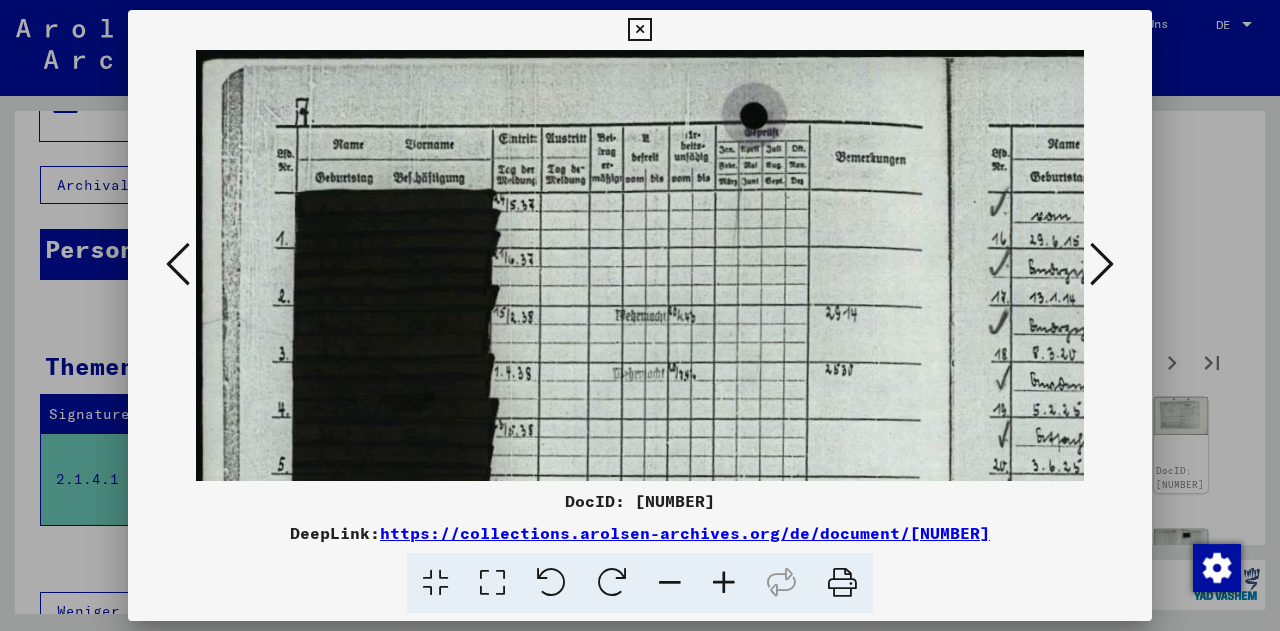 click at bounding box center (724, 583) 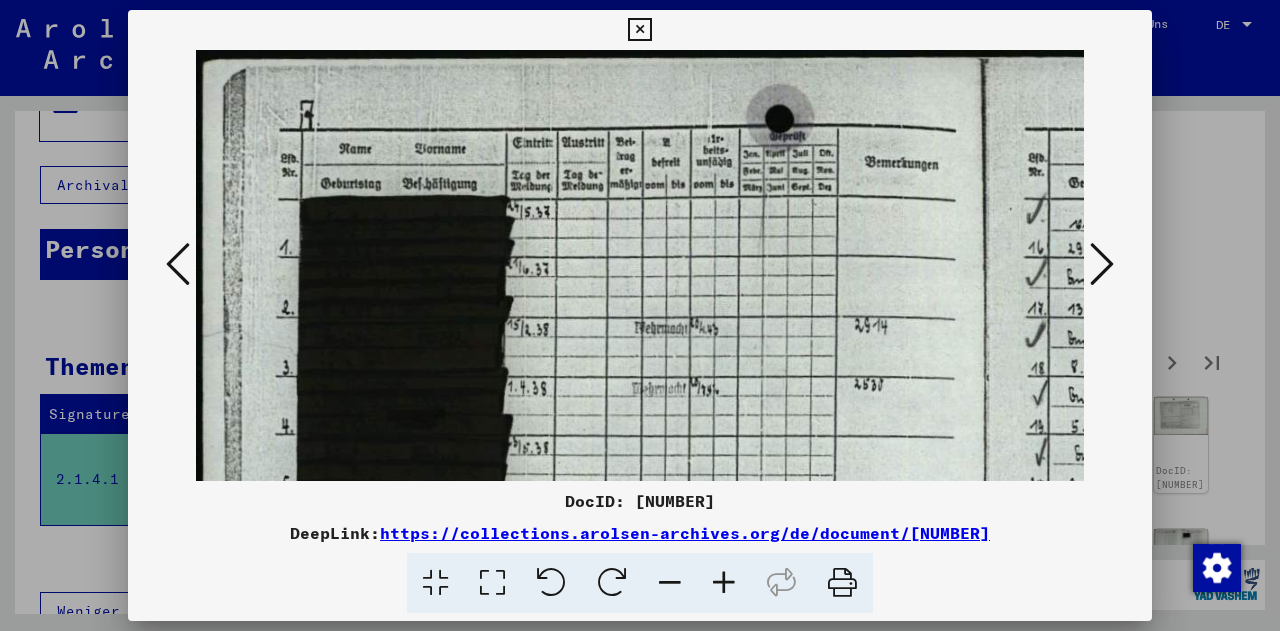 click at bounding box center (724, 583) 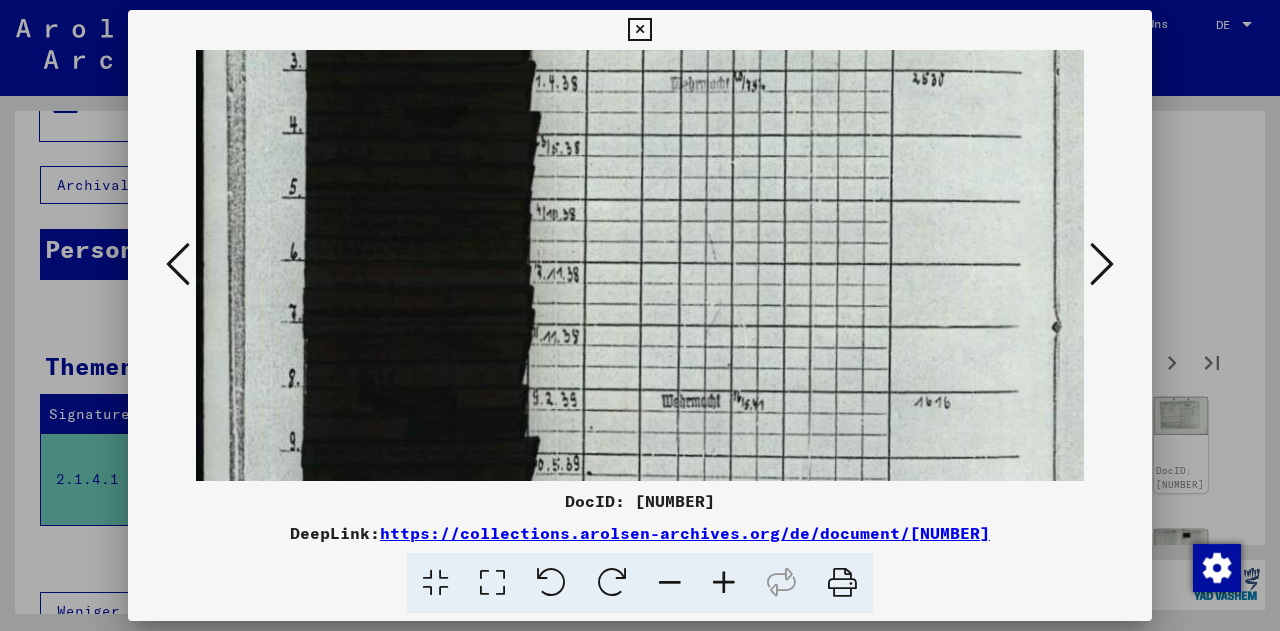 scroll, scrollTop: 440, scrollLeft: 0, axis: vertical 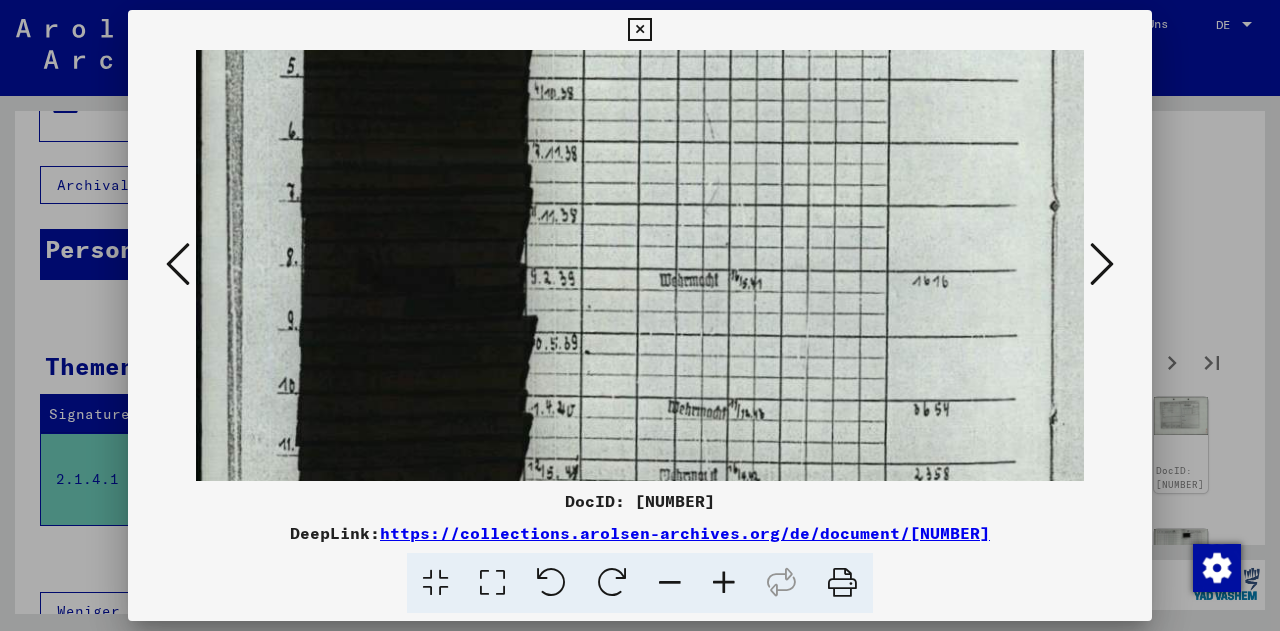 drag, startPoint x: 660, startPoint y: 331, endPoint x: 712, endPoint y: -121, distance: 454.98132 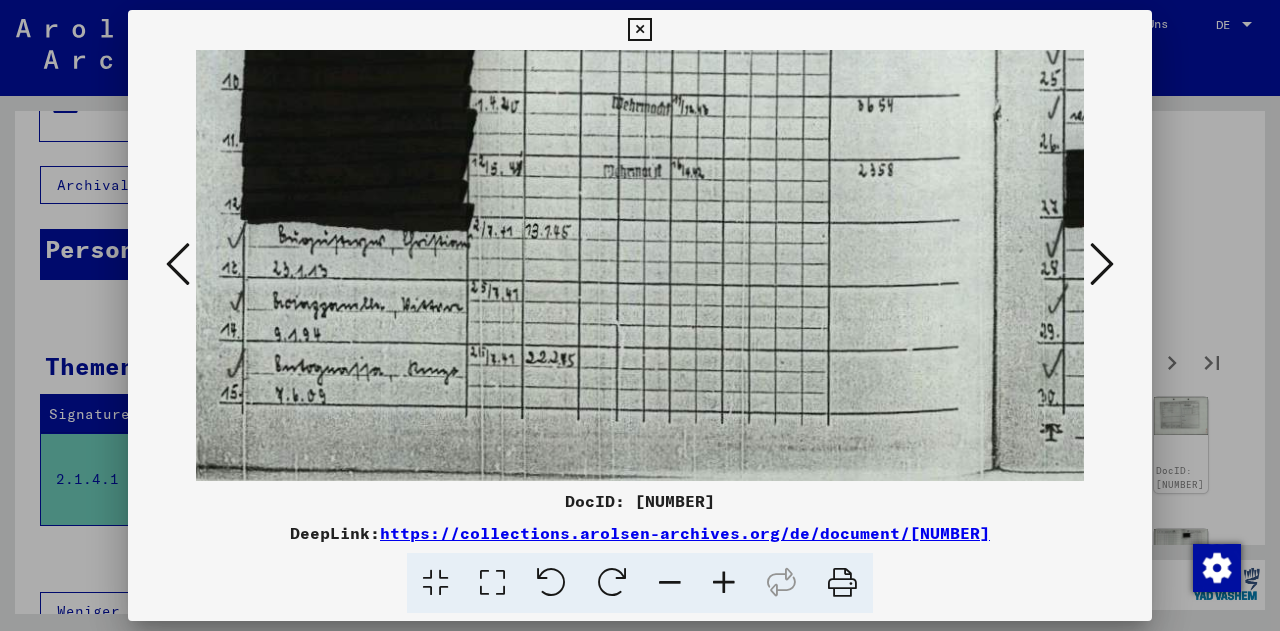 scroll, scrollTop: 760, scrollLeft: 60, axis: both 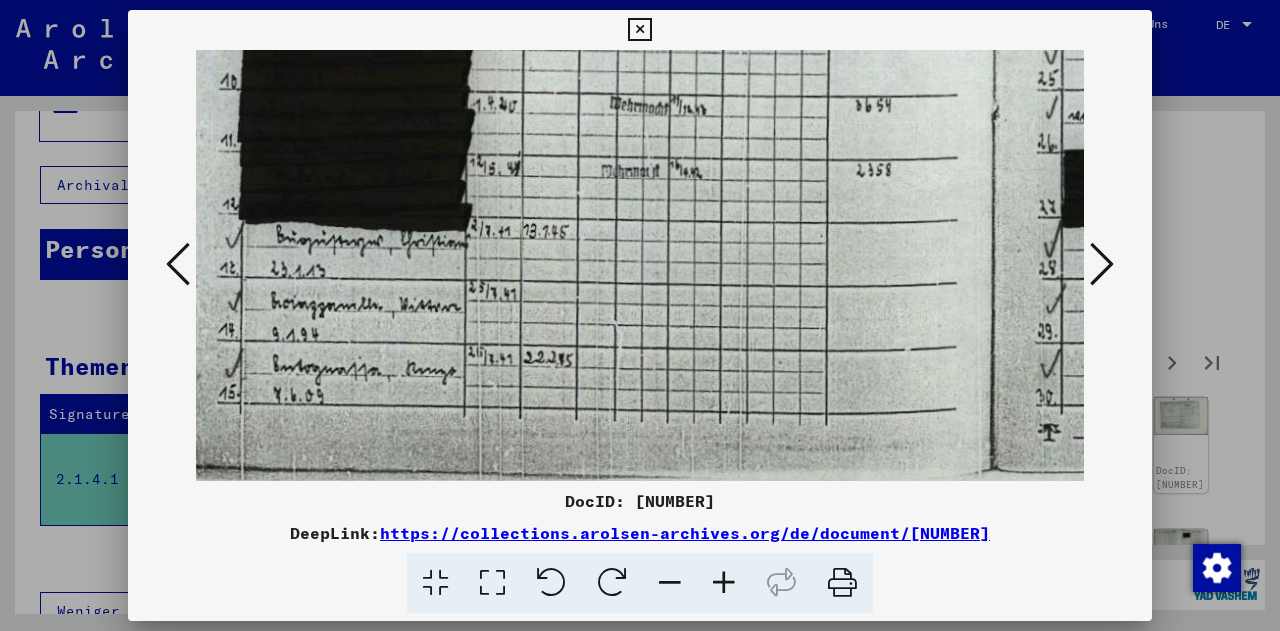 drag, startPoint x: 528, startPoint y: 410, endPoint x: 475, endPoint y: 107, distance: 307.6004 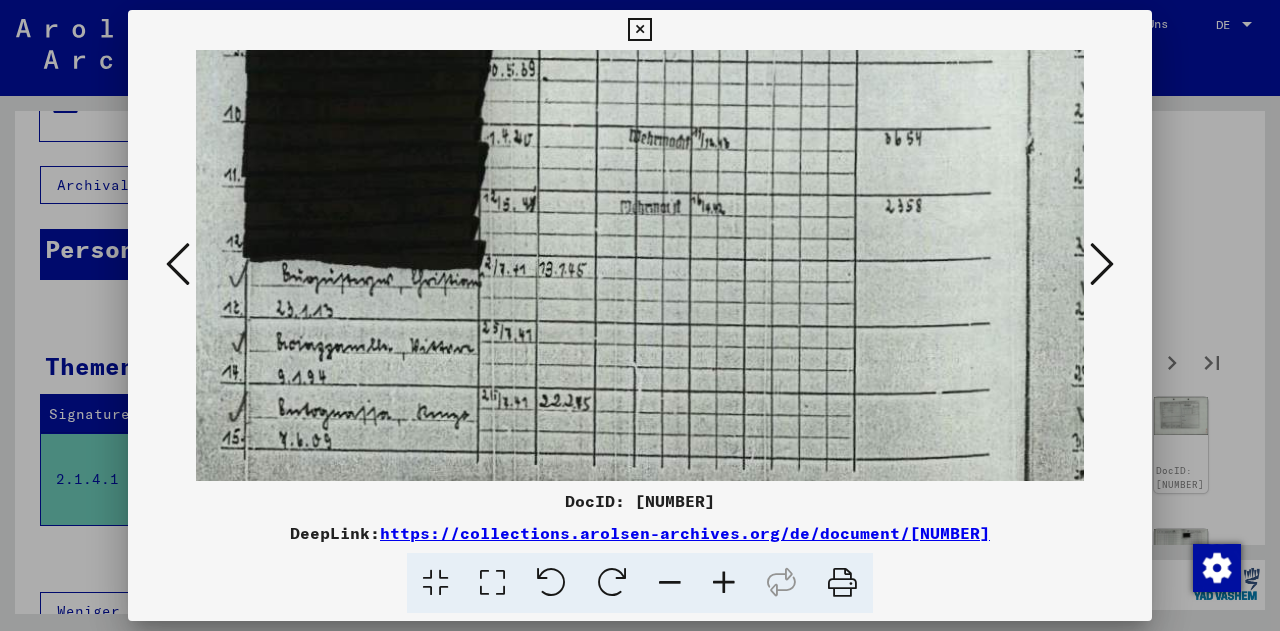 click at bounding box center [724, 583] 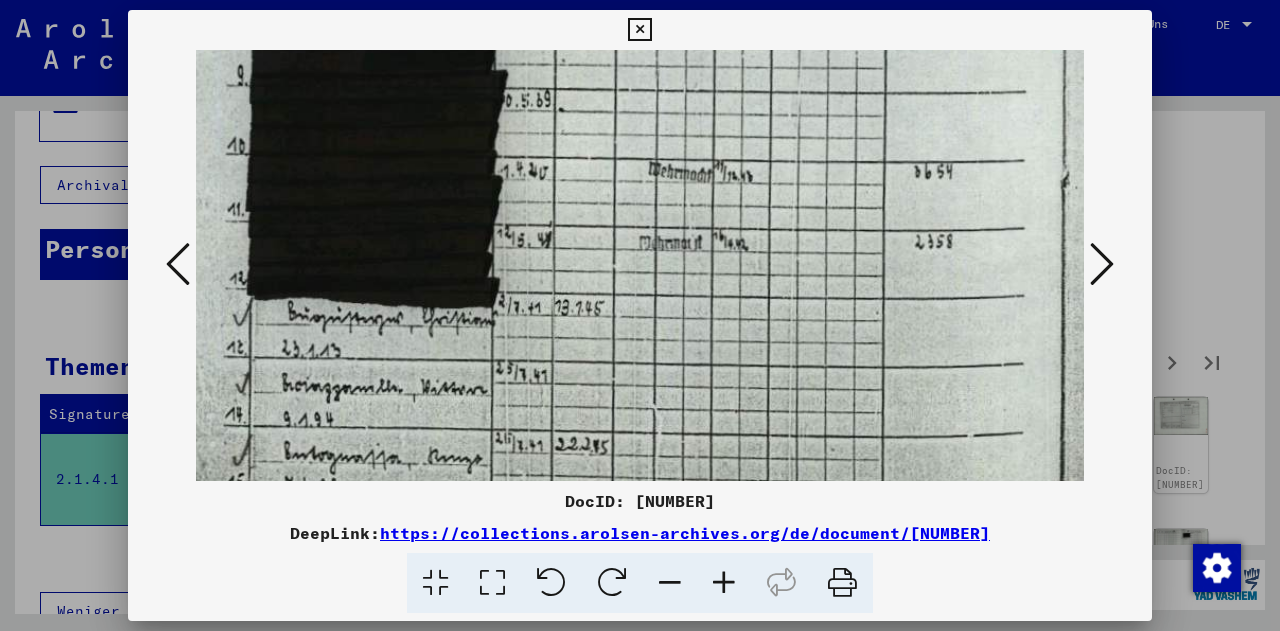 click at bounding box center (724, 583) 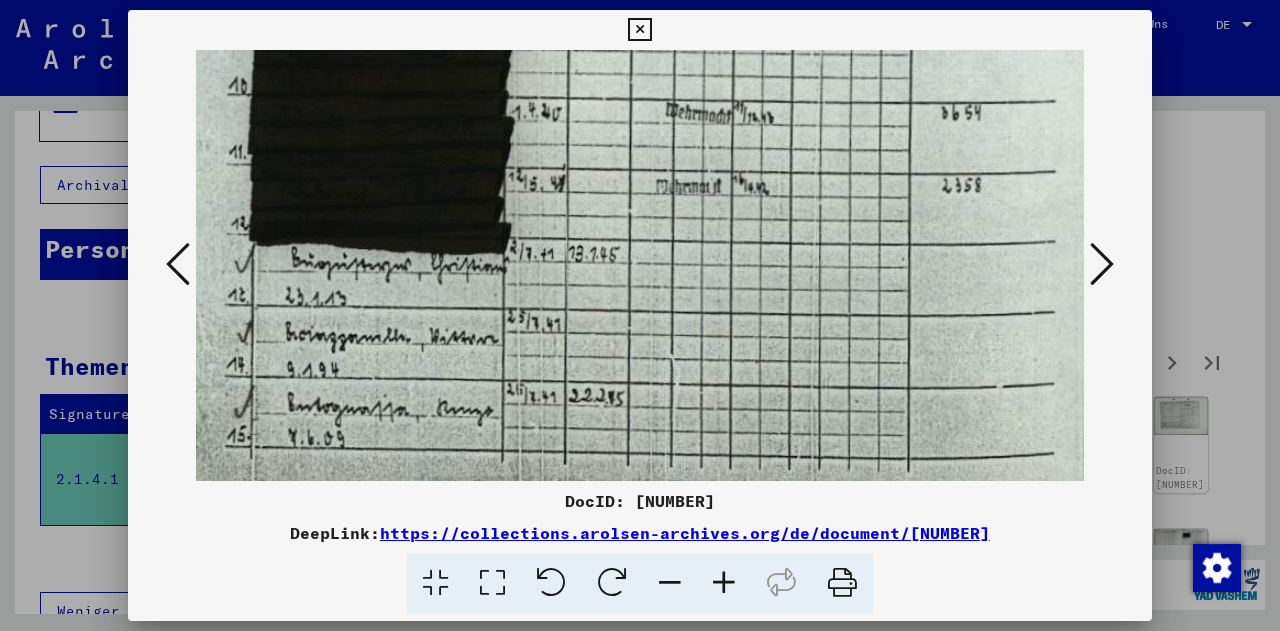 scroll, scrollTop: 858, scrollLeft: 63, axis: both 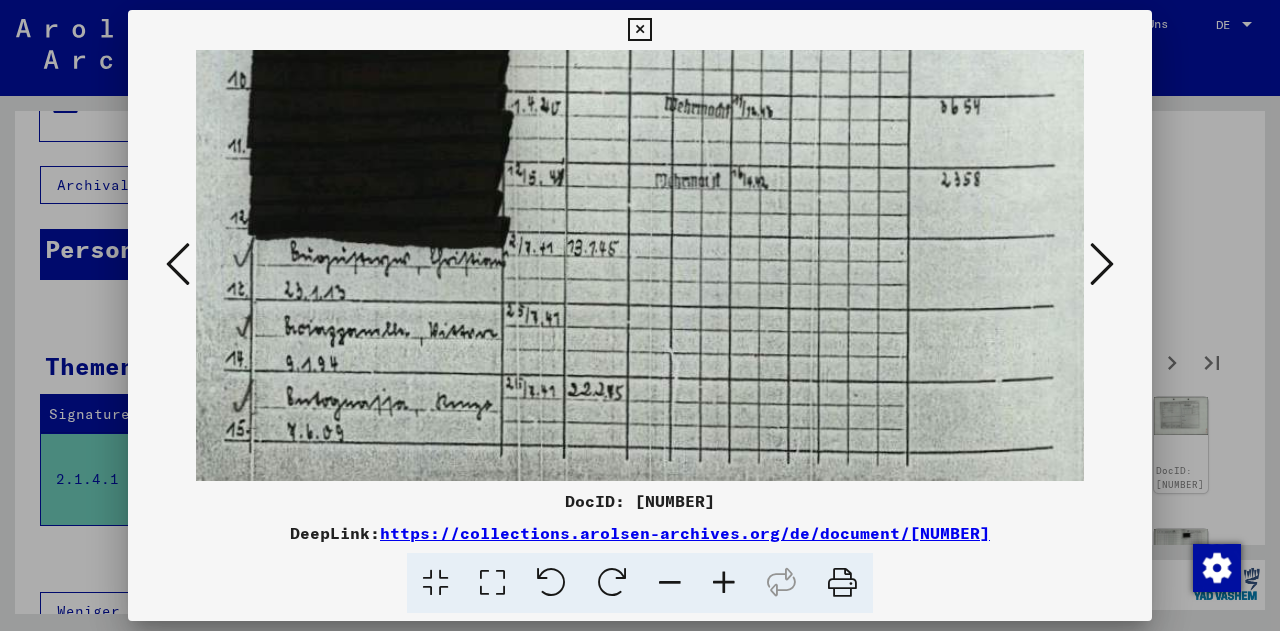 drag, startPoint x: 584, startPoint y: 447, endPoint x: 582, endPoint y: 351, distance: 96.02083 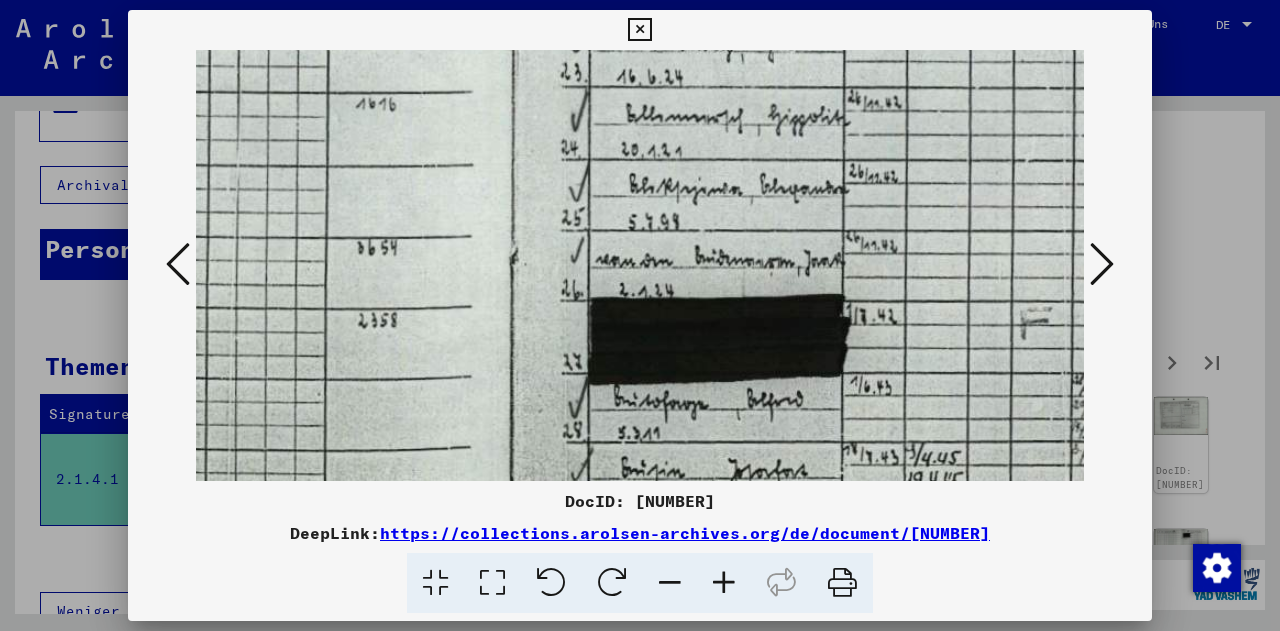 drag, startPoint x: 582, startPoint y: 351, endPoint x: 357, endPoint y: 449, distance: 245.41597 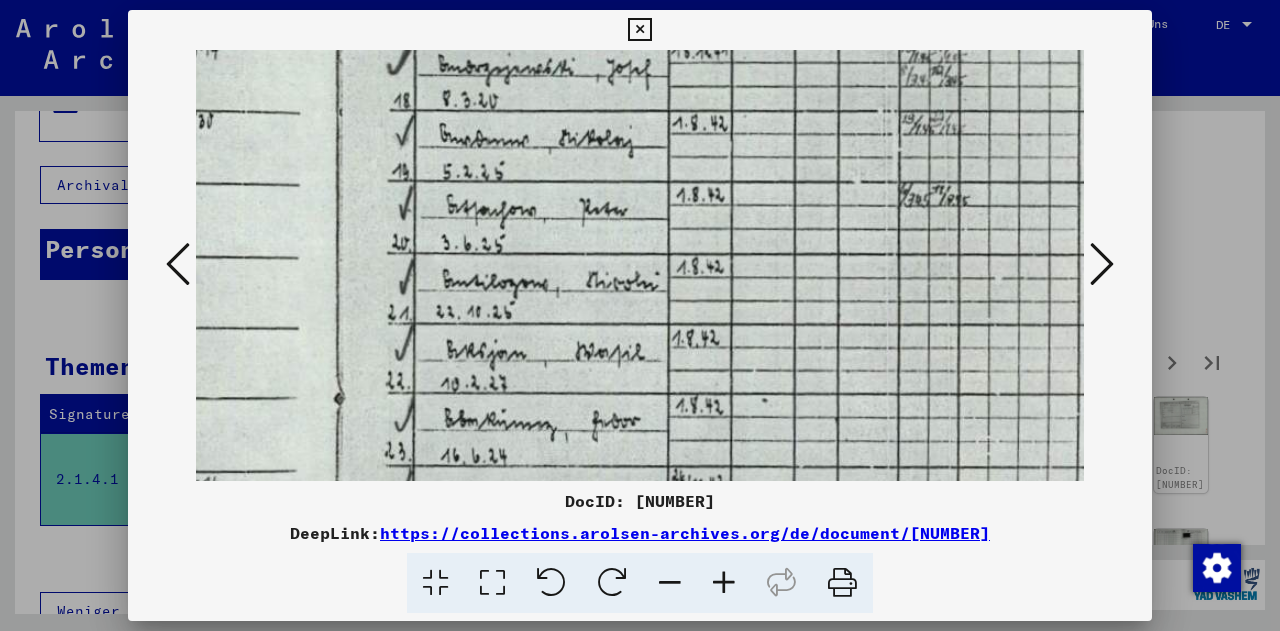 drag, startPoint x: 736, startPoint y: 213, endPoint x: 606, endPoint y: 571, distance: 380.87268 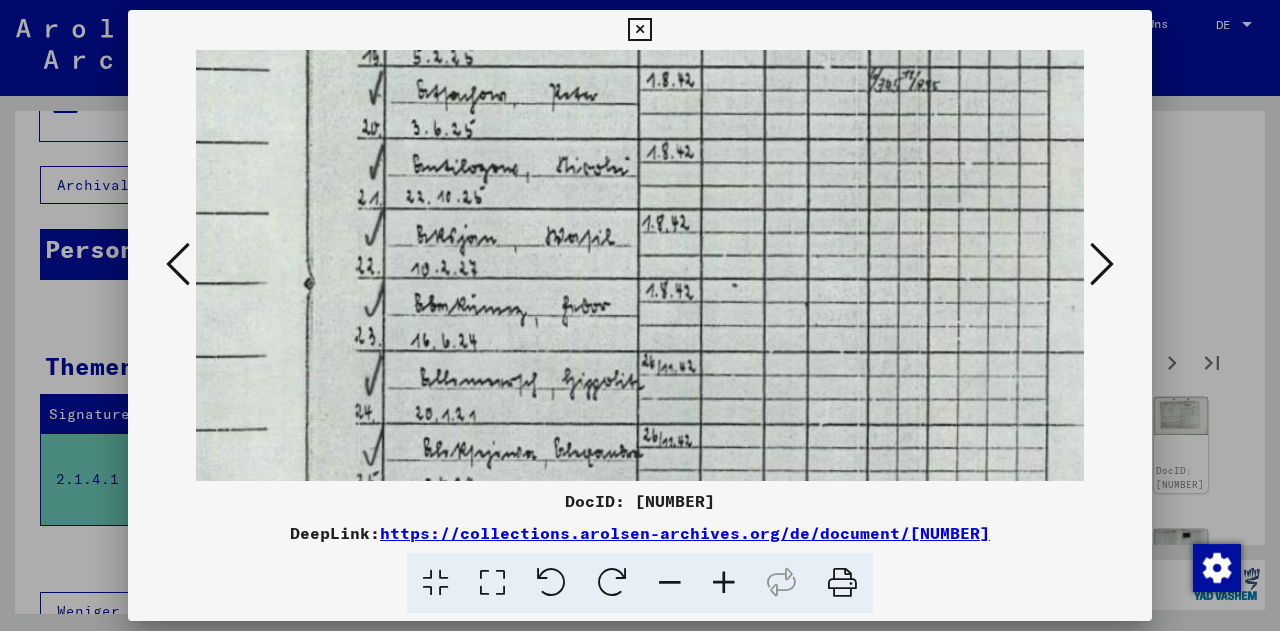 drag, startPoint x: 618, startPoint y: 241, endPoint x: 589, endPoint y: 102, distance: 141.99295 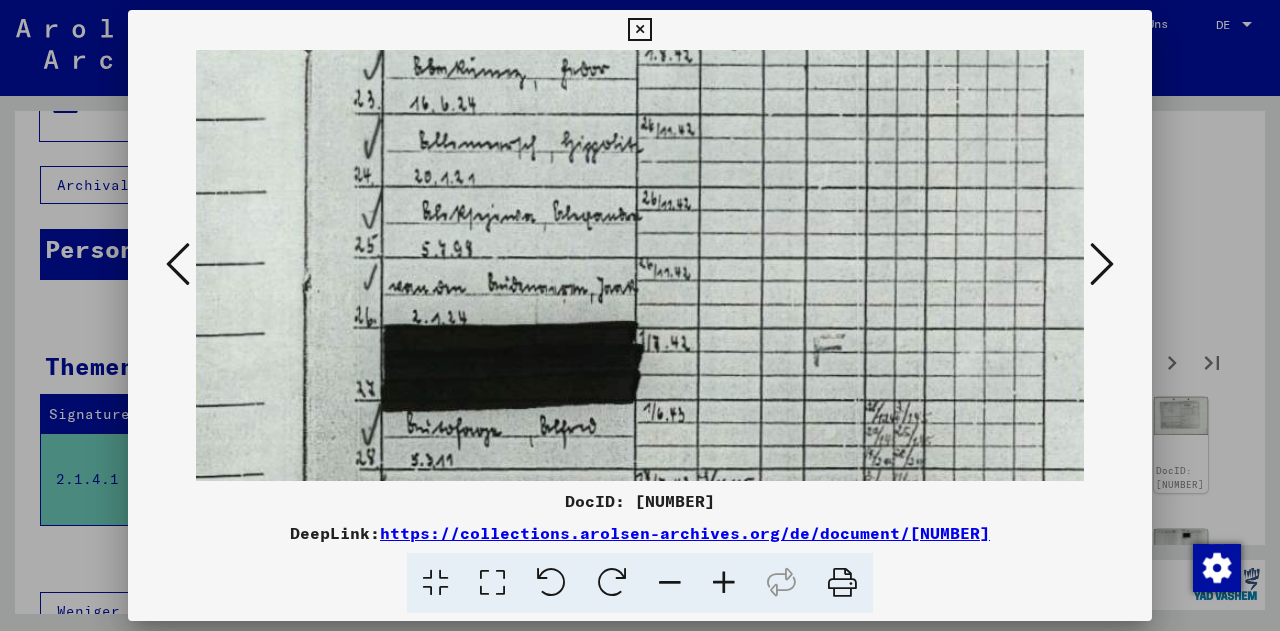 scroll, scrollTop: 692, scrollLeft: 853, axis: both 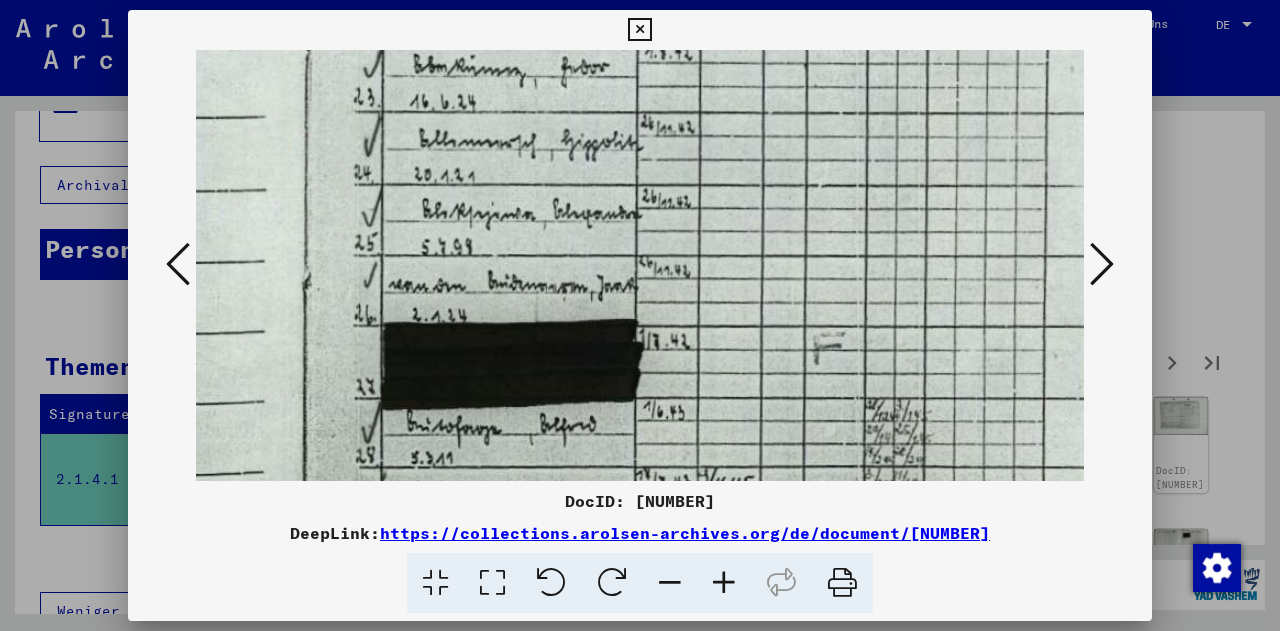 drag, startPoint x: 578, startPoint y: 437, endPoint x: 579, endPoint y: 211, distance: 226.00221 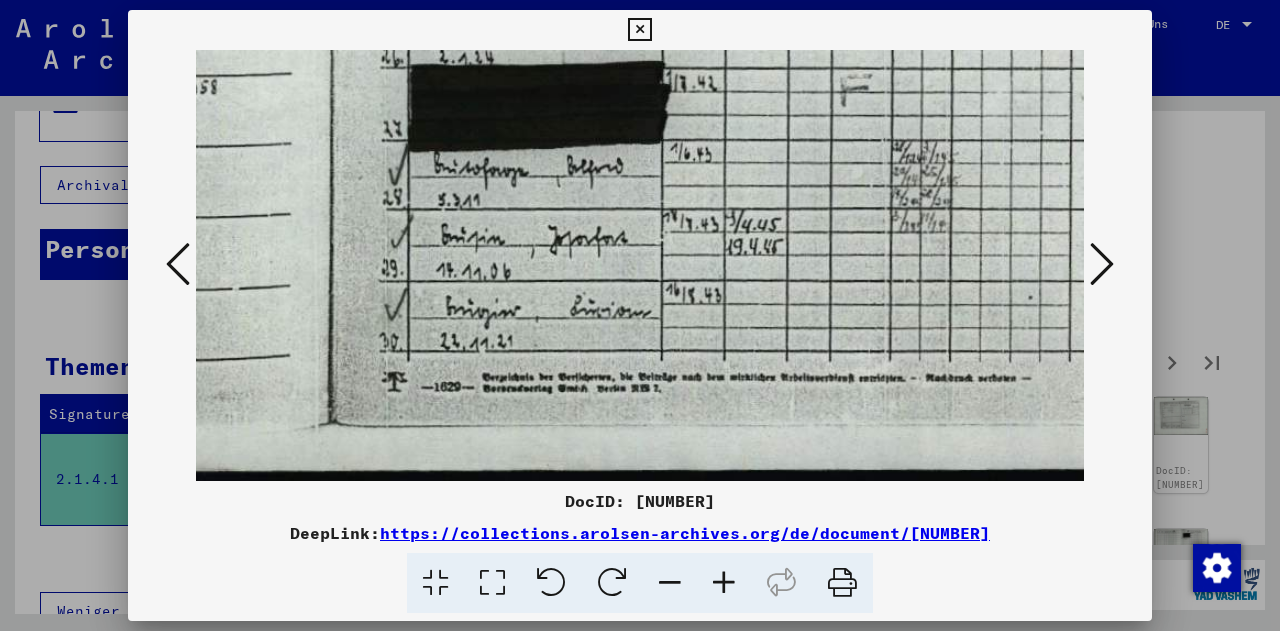 drag, startPoint x: 581, startPoint y: 388, endPoint x: 609, endPoint y: 13, distance: 376.04388 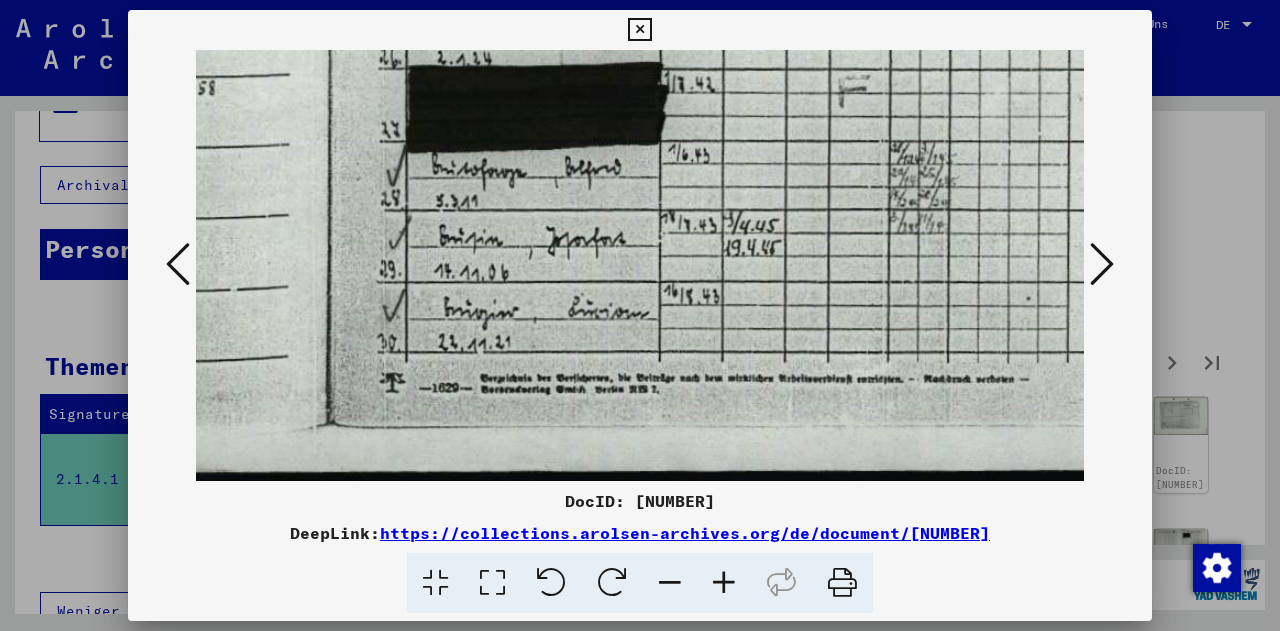 click at bounding box center (1102, 264) 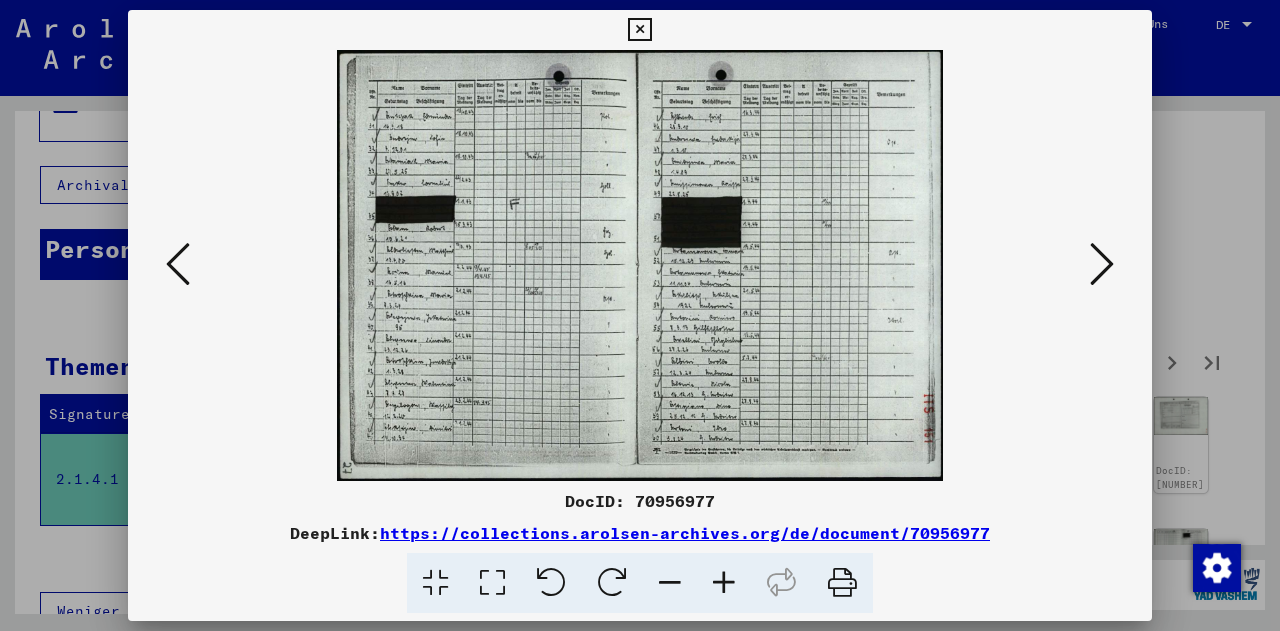 scroll, scrollTop: 0, scrollLeft: 0, axis: both 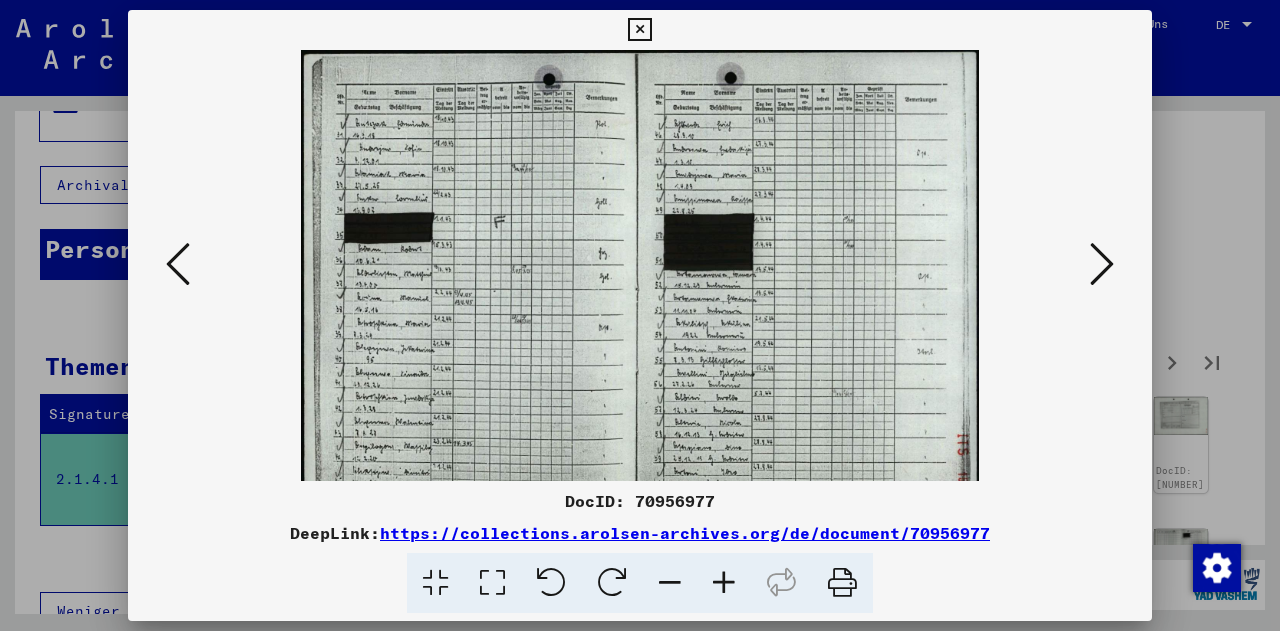 click at bounding box center (724, 583) 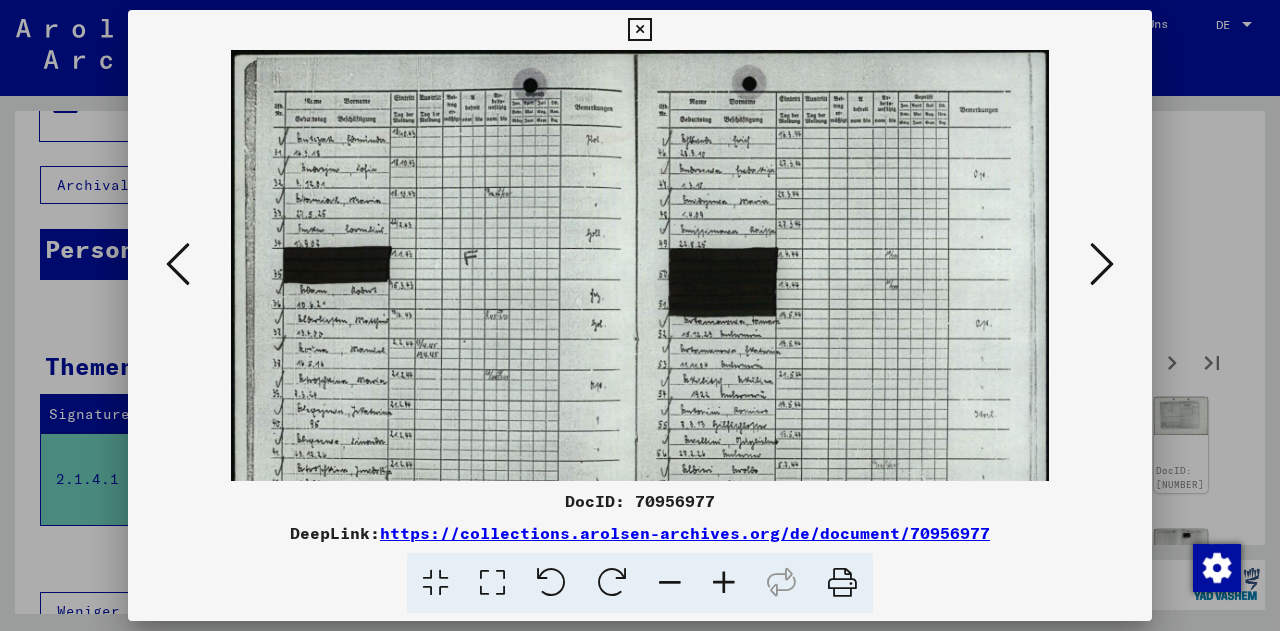 click at bounding box center [724, 583] 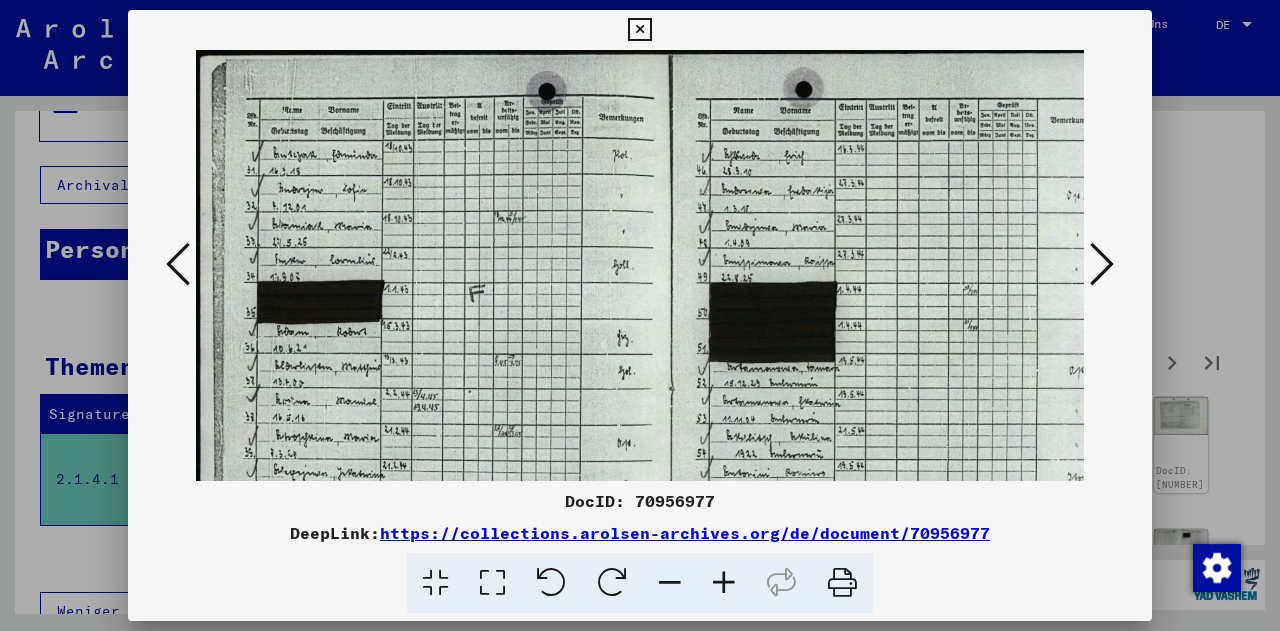 click at bounding box center [724, 583] 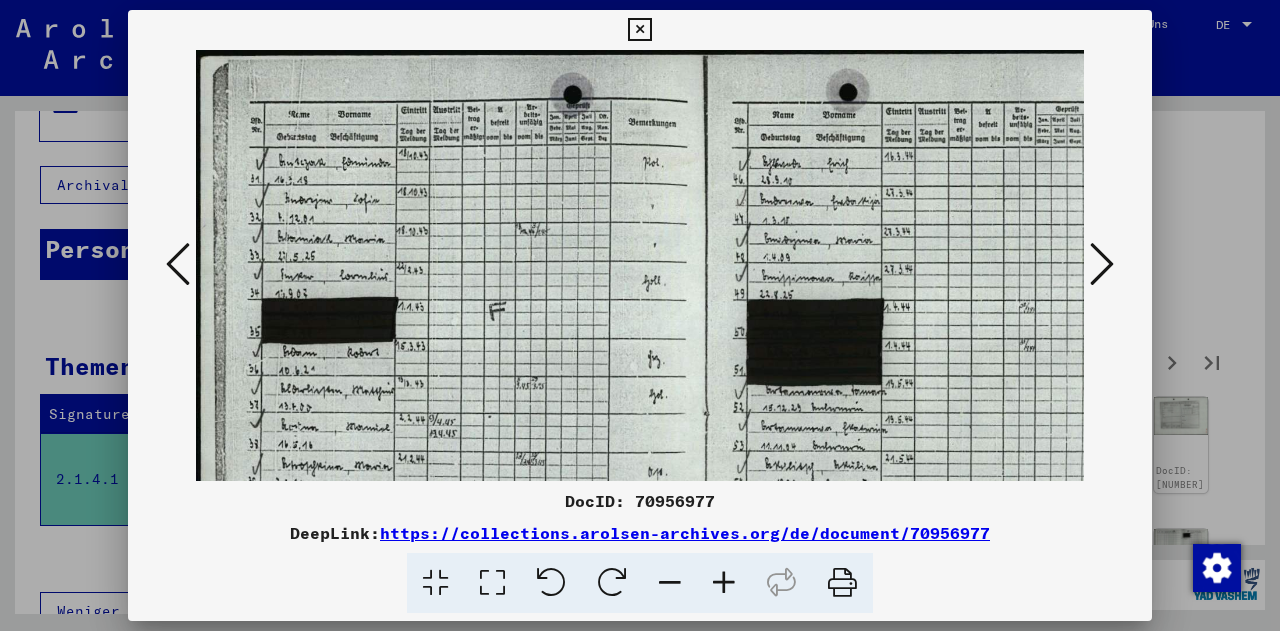 click at bounding box center [724, 583] 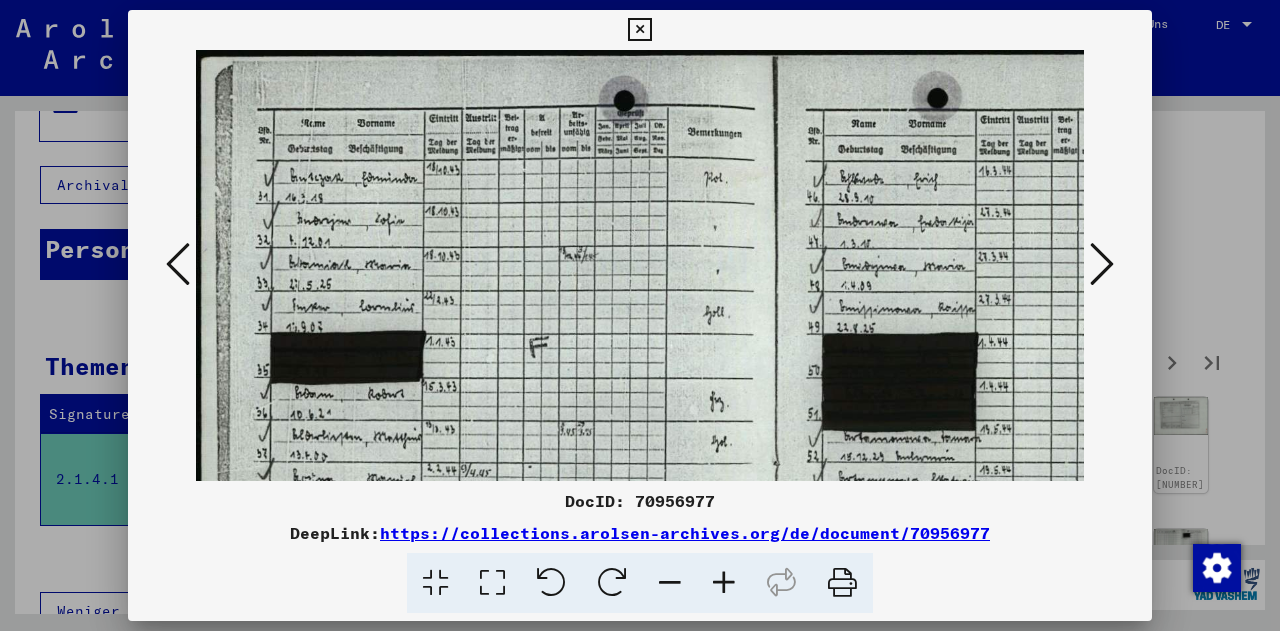 click at bounding box center (724, 583) 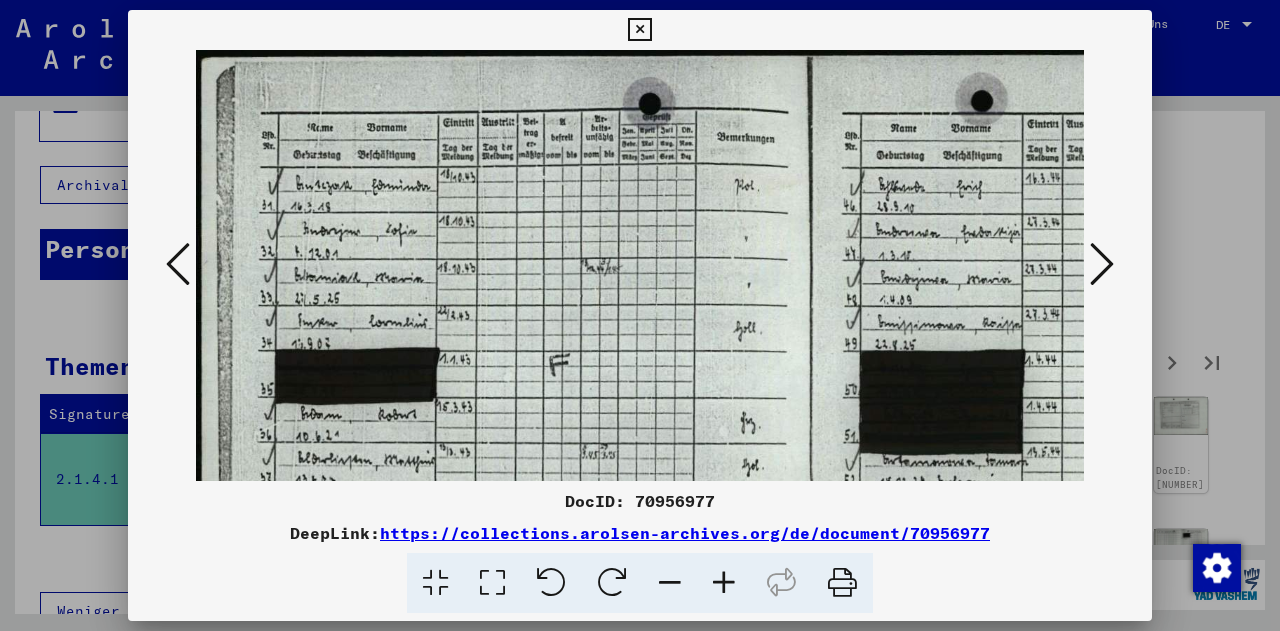 click at bounding box center (724, 583) 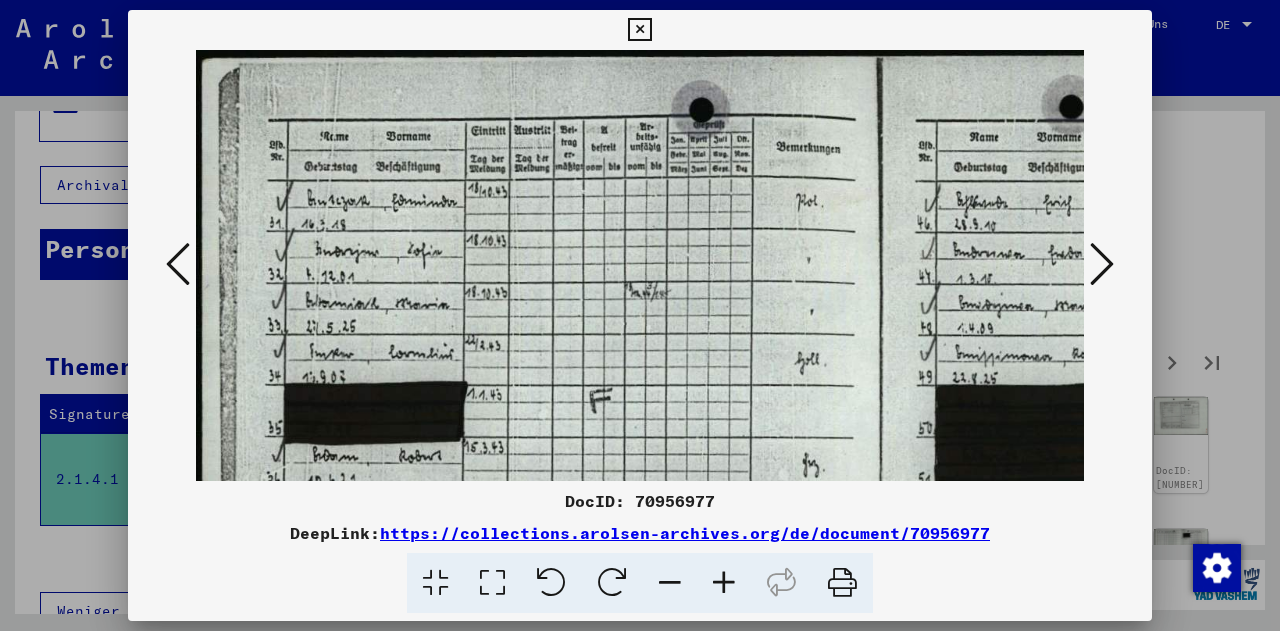 click at bounding box center [724, 583] 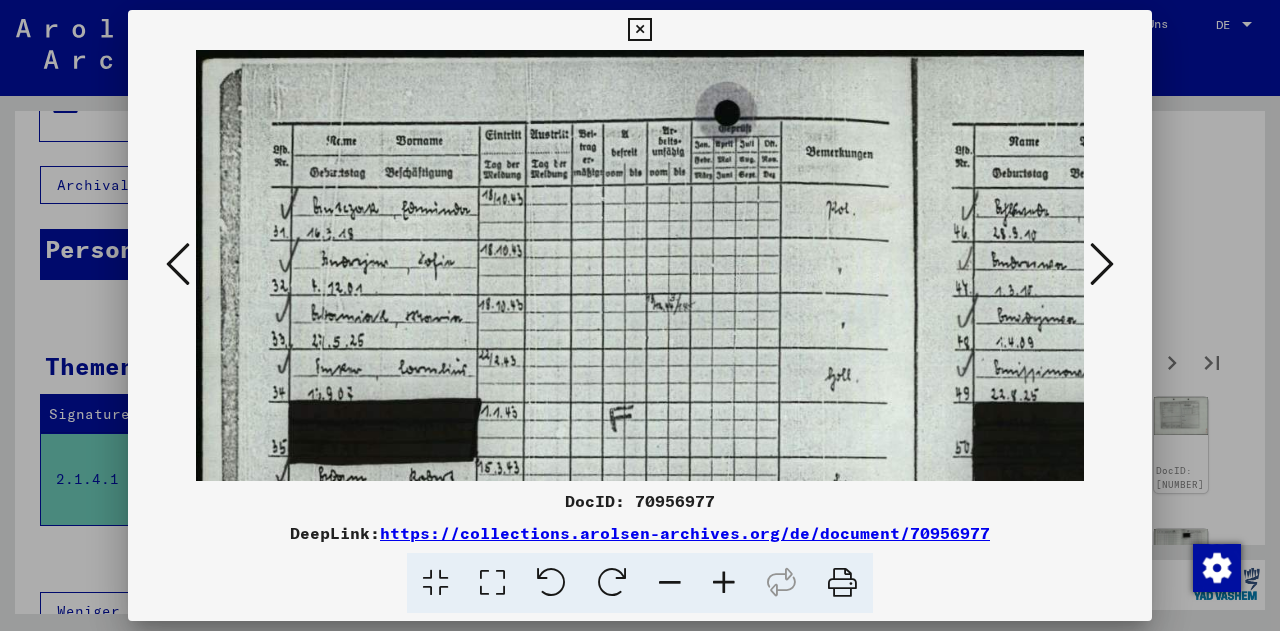 click at bounding box center [724, 583] 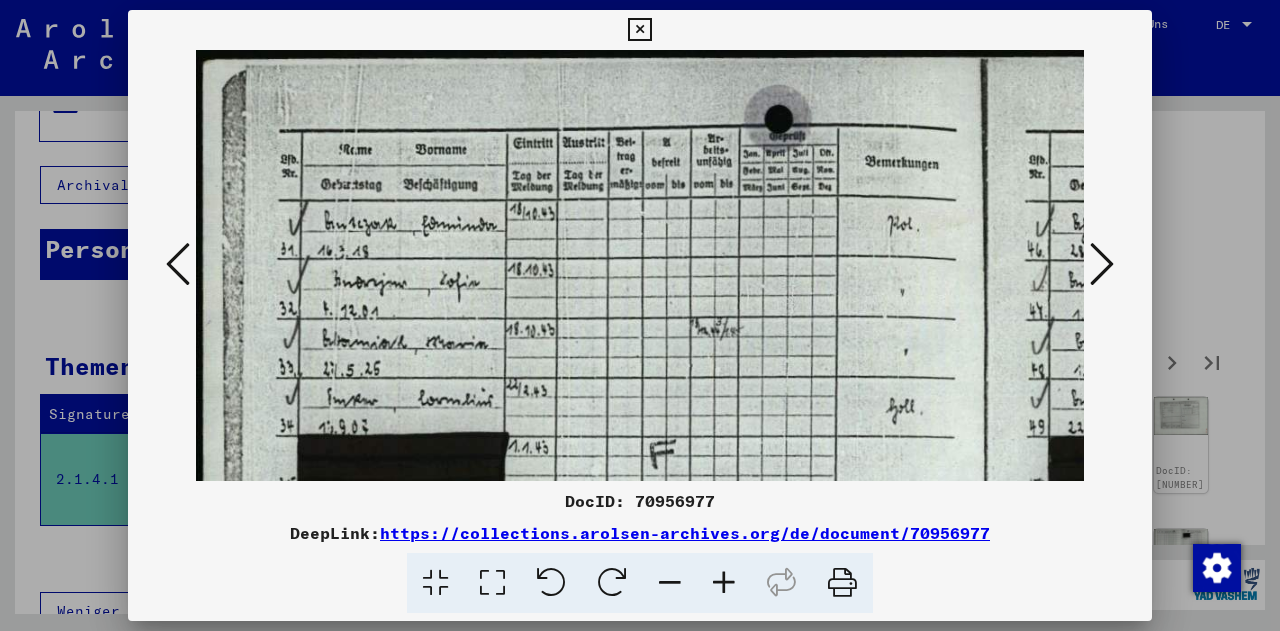 click at bounding box center (724, 583) 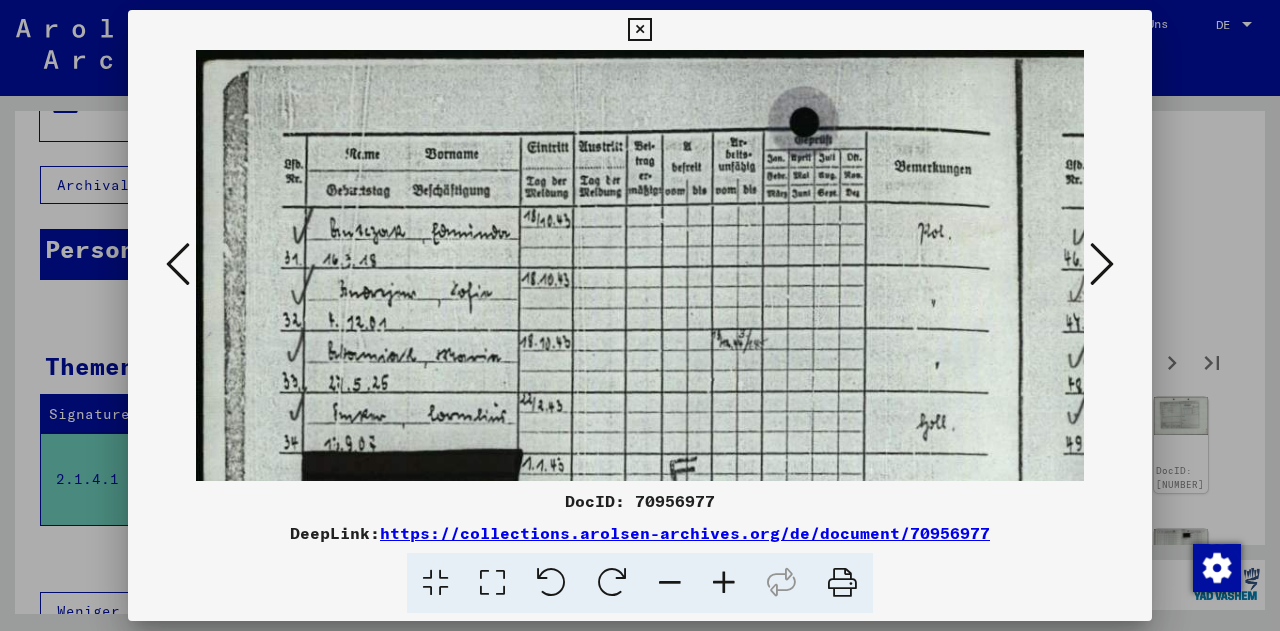 click at bounding box center (724, 583) 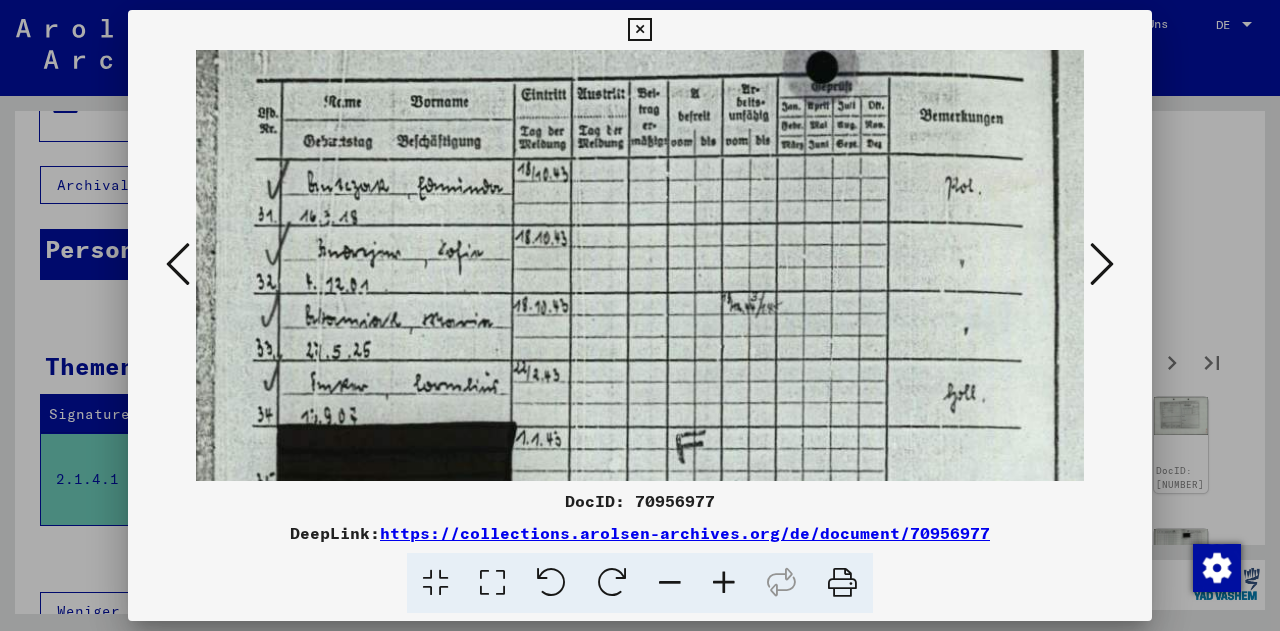 scroll, scrollTop: 62, scrollLeft: 35, axis: both 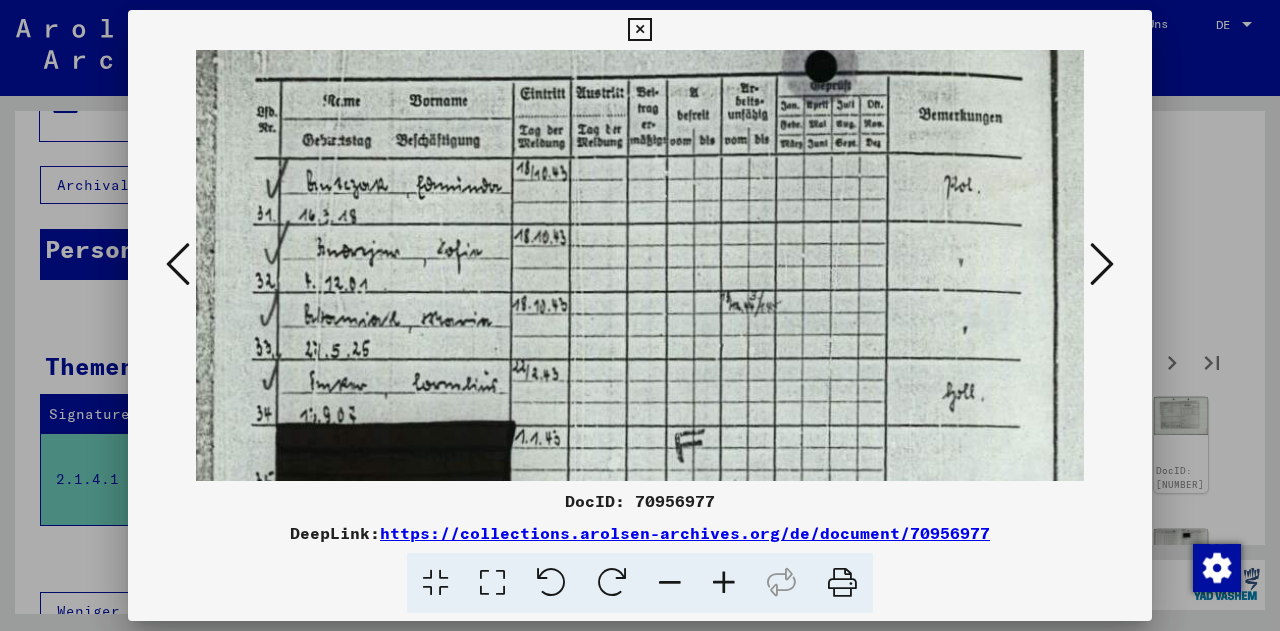 drag, startPoint x: 706, startPoint y: 355, endPoint x: 672, endPoint y: 295, distance: 68.96376 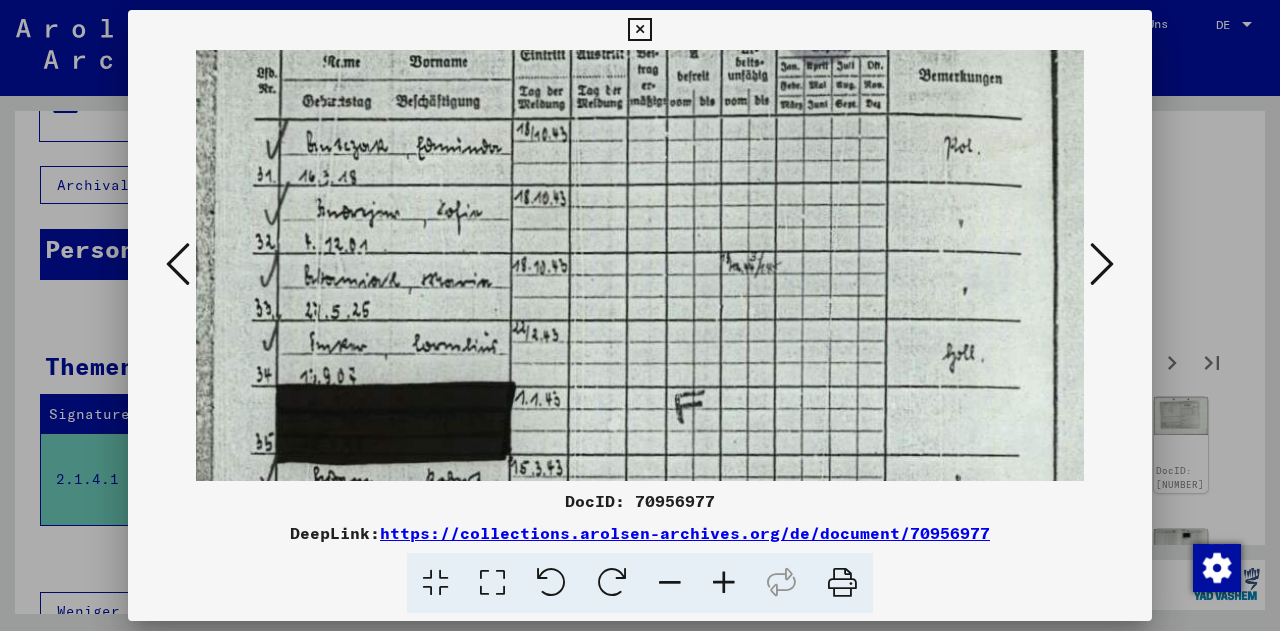 drag, startPoint x: 552, startPoint y: 411, endPoint x: 551, endPoint y: 374, distance: 37.01351 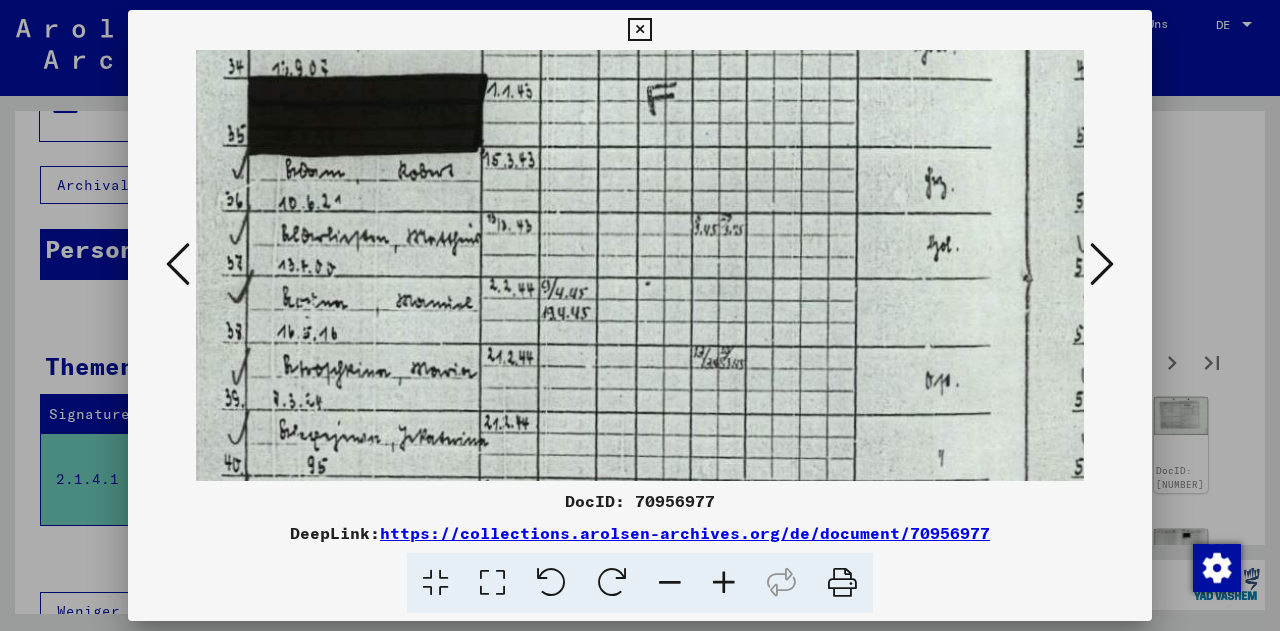 scroll, scrollTop: 412, scrollLeft: 64, axis: both 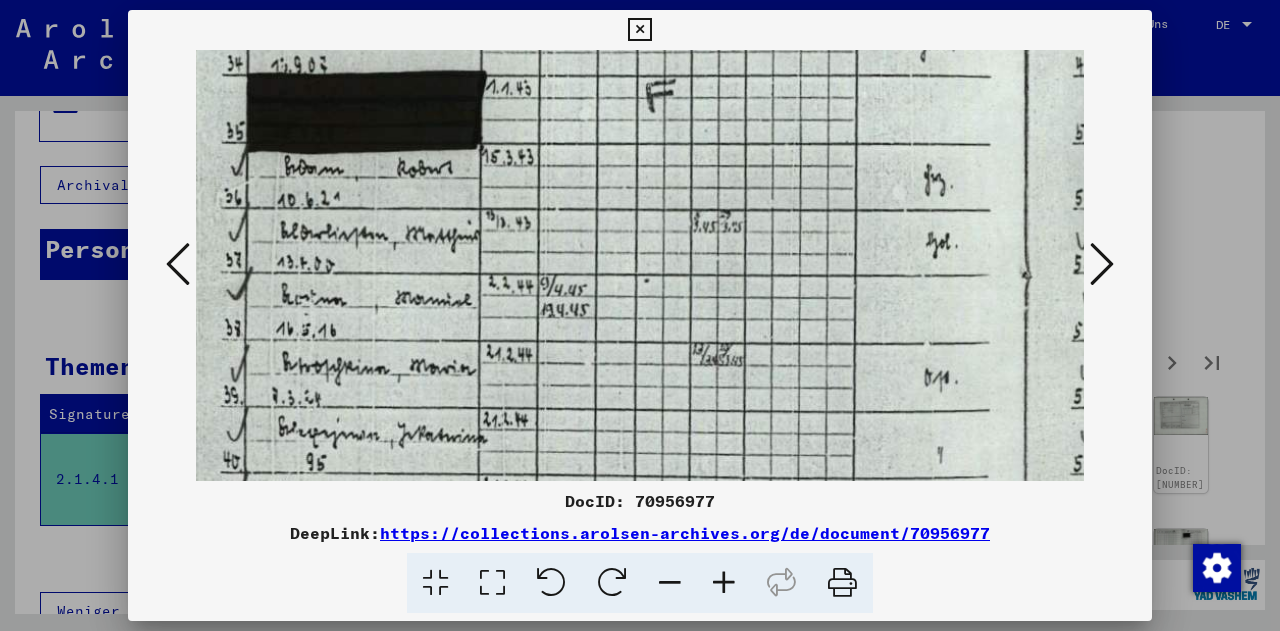 drag, startPoint x: 546, startPoint y: 392, endPoint x: 527, endPoint y: 89, distance: 303.59512 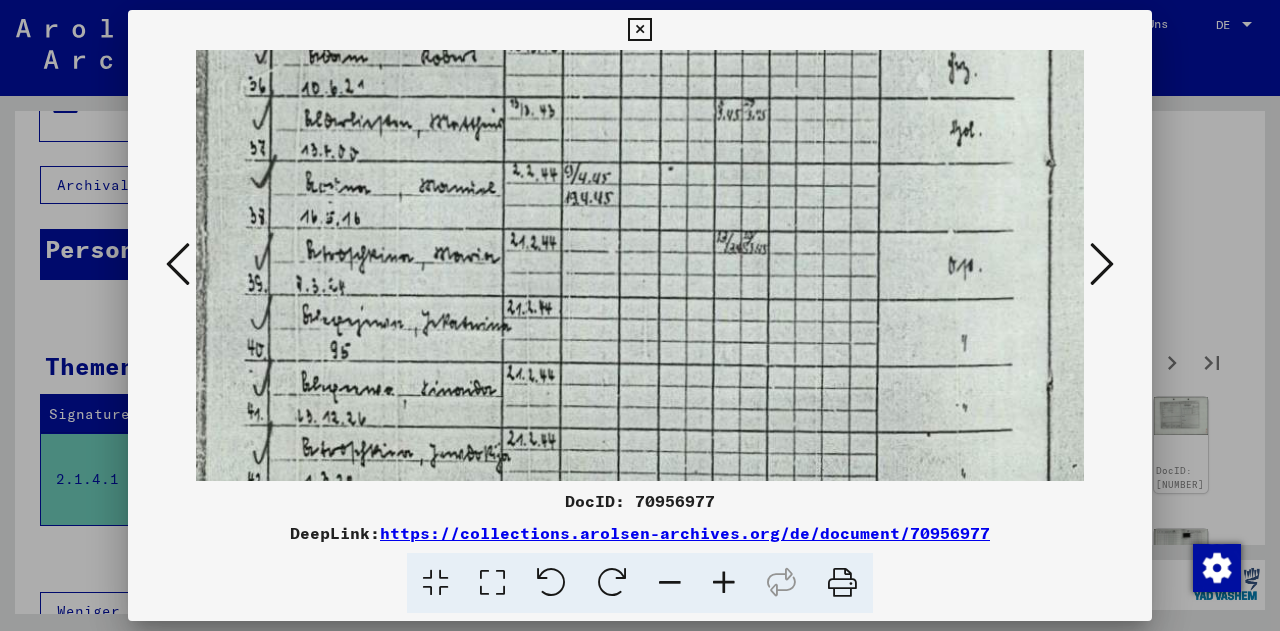 drag, startPoint x: 527, startPoint y: 89, endPoint x: 484, endPoint y: 230, distance: 147.411 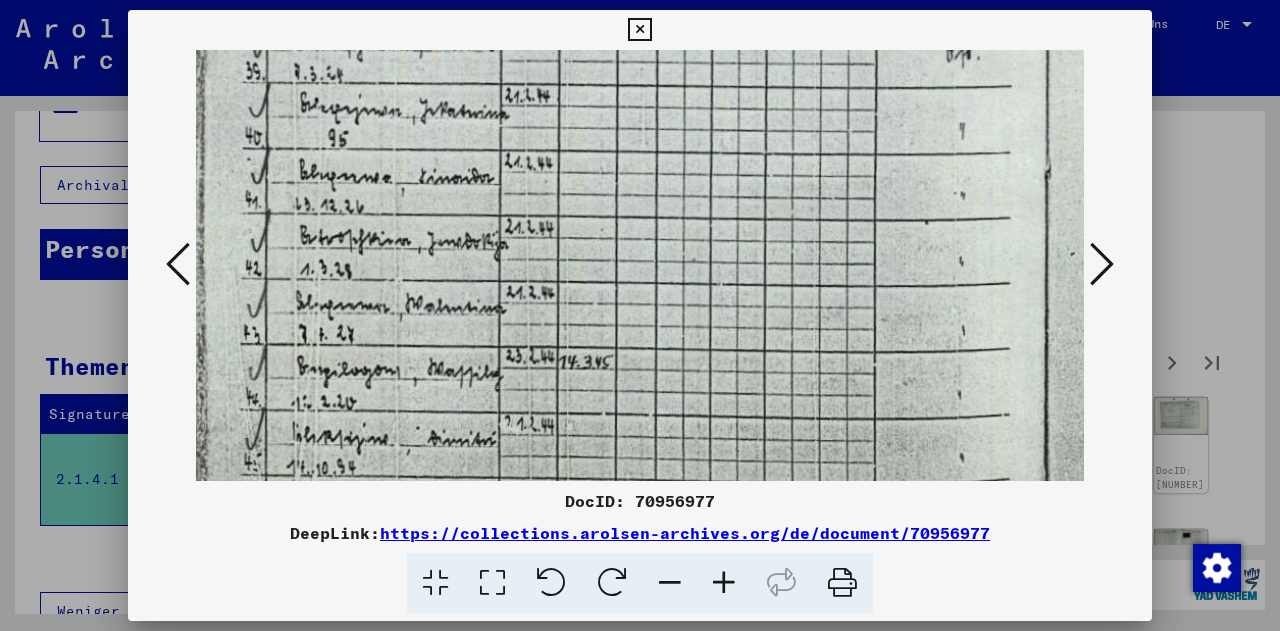 scroll, scrollTop: 738, scrollLeft: 43, axis: both 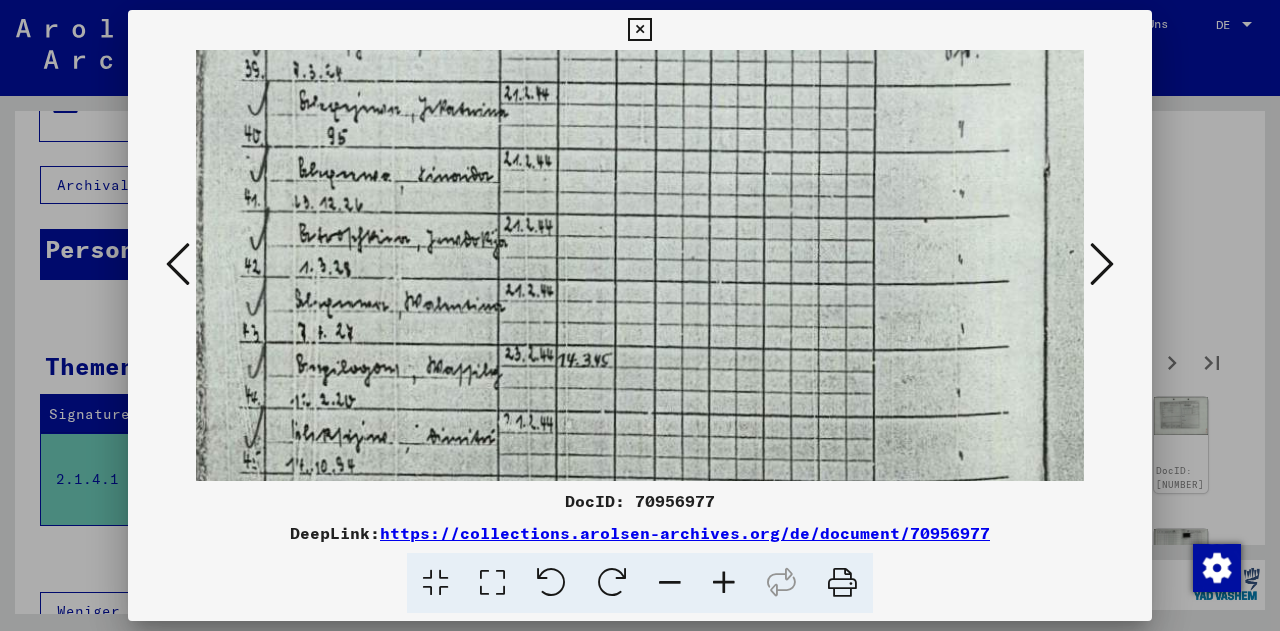 drag, startPoint x: 526, startPoint y: 410, endPoint x: 524, endPoint y: 197, distance: 213.00938 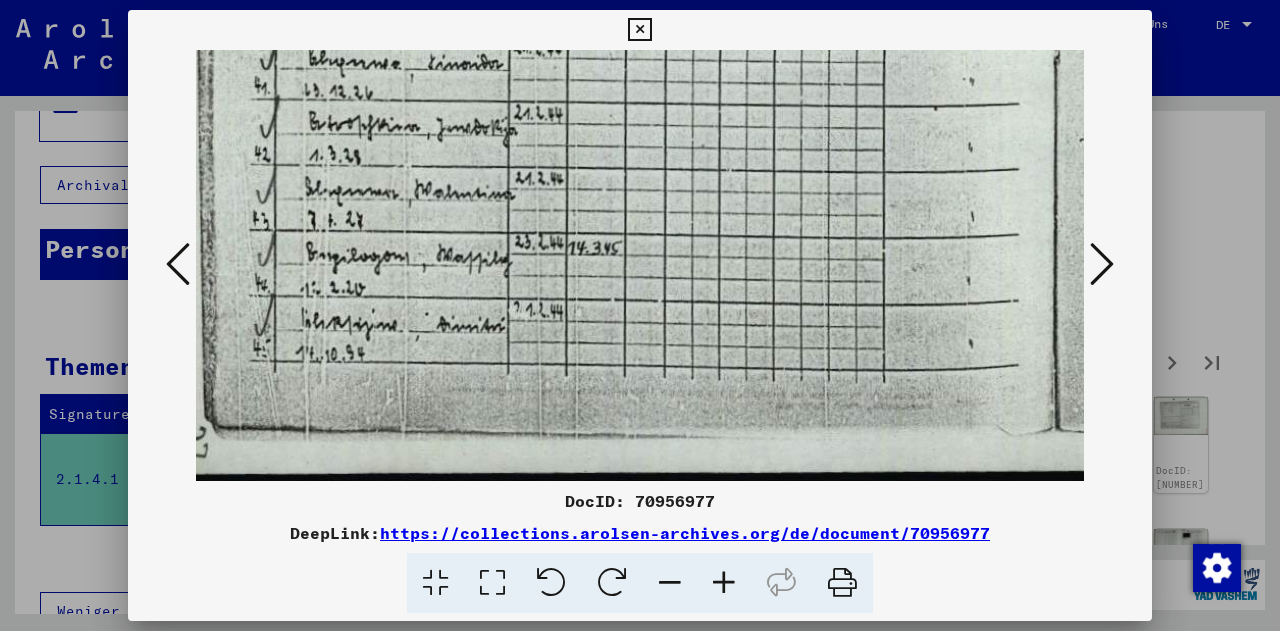 scroll, scrollTop: 850, scrollLeft: 32, axis: both 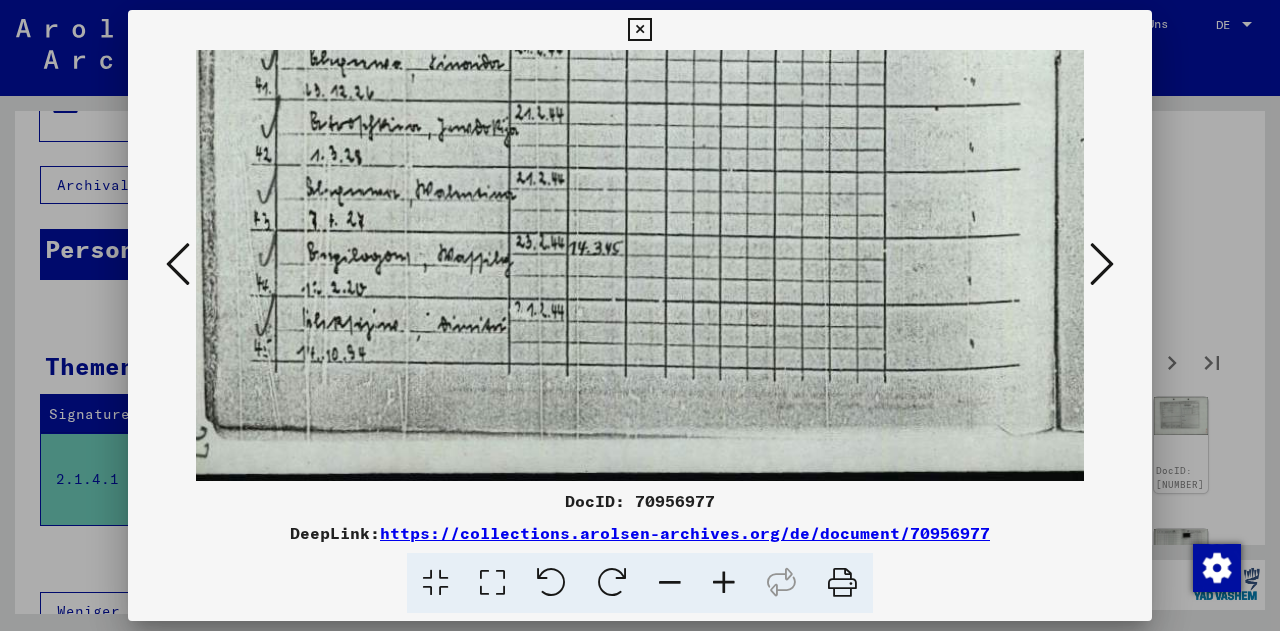 drag, startPoint x: 532, startPoint y: 391, endPoint x: 545, endPoint y: 172, distance: 219.3855 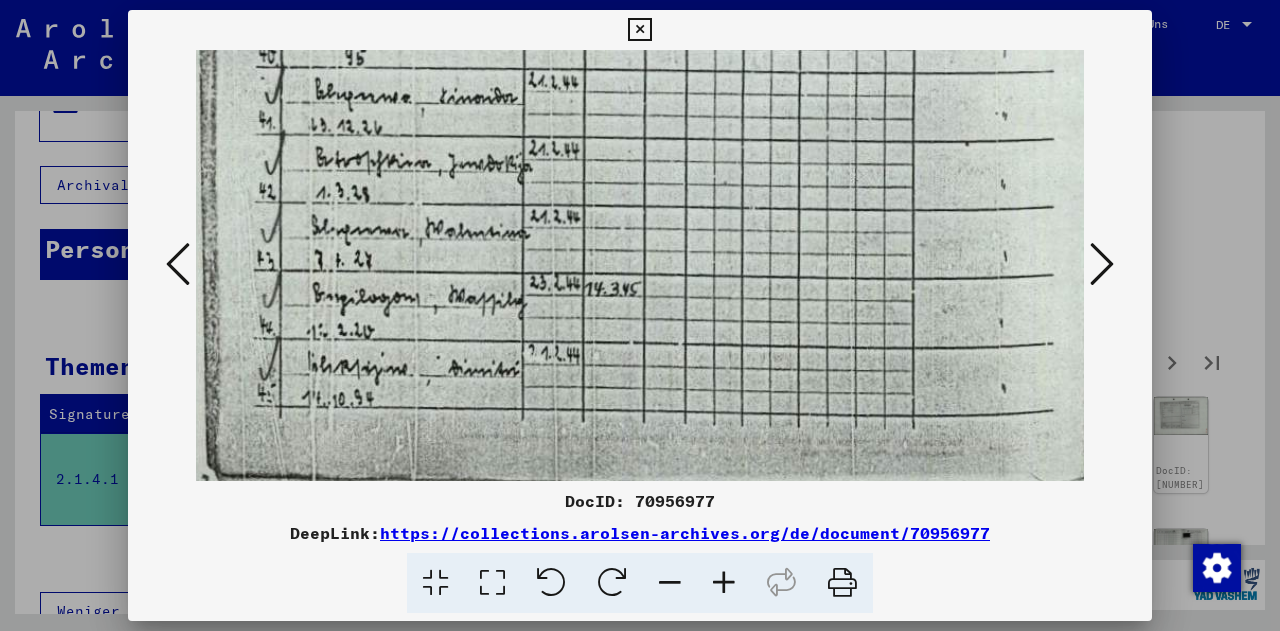 click at bounding box center [724, 583] 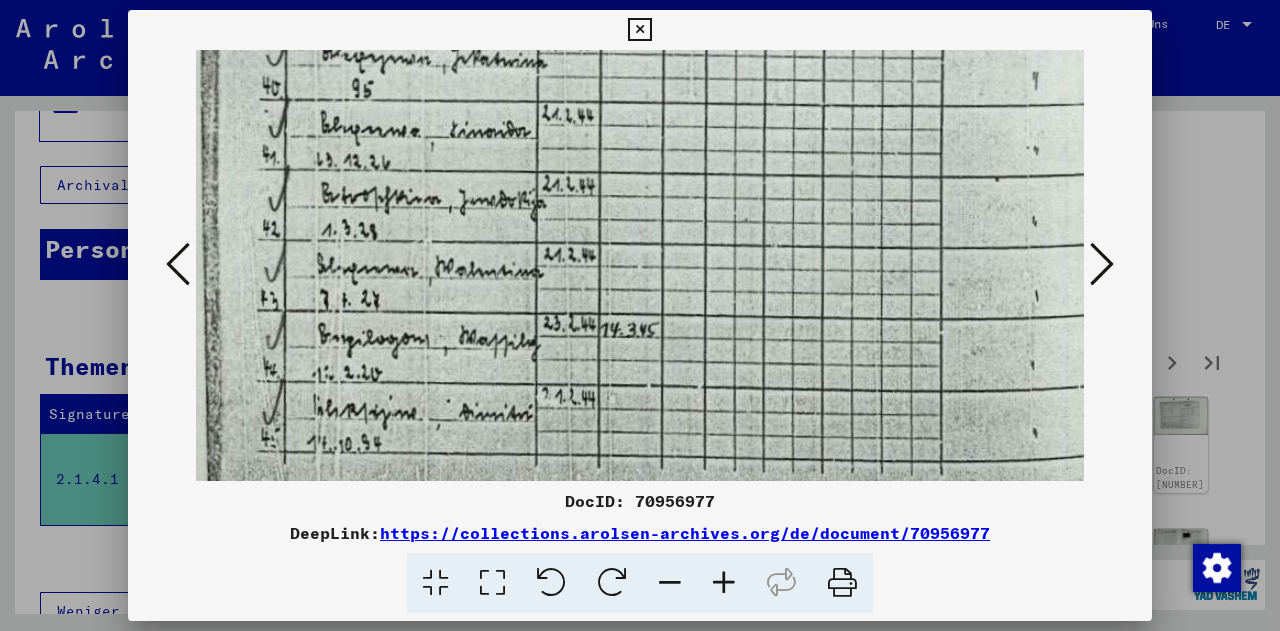 click at bounding box center [724, 583] 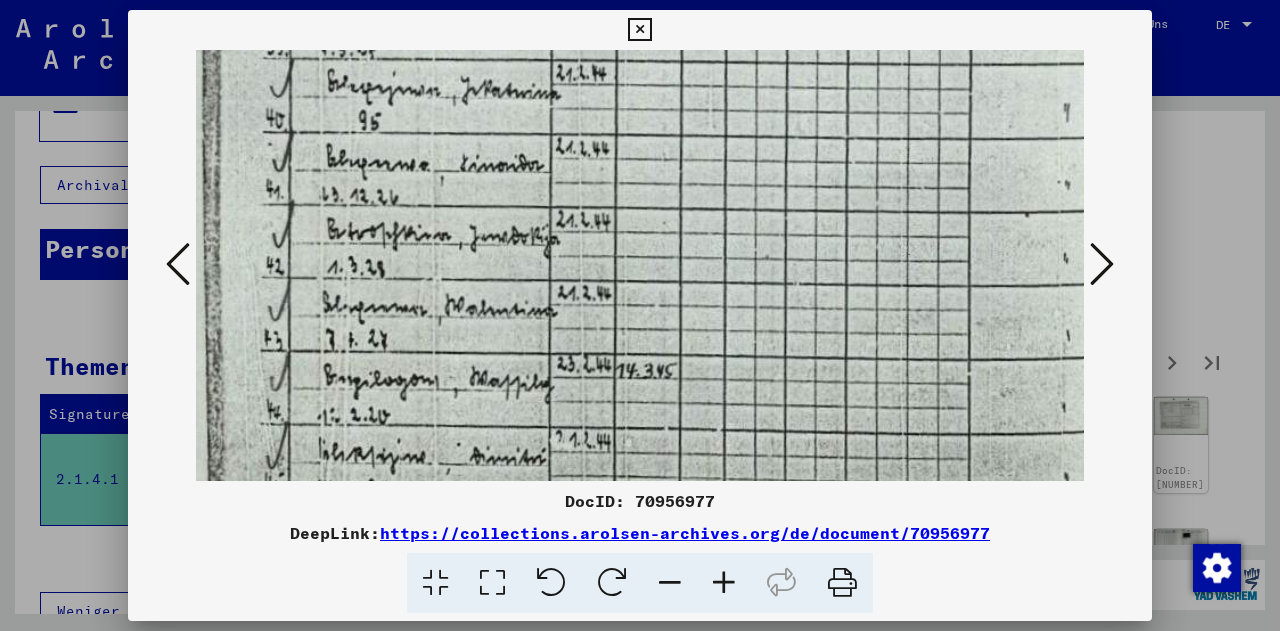 click at bounding box center [724, 583] 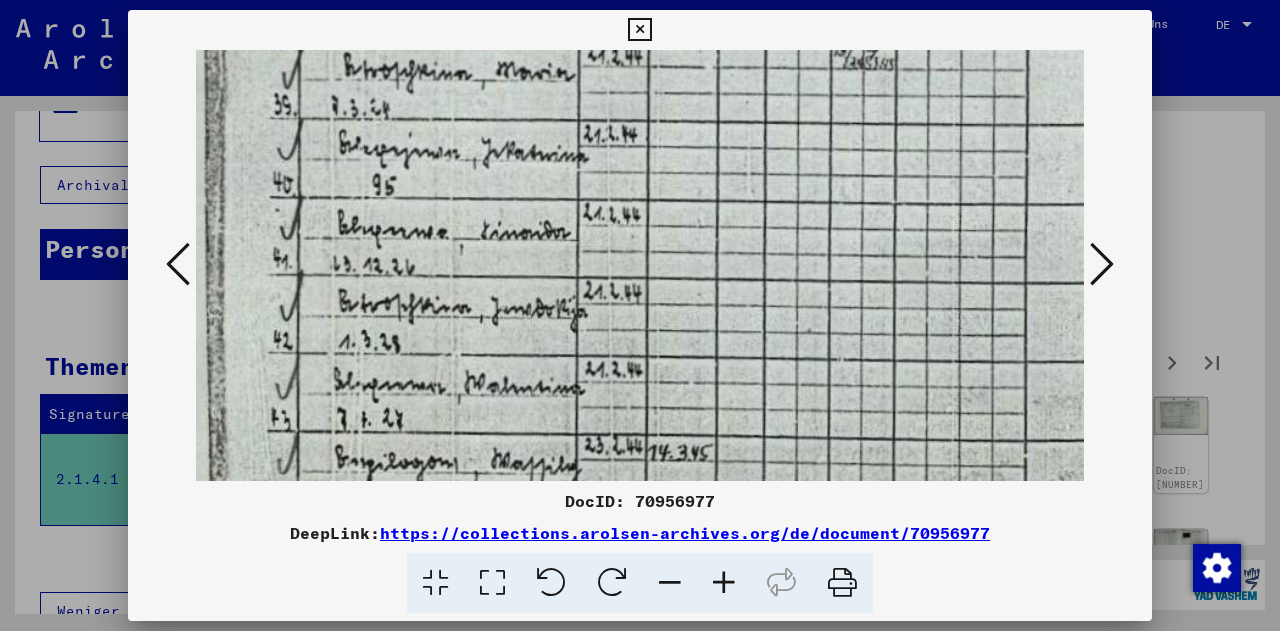 click at bounding box center [724, 583] 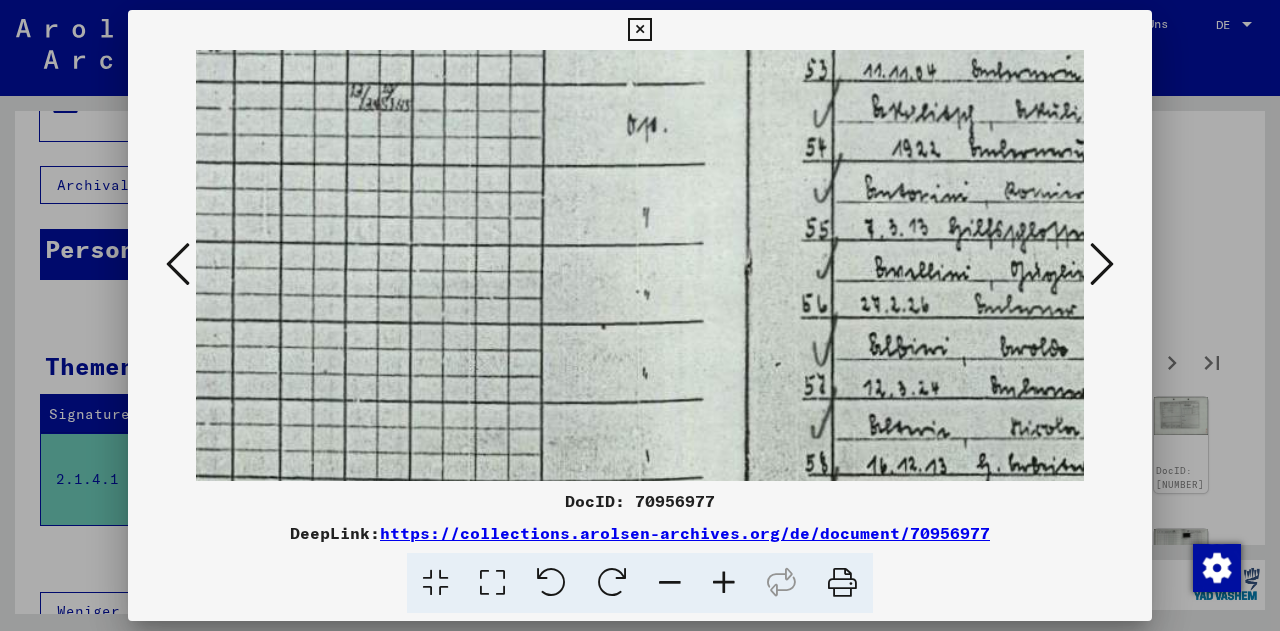 scroll, scrollTop: 784, scrollLeft: 560, axis: both 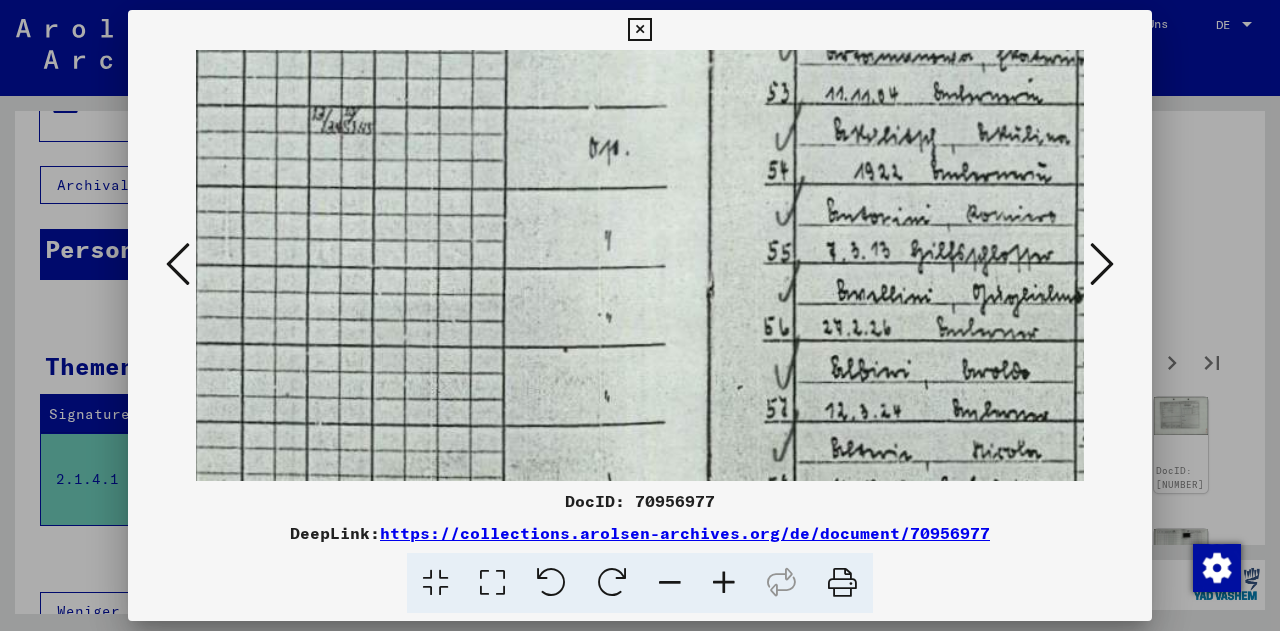 drag, startPoint x: 950, startPoint y: 329, endPoint x: 424, endPoint y: 398, distance: 530.50635 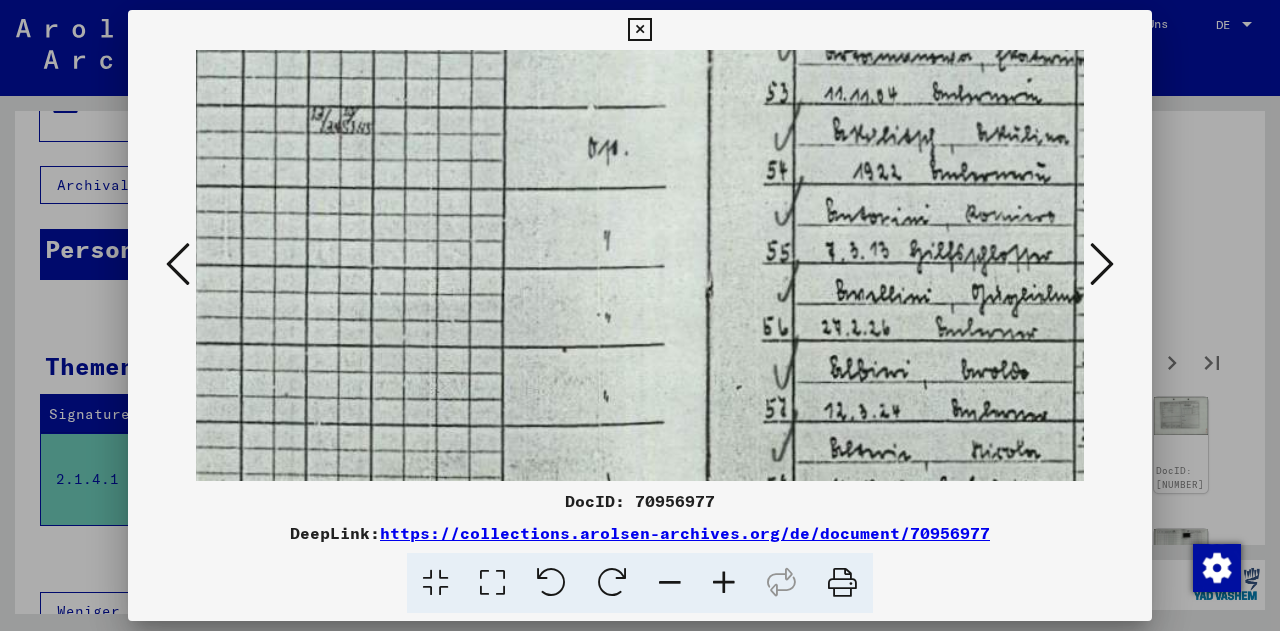 click at bounding box center (718, 29) 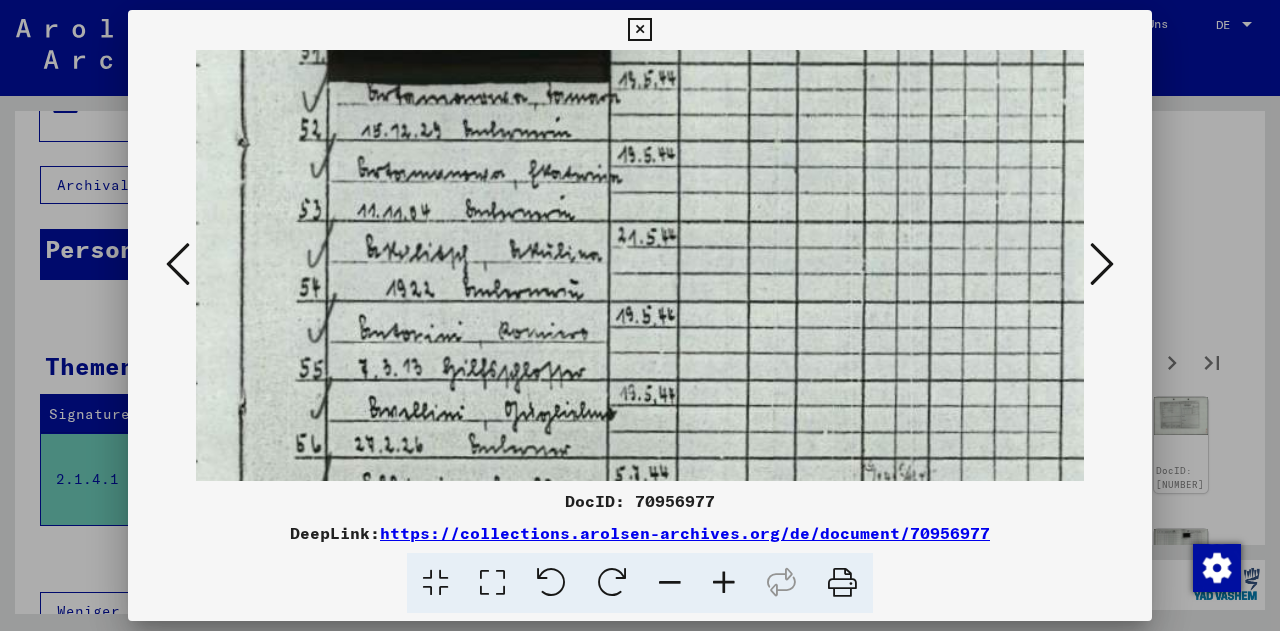 scroll, scrollTop: 669, scrollLeft: 1027, axis: both 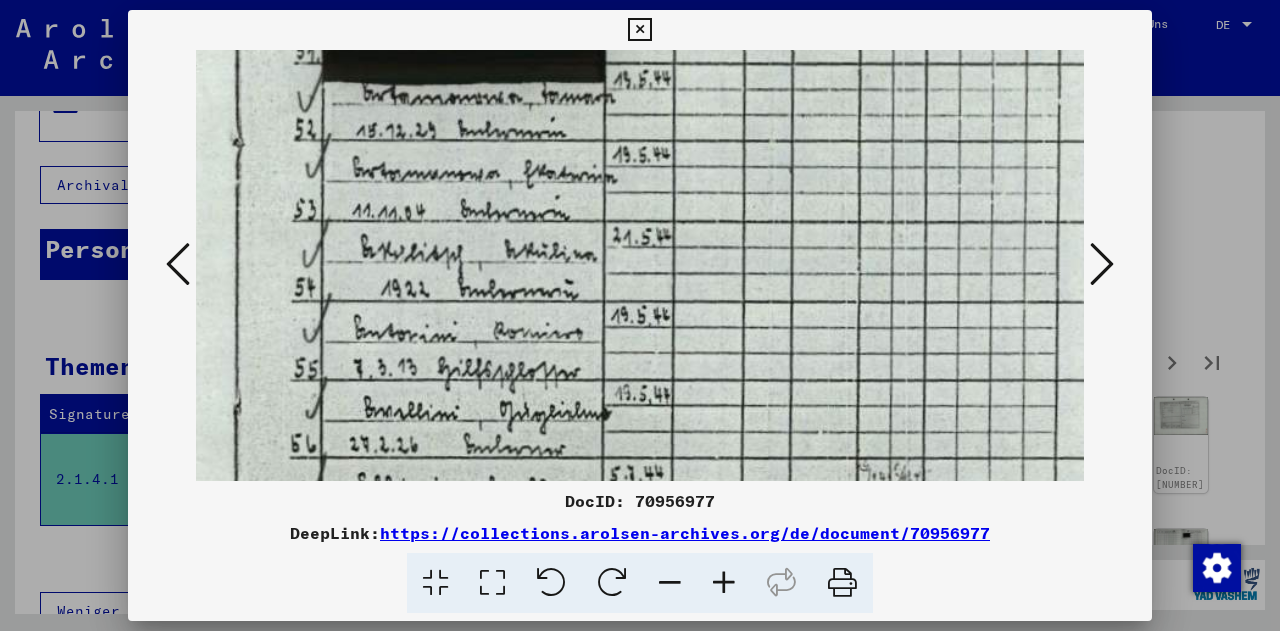 drag, startPoint x: 808, startPoint y: 390, endPoint x: 344, endPoint y: 507, distance: 478.52377 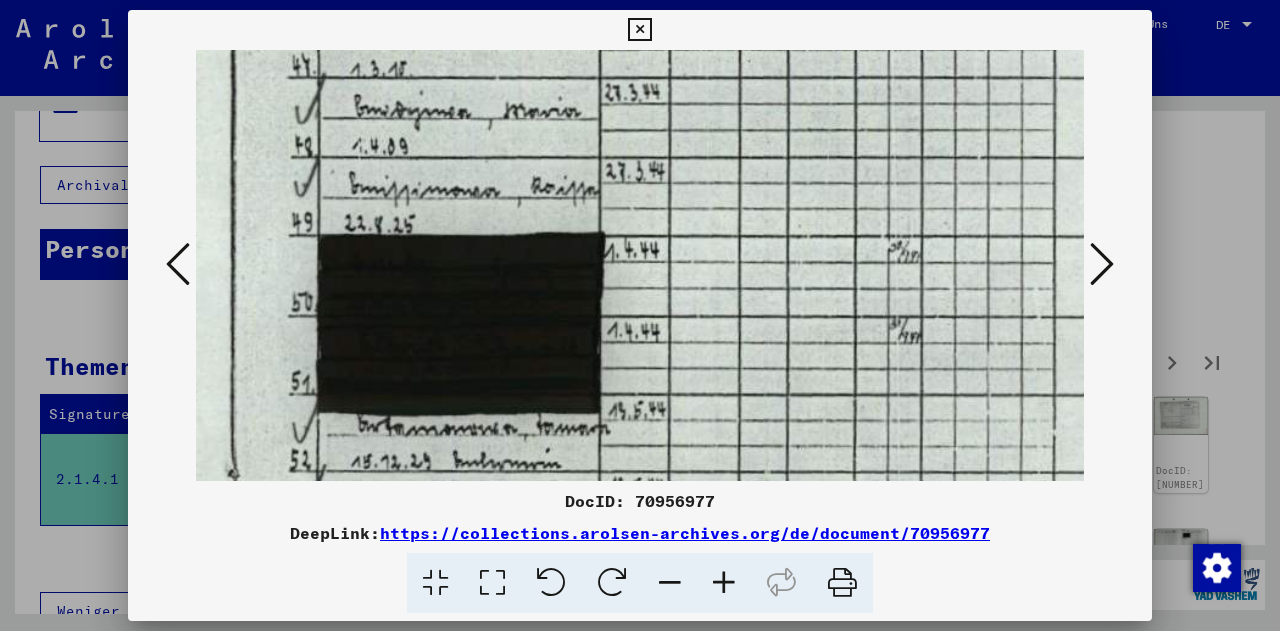 scroll, scrollTop: 315, scrollLeft: 1032, axis: both 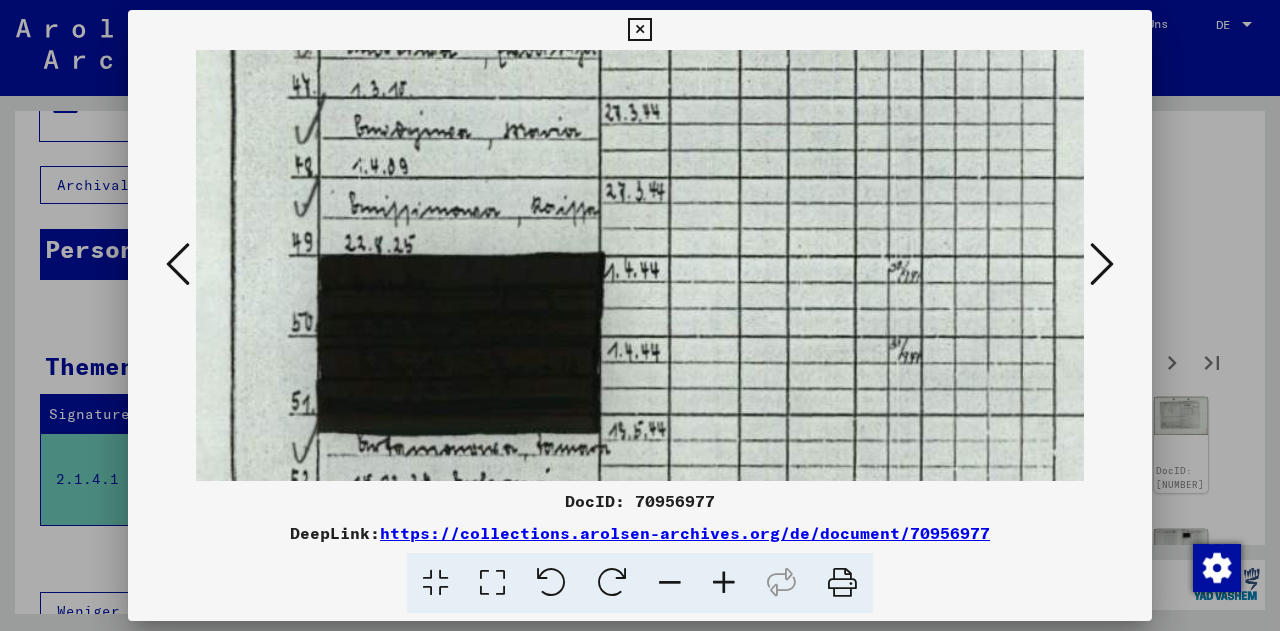 drag, startPoint x: 660, startPoint y: 127, endPoint x: 658, endPoint y: 488, distance: 361.00555 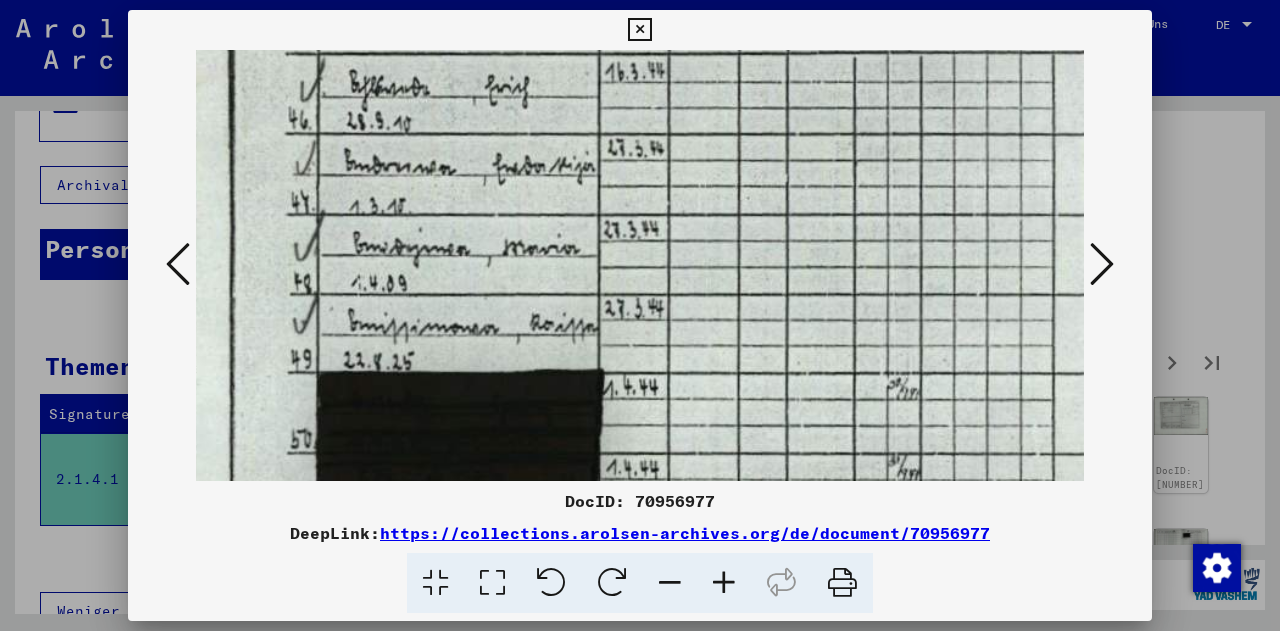 scroll, scrollTop: 195, scrollLeft: 1032, axis: both 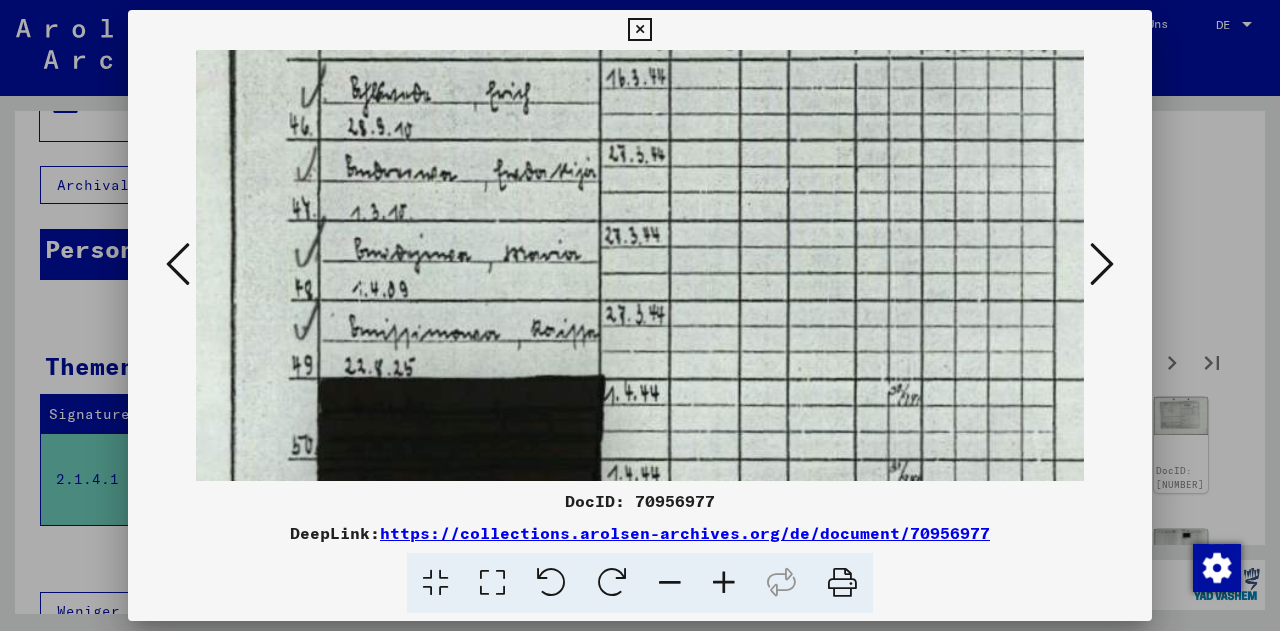 drag, startPoint x: 641, startPoint y: 242, endPoint x: 641, endPoint y: 363, distance: 121 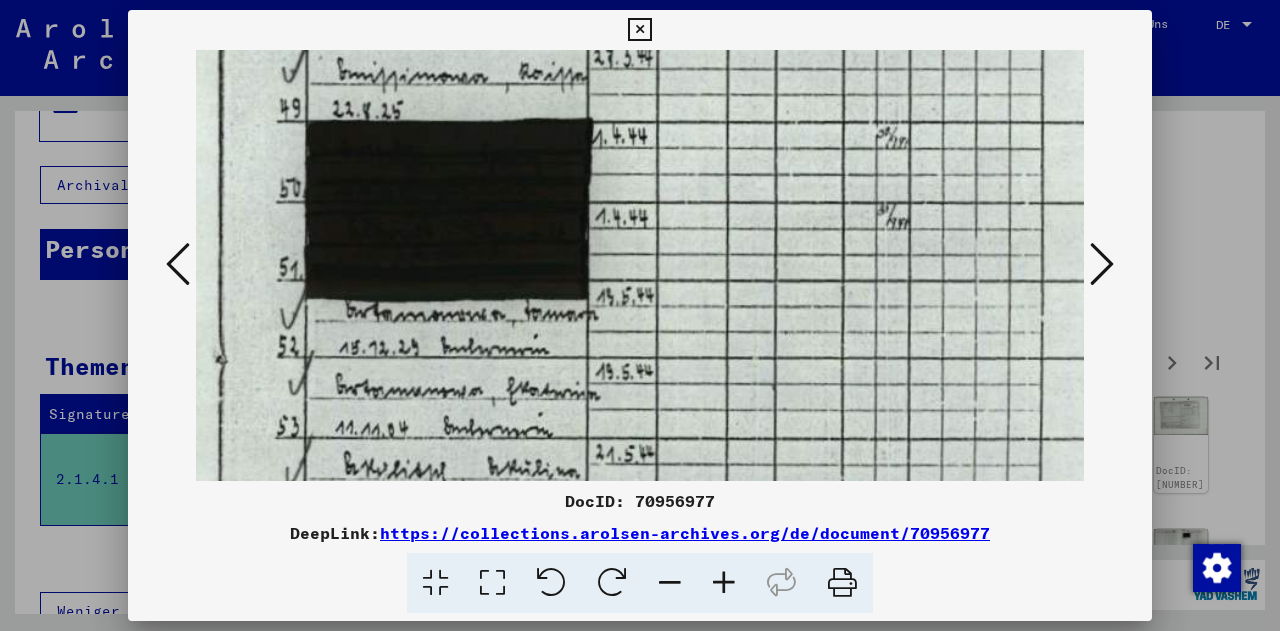 drag, startPoint x: 641, startPoint y: 363, endPoint x: 631, endPoint y: 106, distance: 257.1945 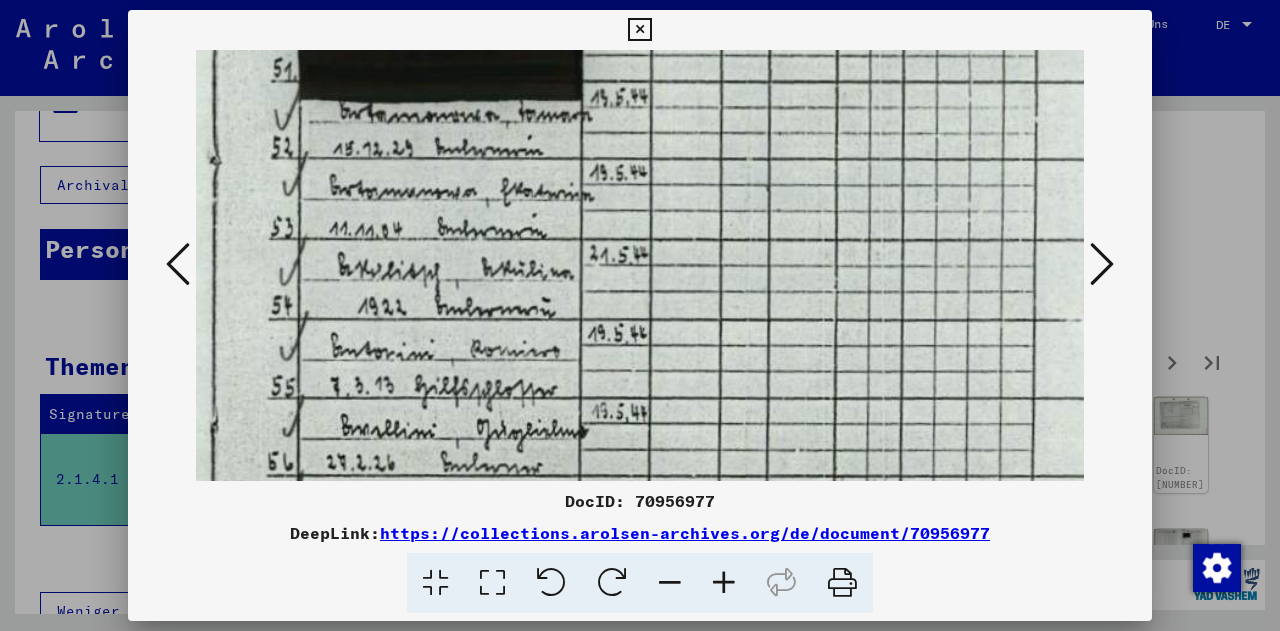 scroll, scrollTop: 654, scrollLeft: 1051, axis: both 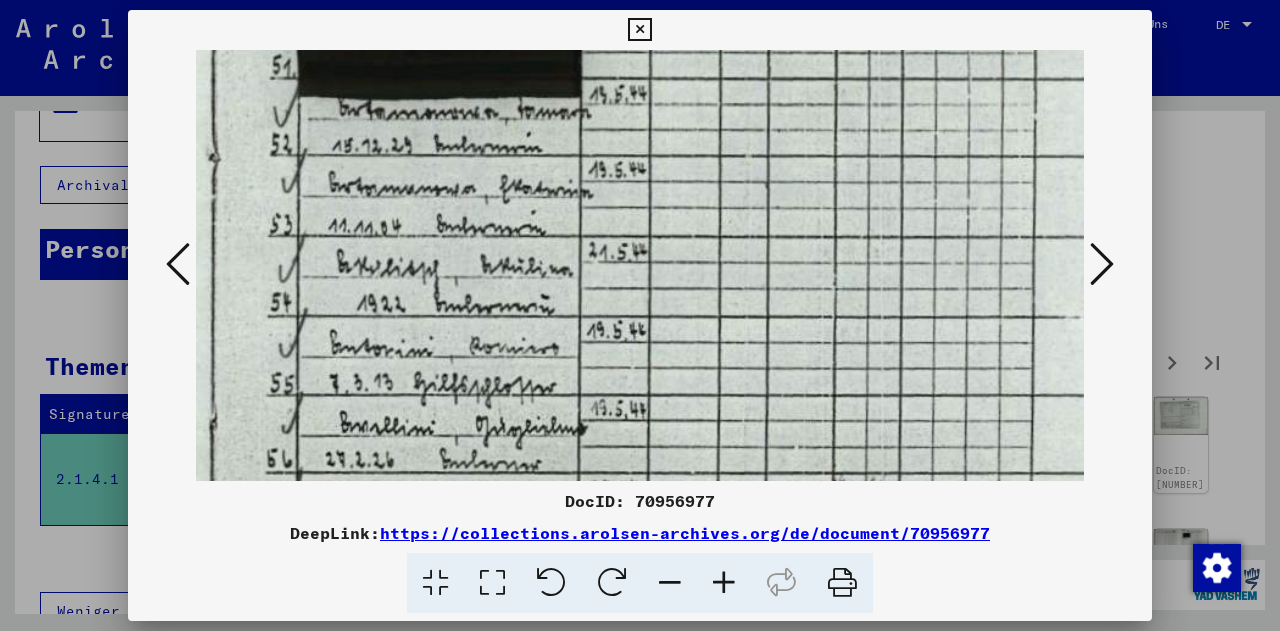 drag, startPoint x: 631, startPoint y: 106, endPoint x: 557, endPoint y: 193, distance: 114.21471 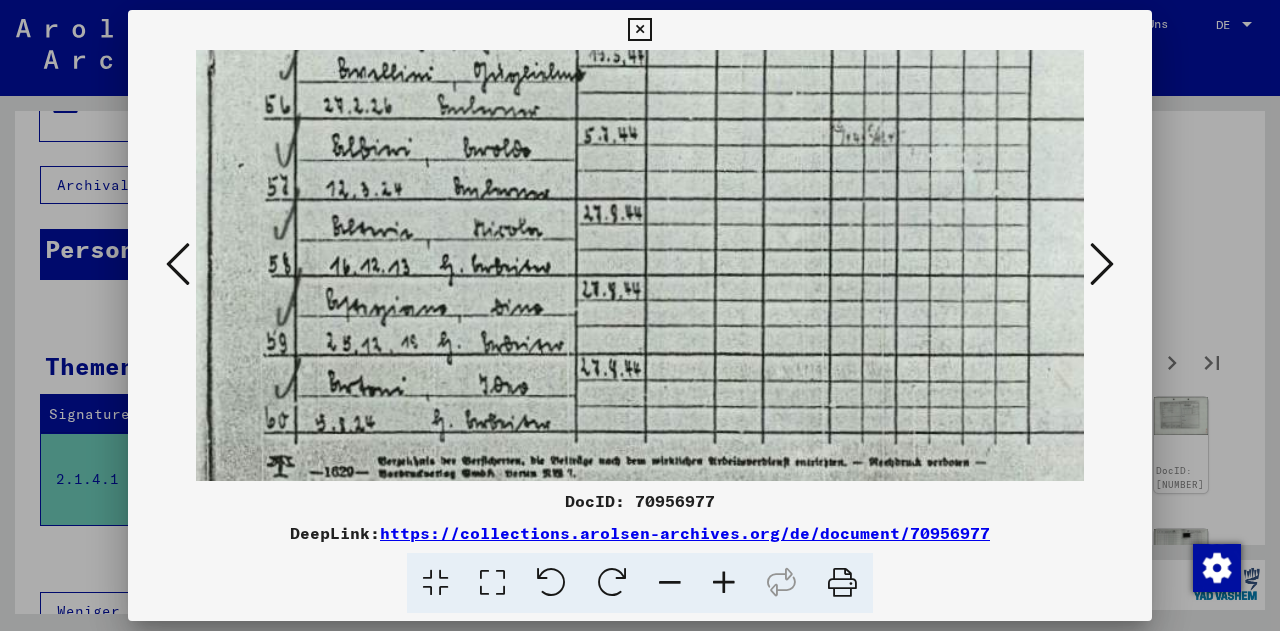 scroll, scrollTop: 1013, scrollLeft: 1062, axis: both 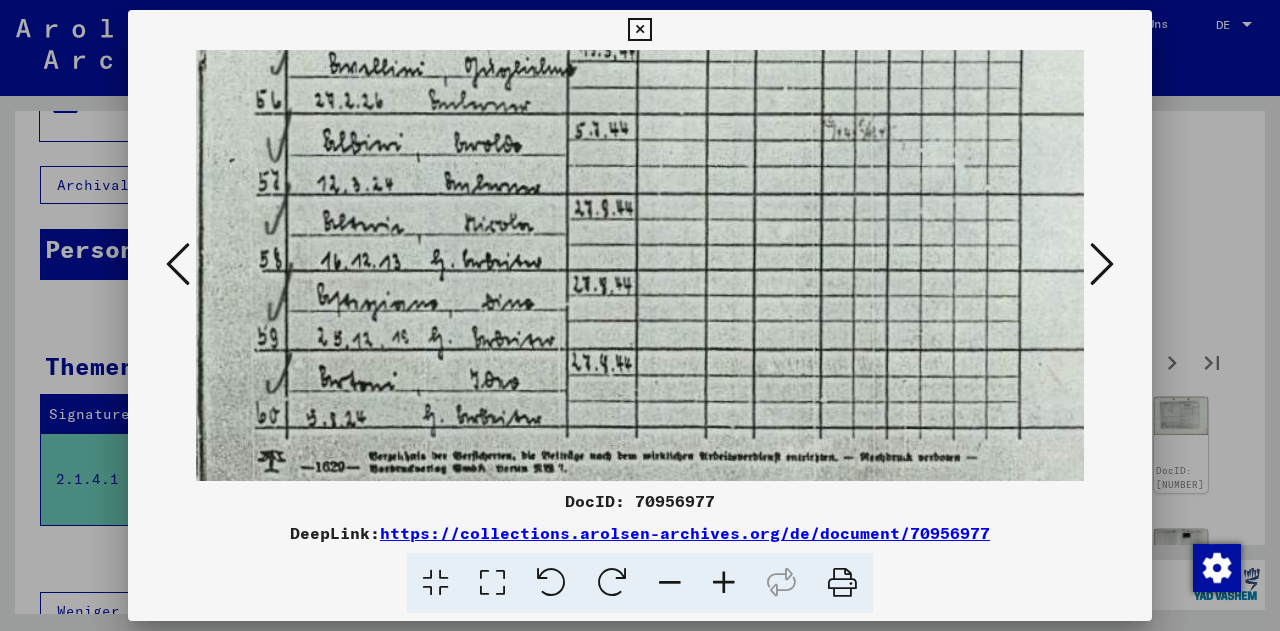 drag, startPoint x: 585, startPoint y: 415, endPoint x: 578, endPoint y: 59, distance: 356.06882 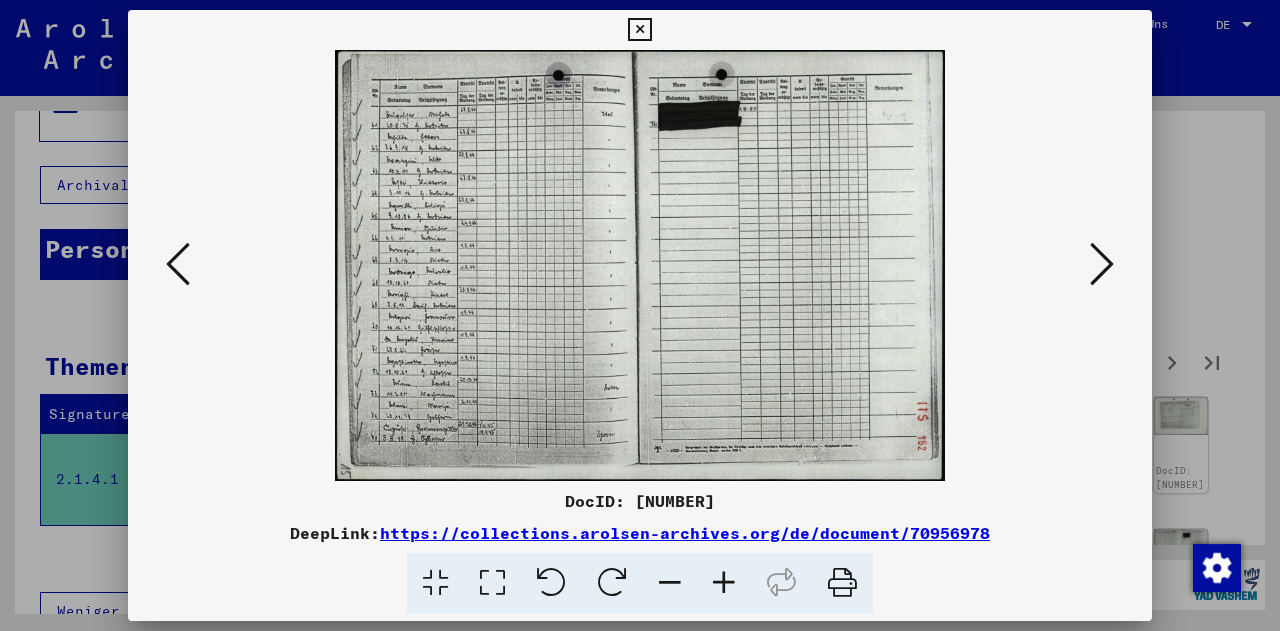 click at bounding box center [724, 583] 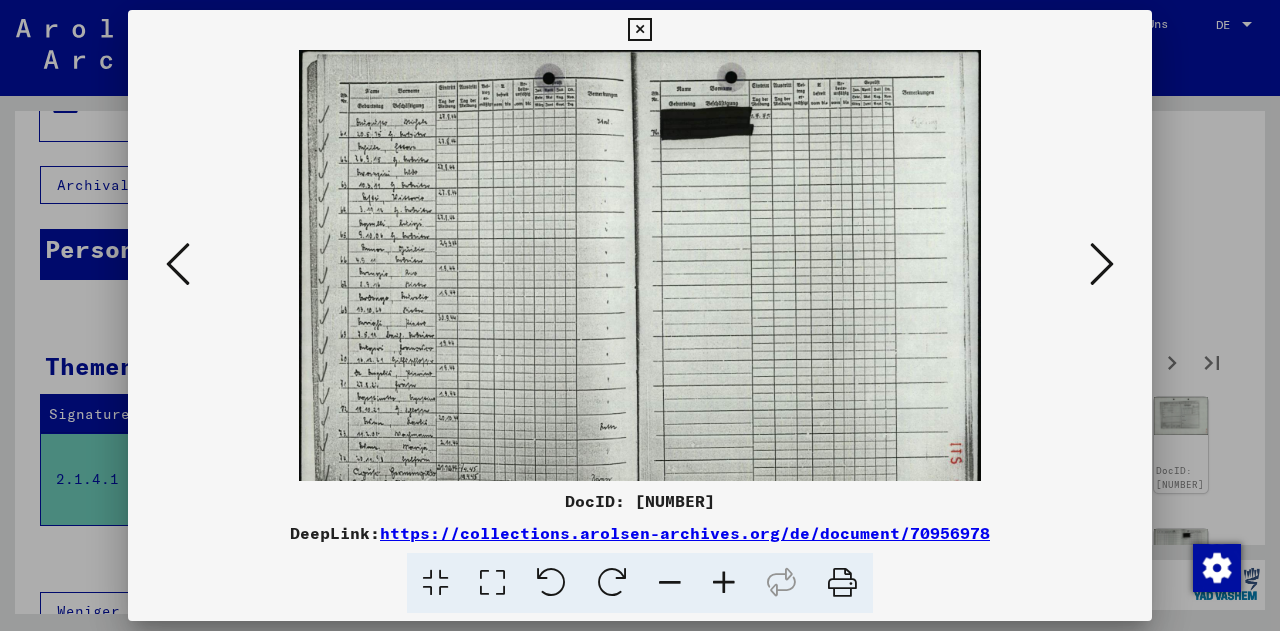 click at bounding box center (724, 583) 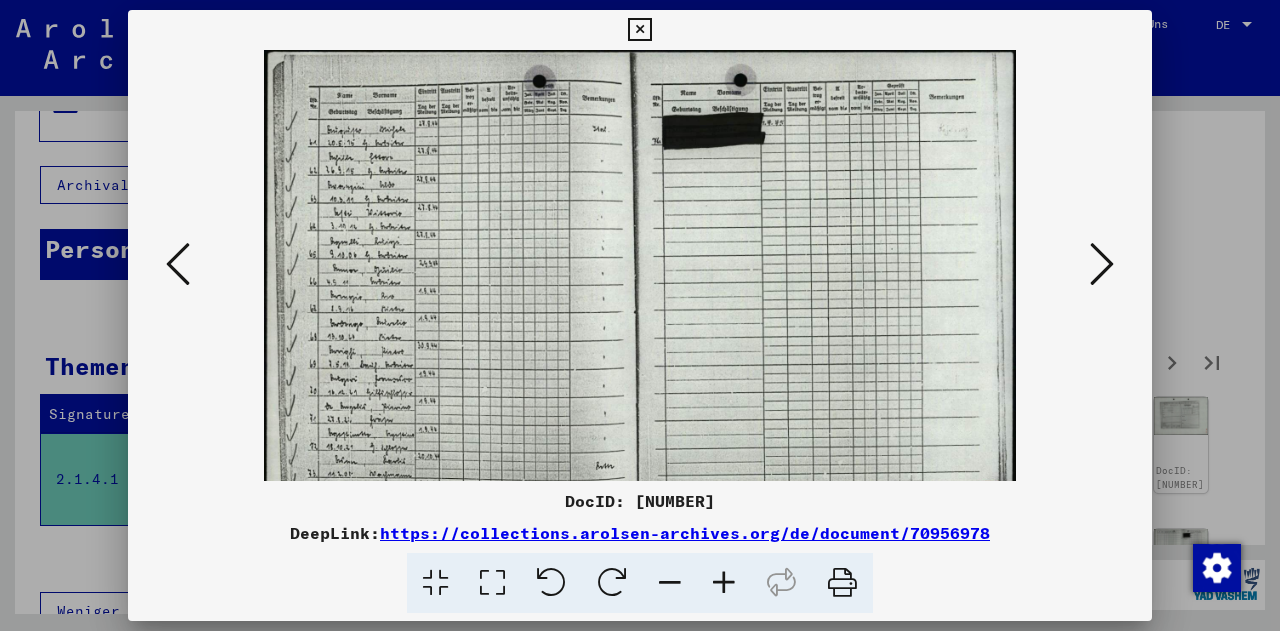 click at bounding box center [724, 583] 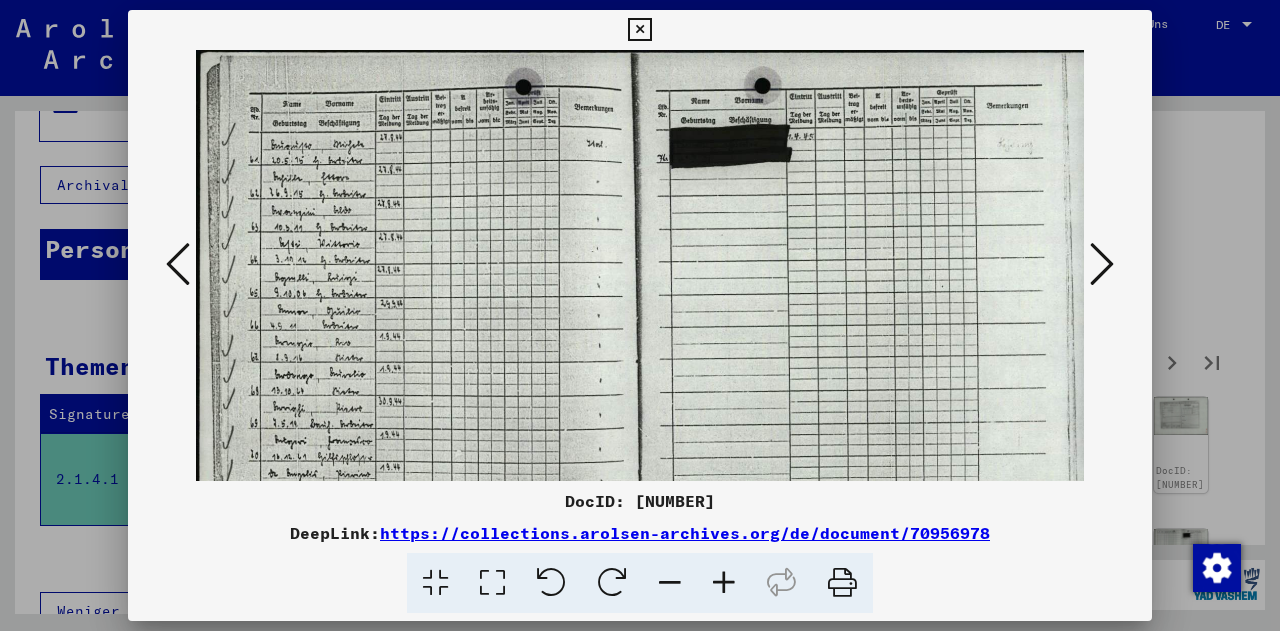 click at bounding box center (724, 583) 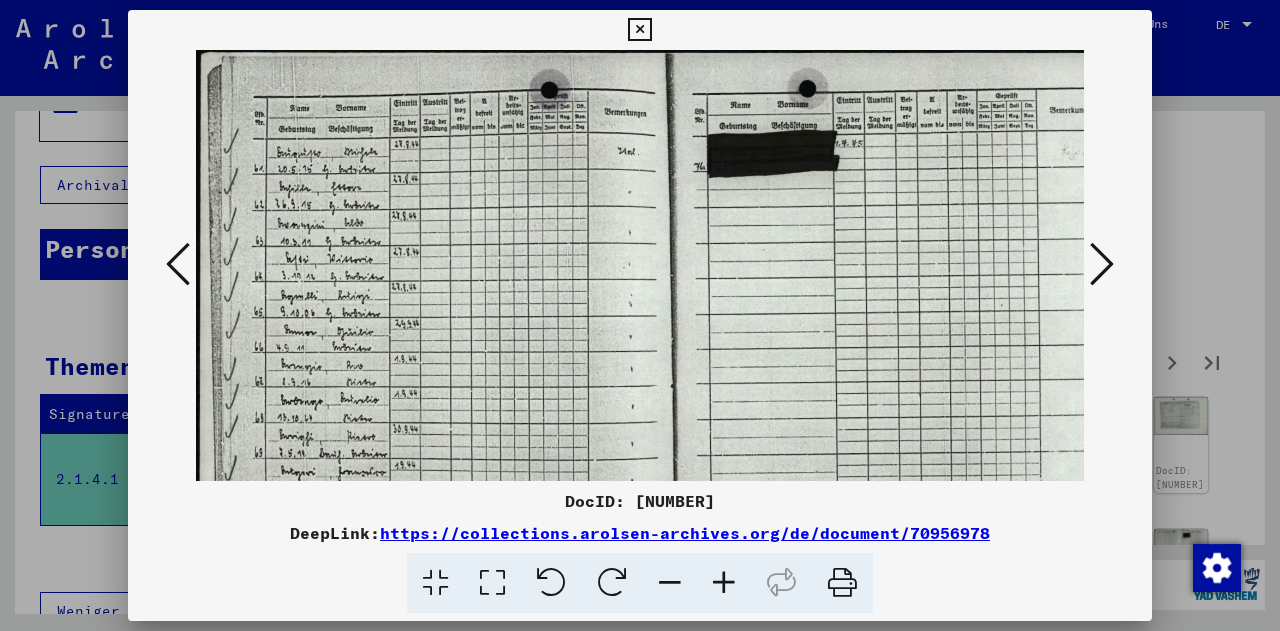 click at bounding box center [724, 583] 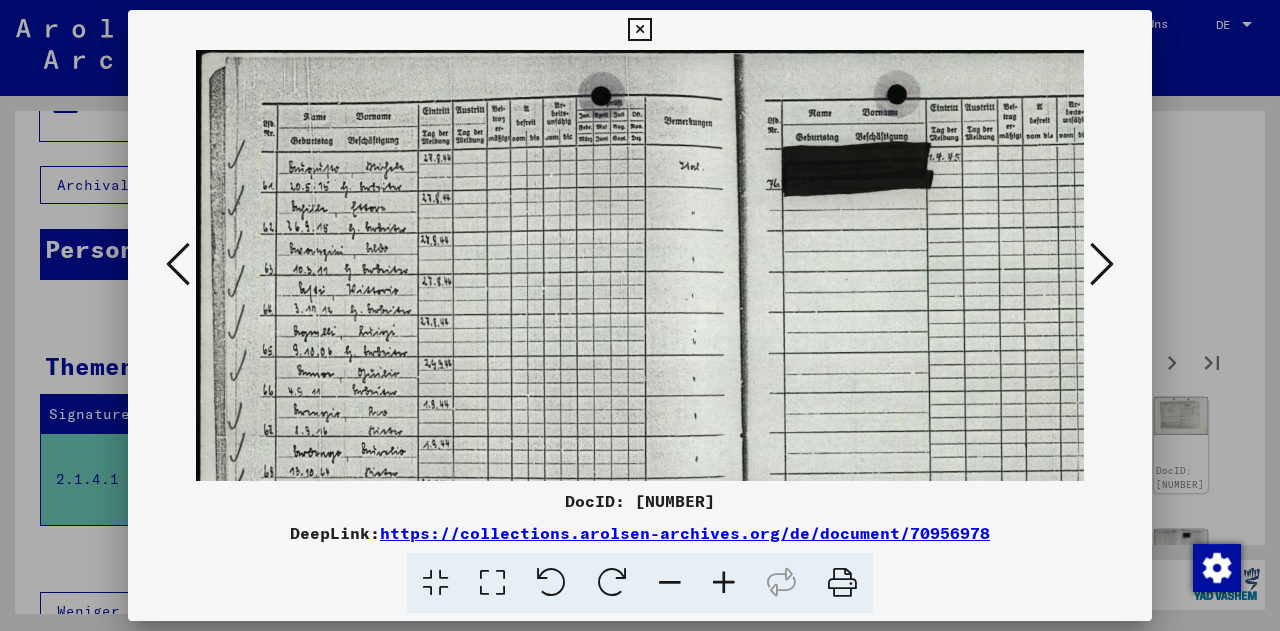 click at bounding box center (724, 583) 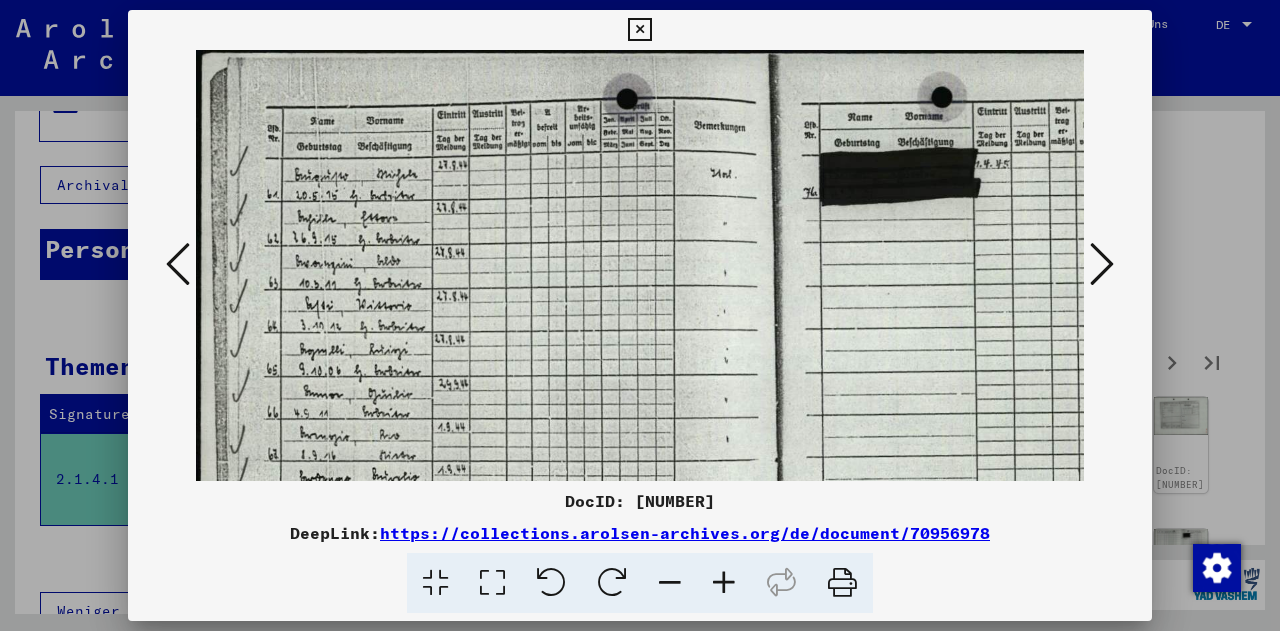 click at bounding box center [724, 583] 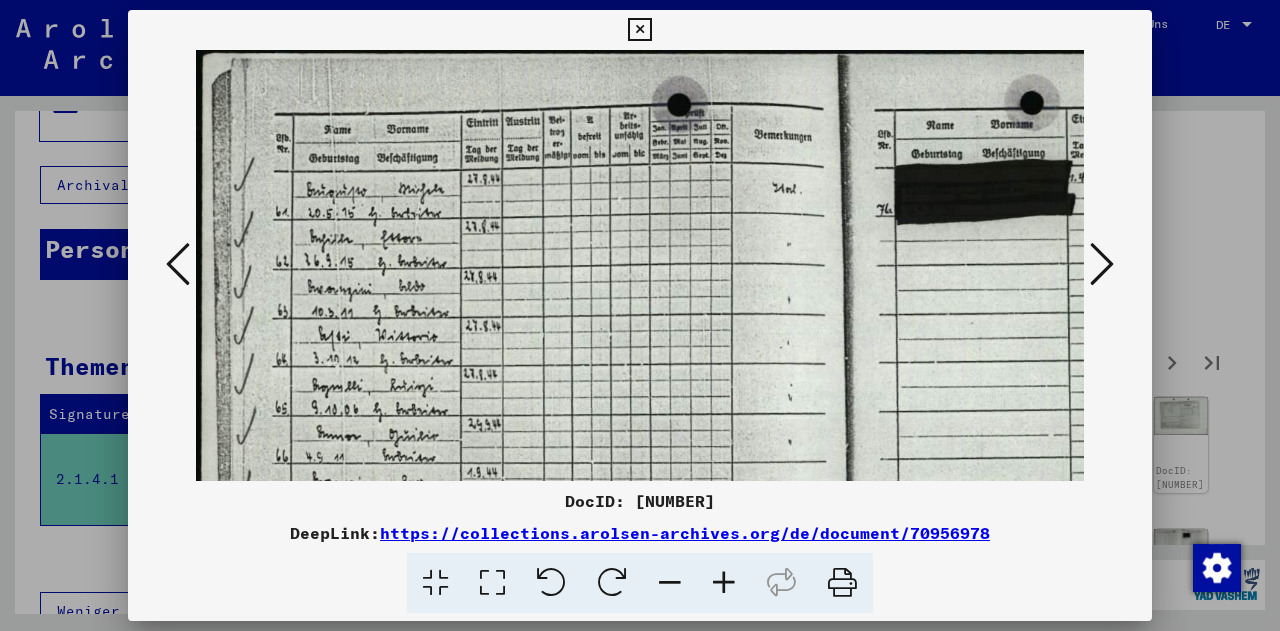 click at bounding box center [724, 583] 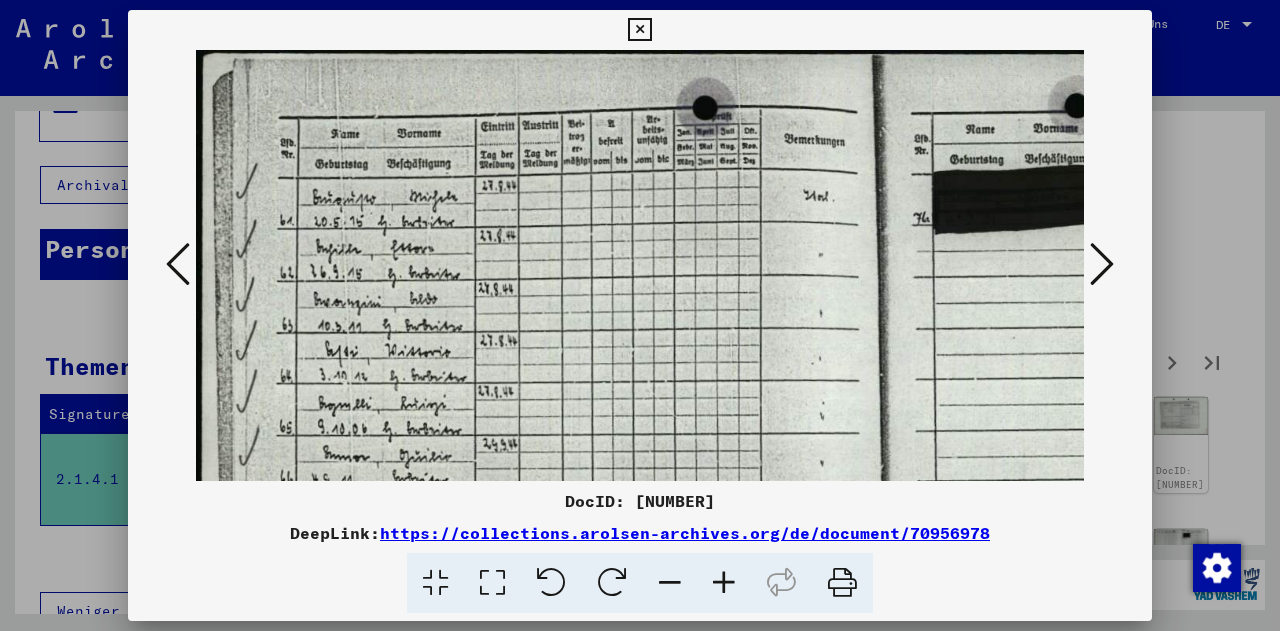 click at bounding box center [724, 583] 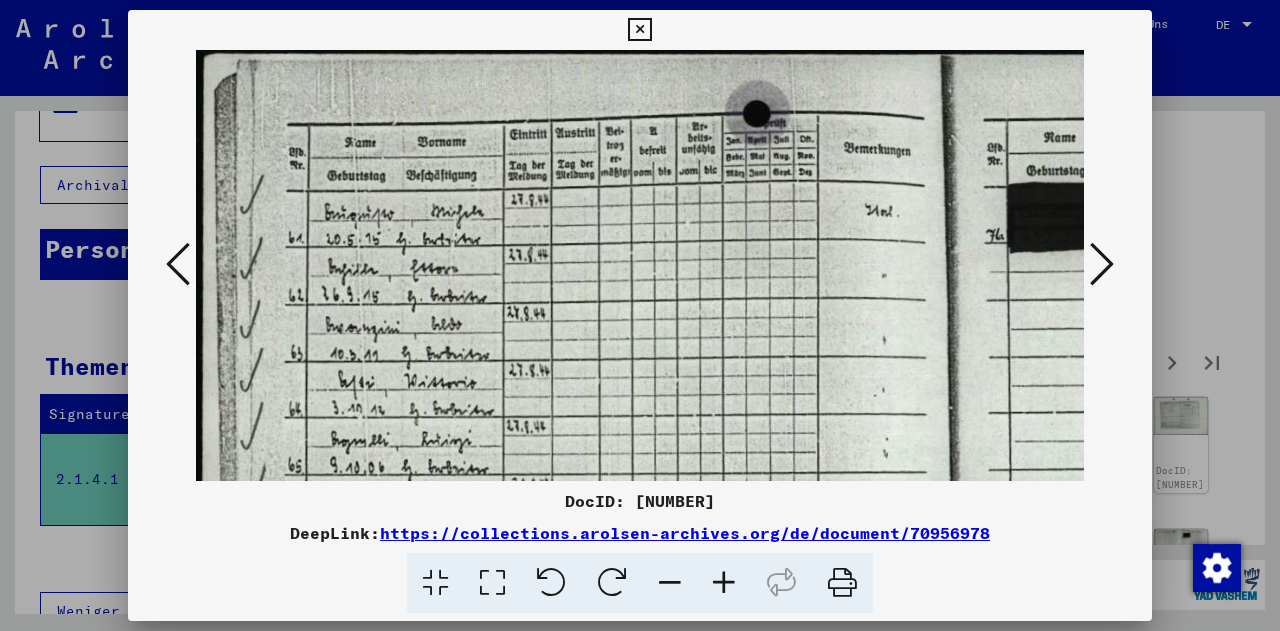 click at bounding box center (724, 583) 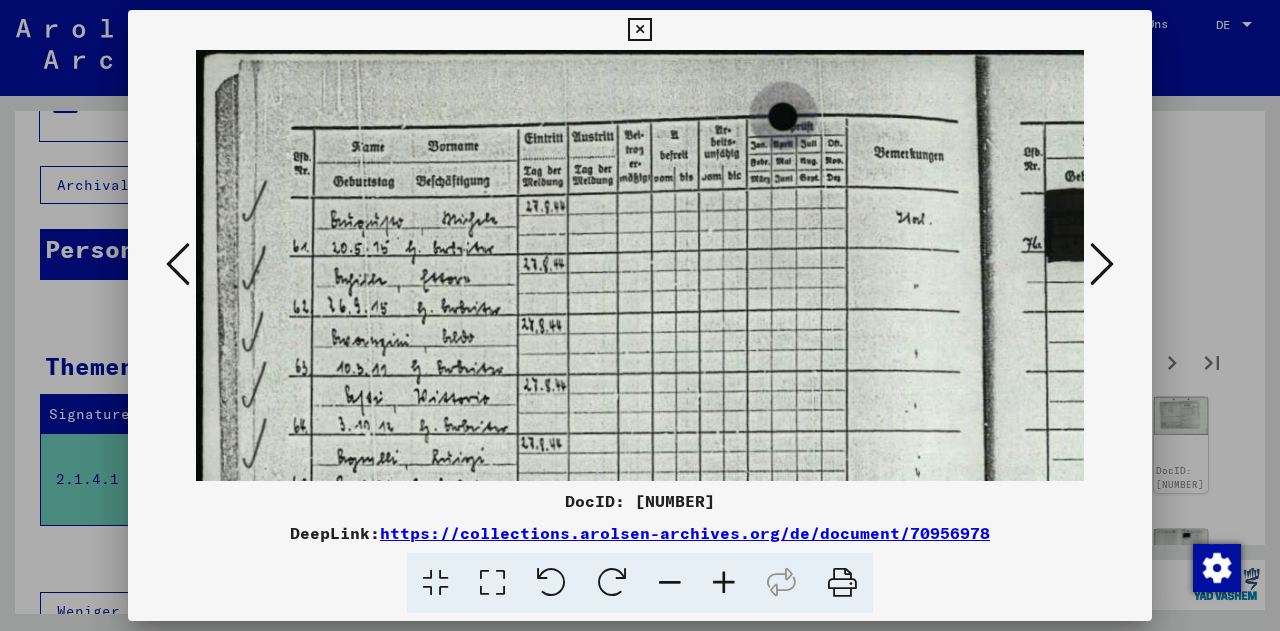 click at bounding box center [724, 583] 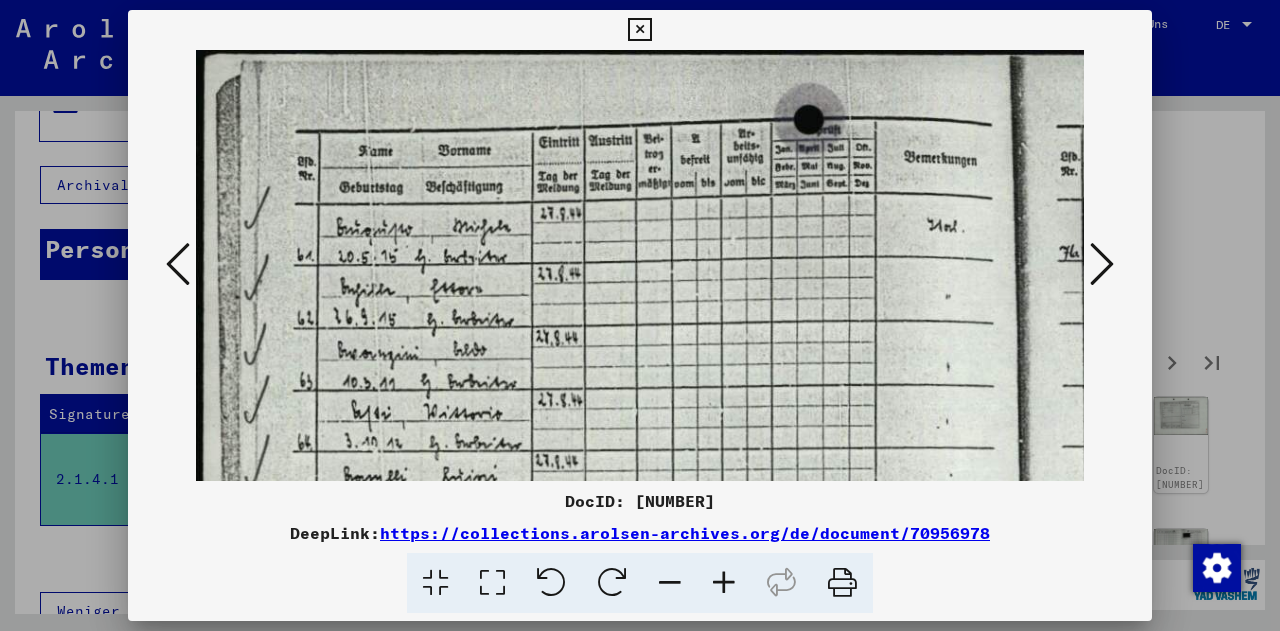 click at bounding box center (724, 583) 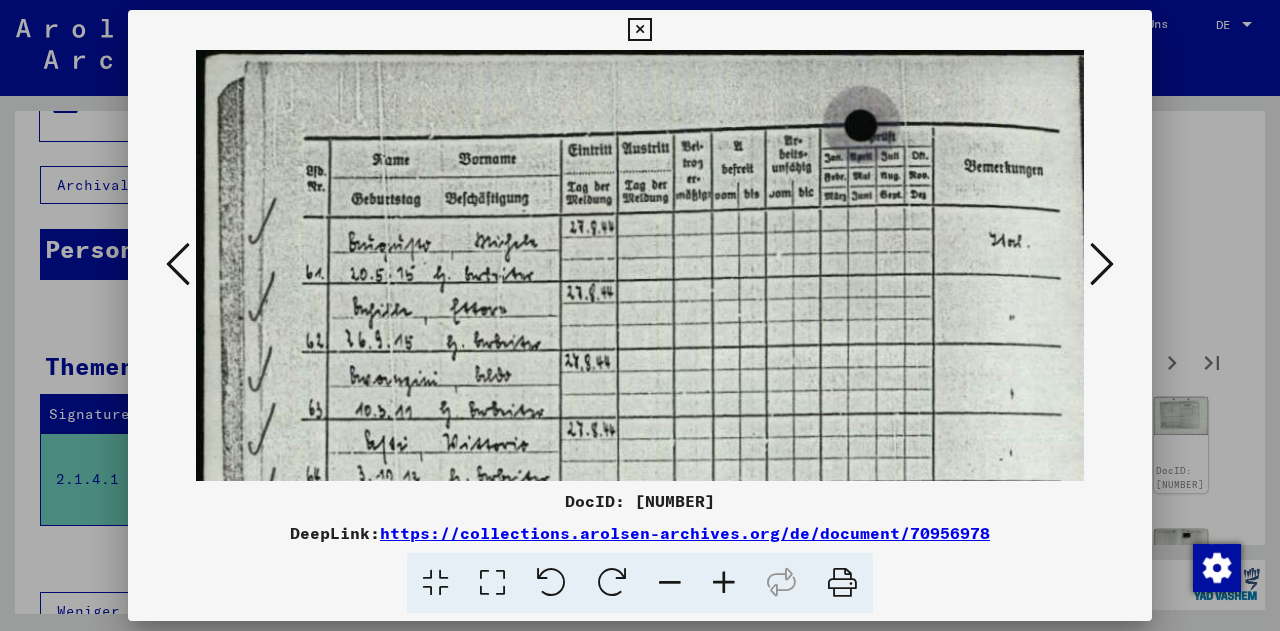 click at bounding box center (724, 583) 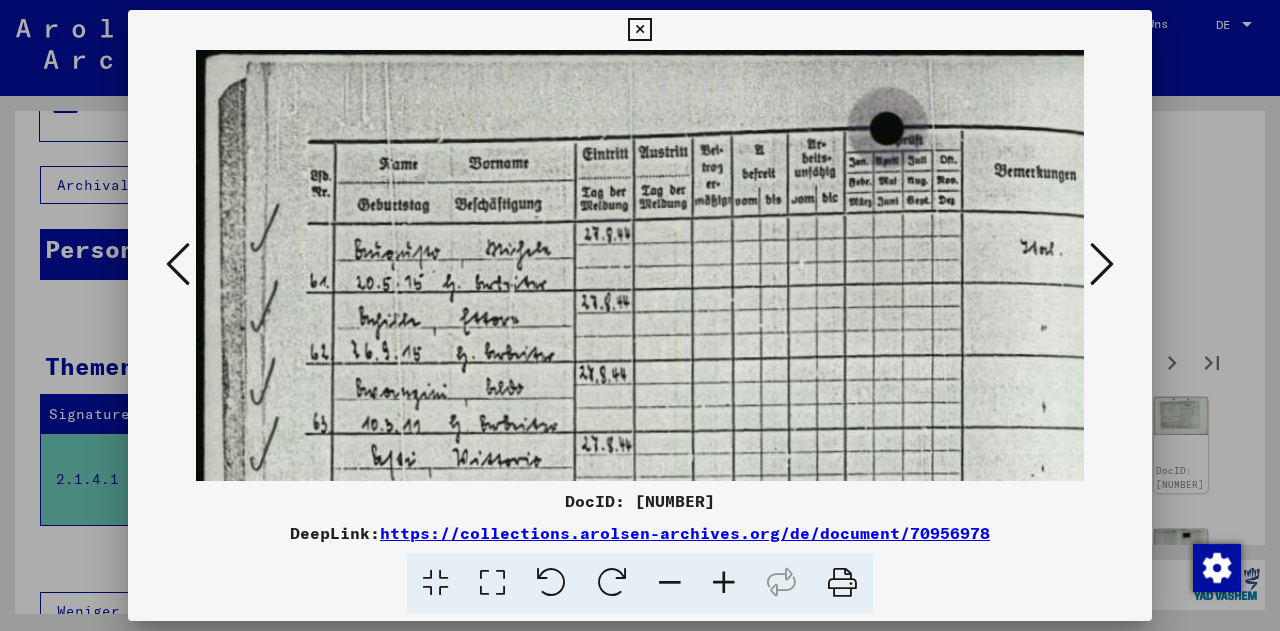 click at bounding box center (724, 583) 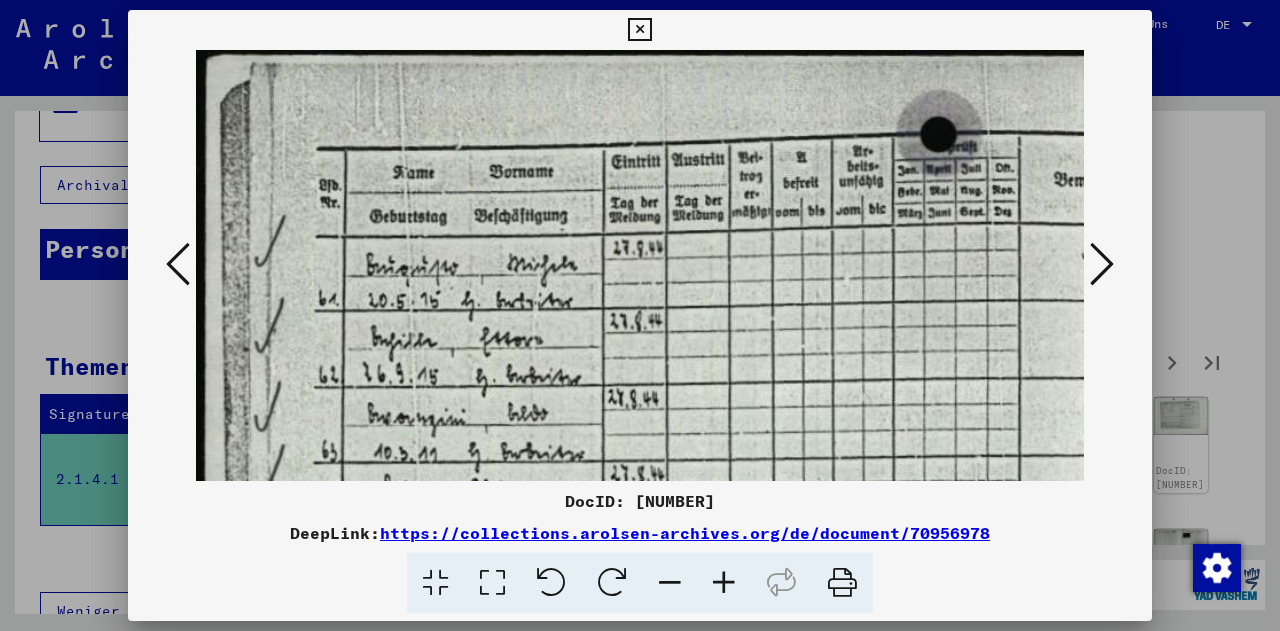 click at bounding box center [724, 583] 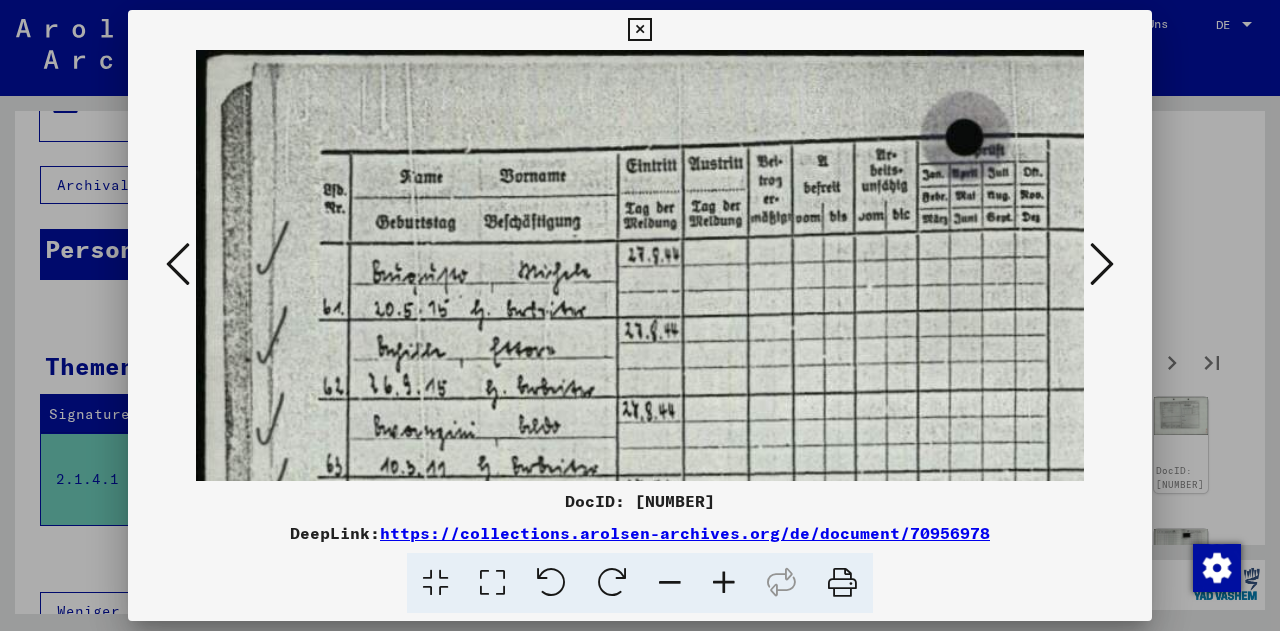 click at bounding box center (724, 583) 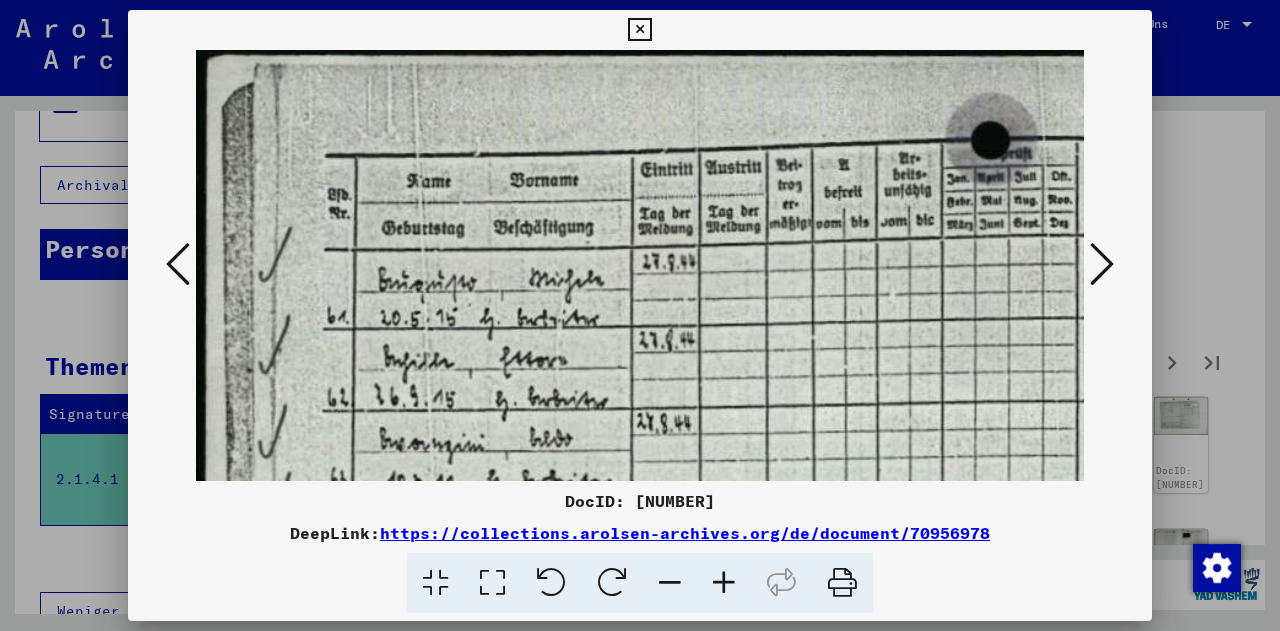 click at bounding box center (724, 583) 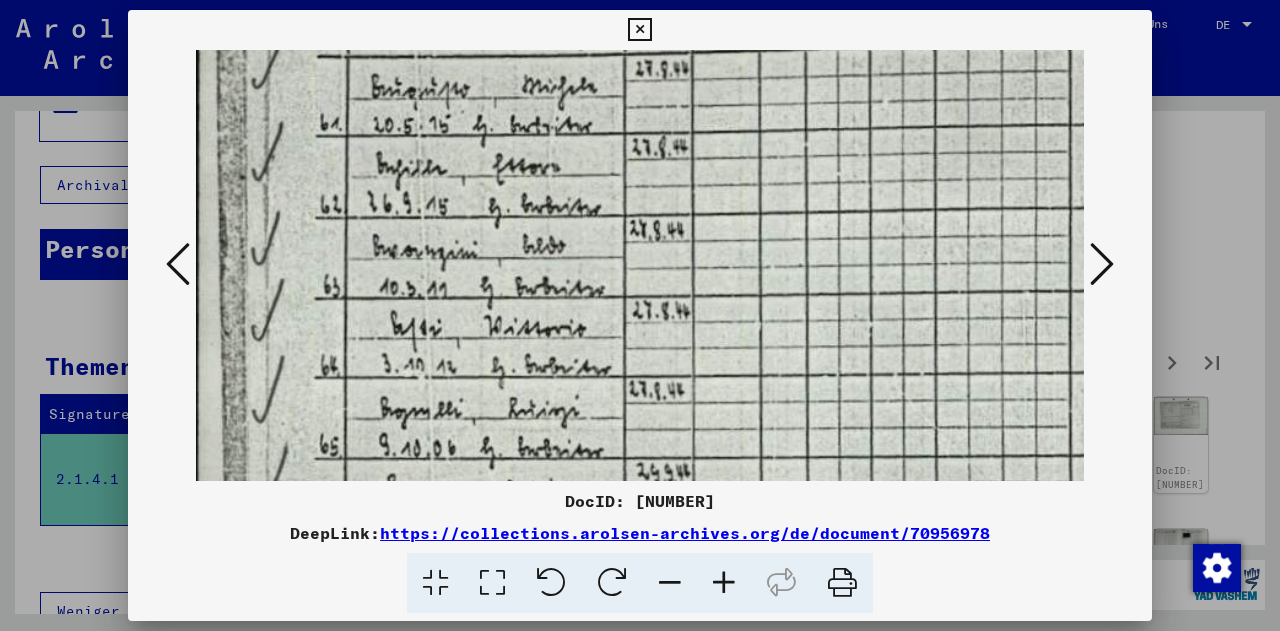 drag, startPoint x: 625, startPoint y: 404, endPoint x: 632, endPoint y: 214, distance: 190.1289 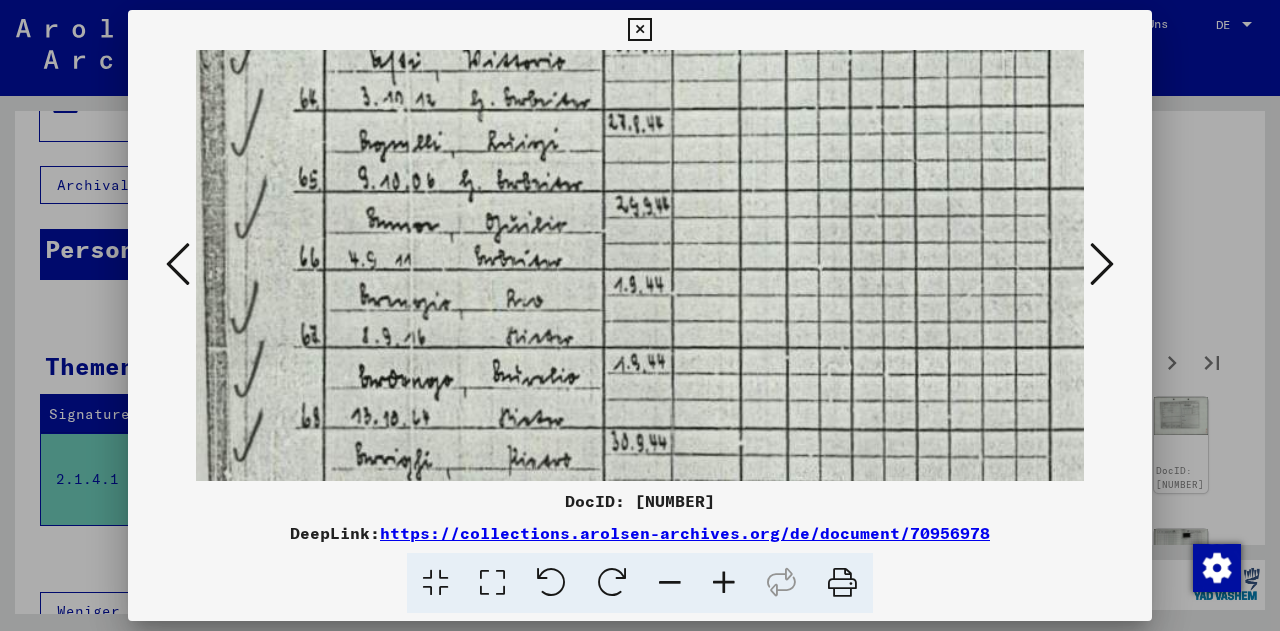 scroll, scrollTop: 458, scrollLeft: 28, axis: both 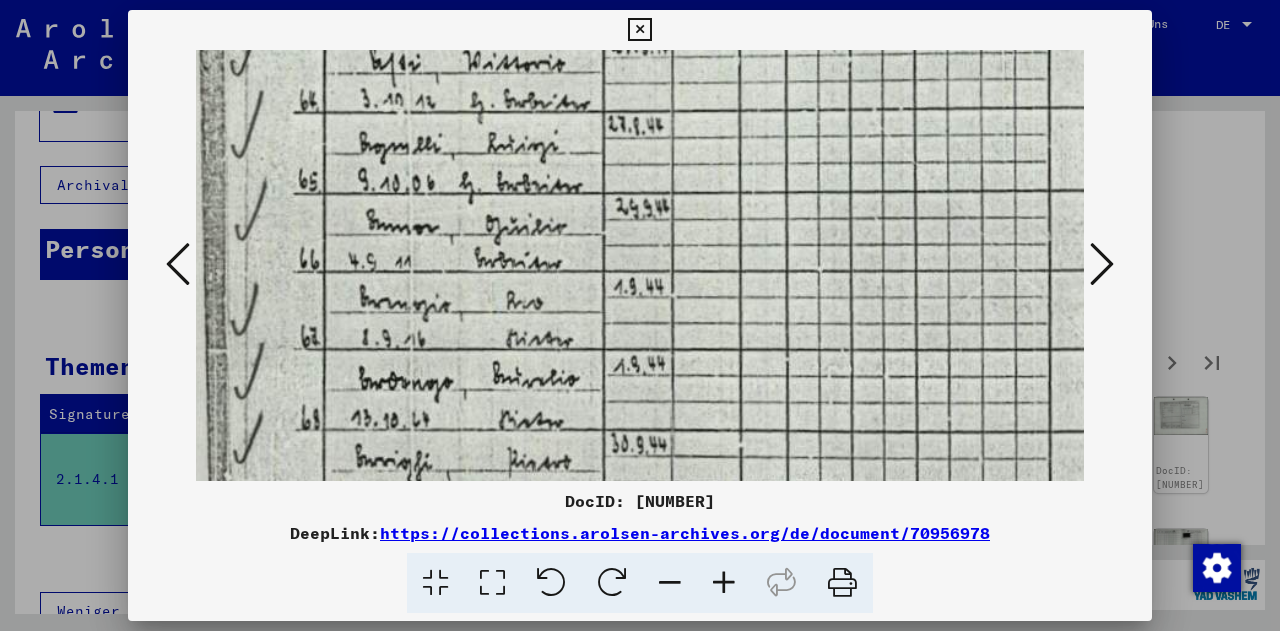 drag, startPoint x: 654, startPoint y: 362, endPoint x: 636, endPoint y: 105, distance: 257.62958 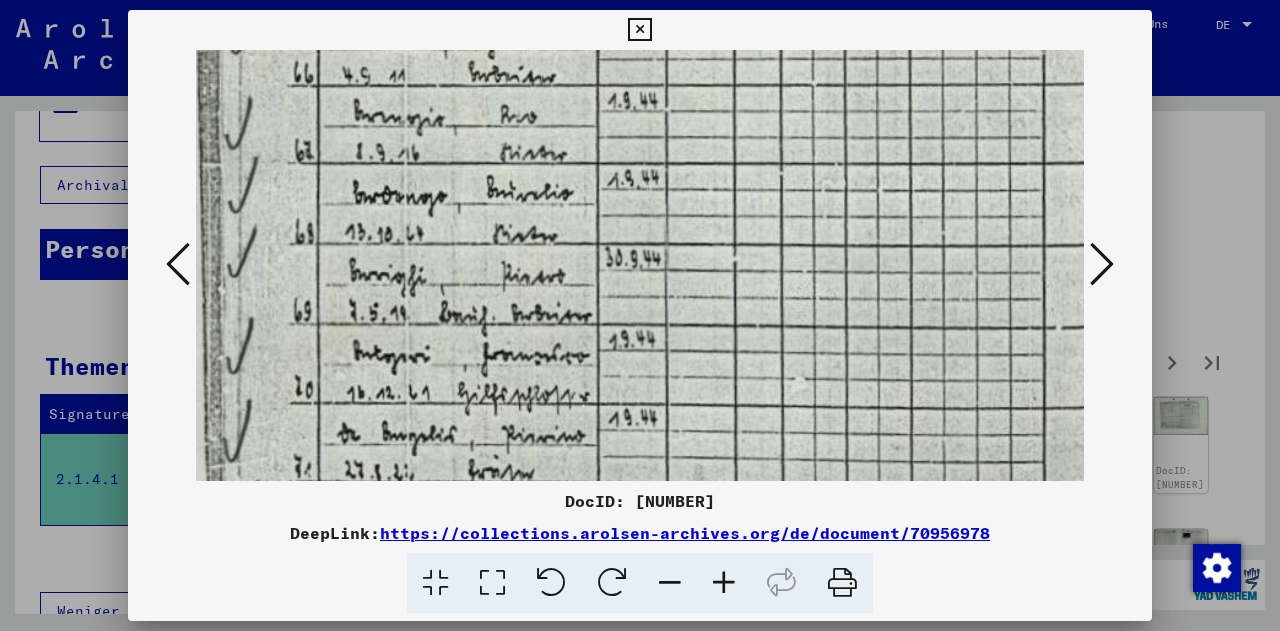 scroll, scrollTop: 646, scrollLeft: 34, axis: both 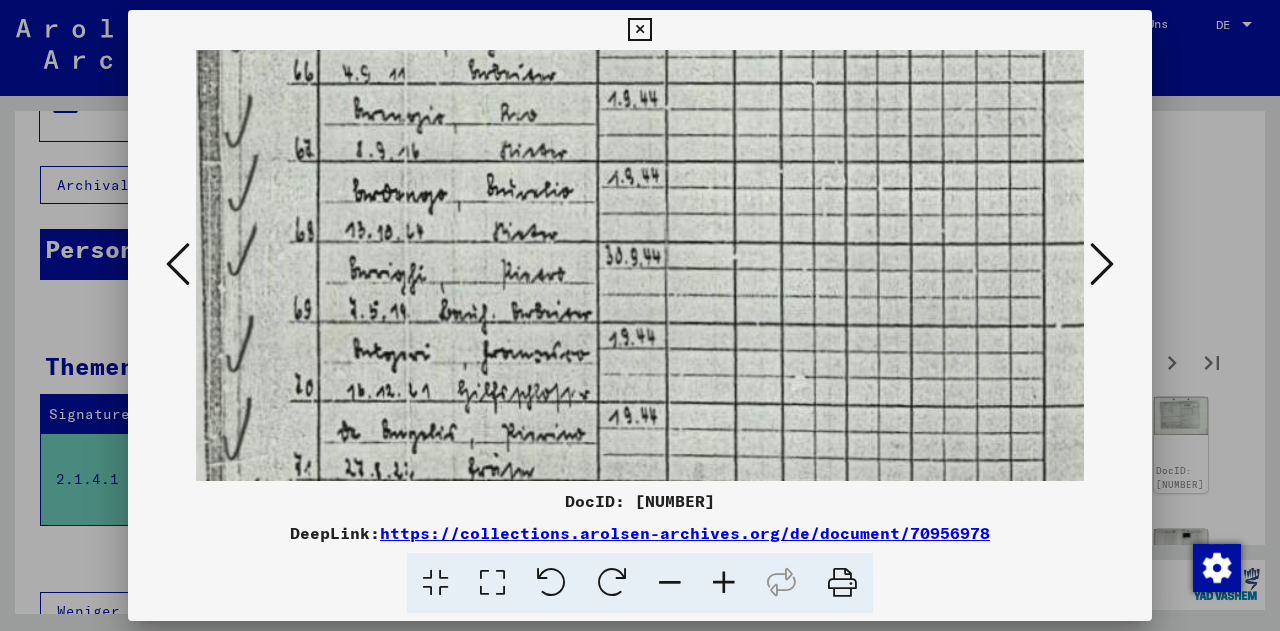 drag, startPoint x: 636, startPoint y: 105, endPoint x: 574, endPoint y: 193, distance: 107.647575 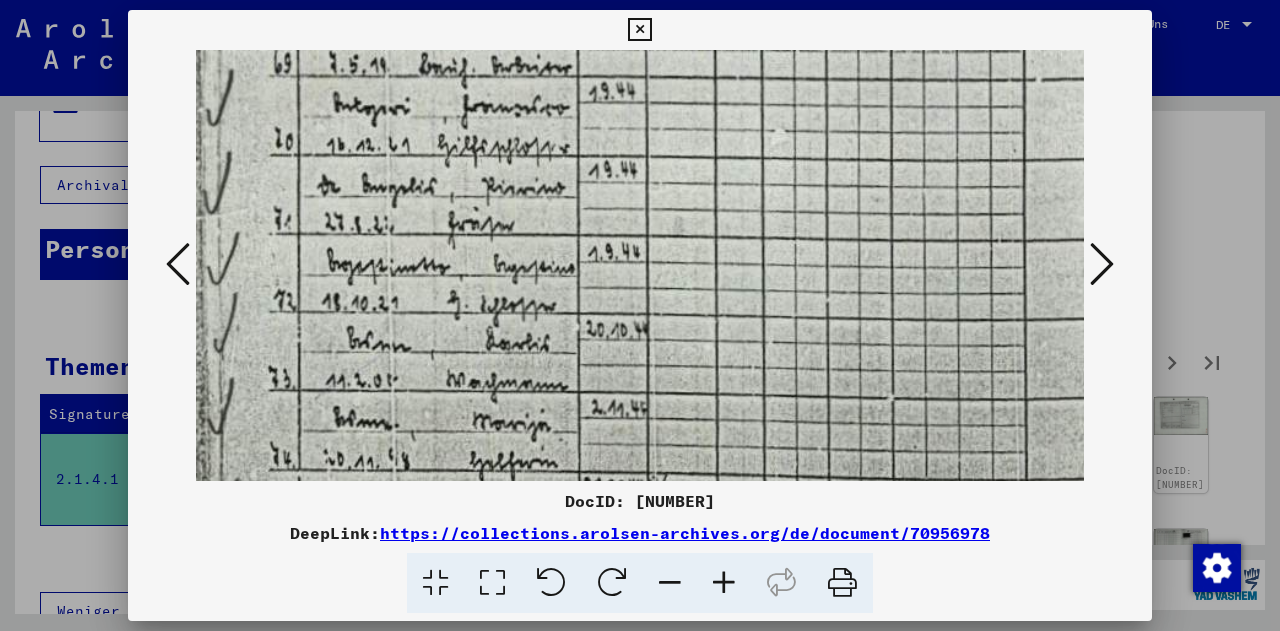 drag, startPoint x: 608, startPoint y: 388, endPoint x: 588, endPoint y: 143, distance: 245.81497 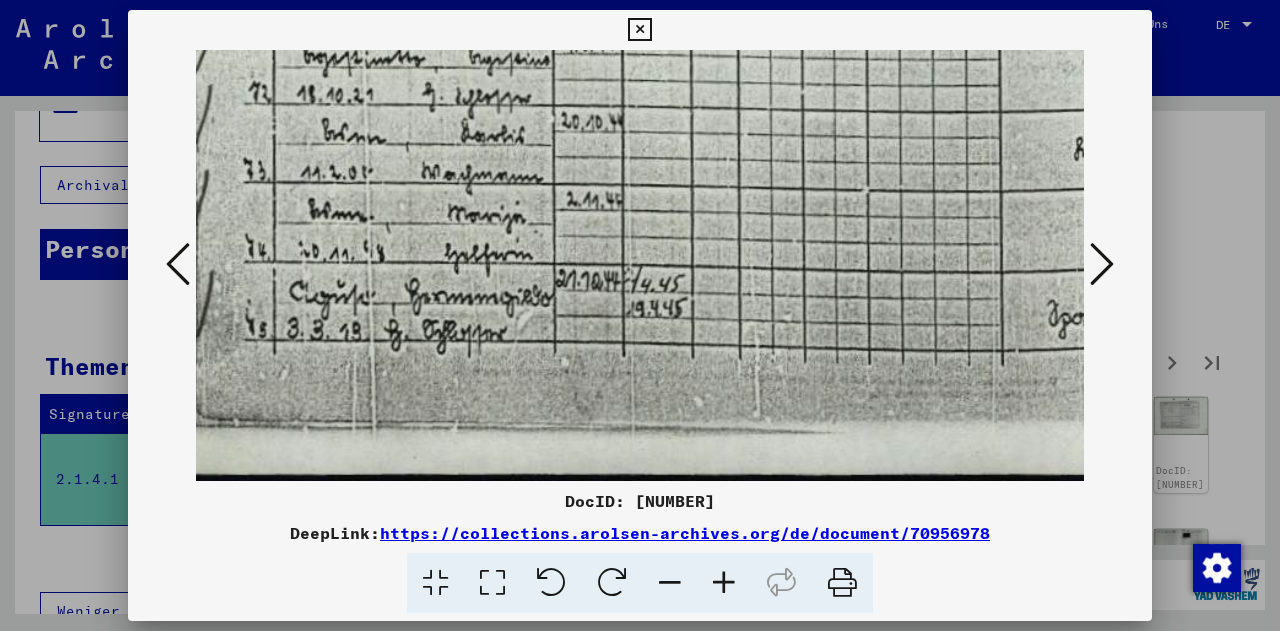 drag, startPoint x: 598, startPoint y: 353, endPoint x: 572, endPoint y: 126, distance: 228.48413 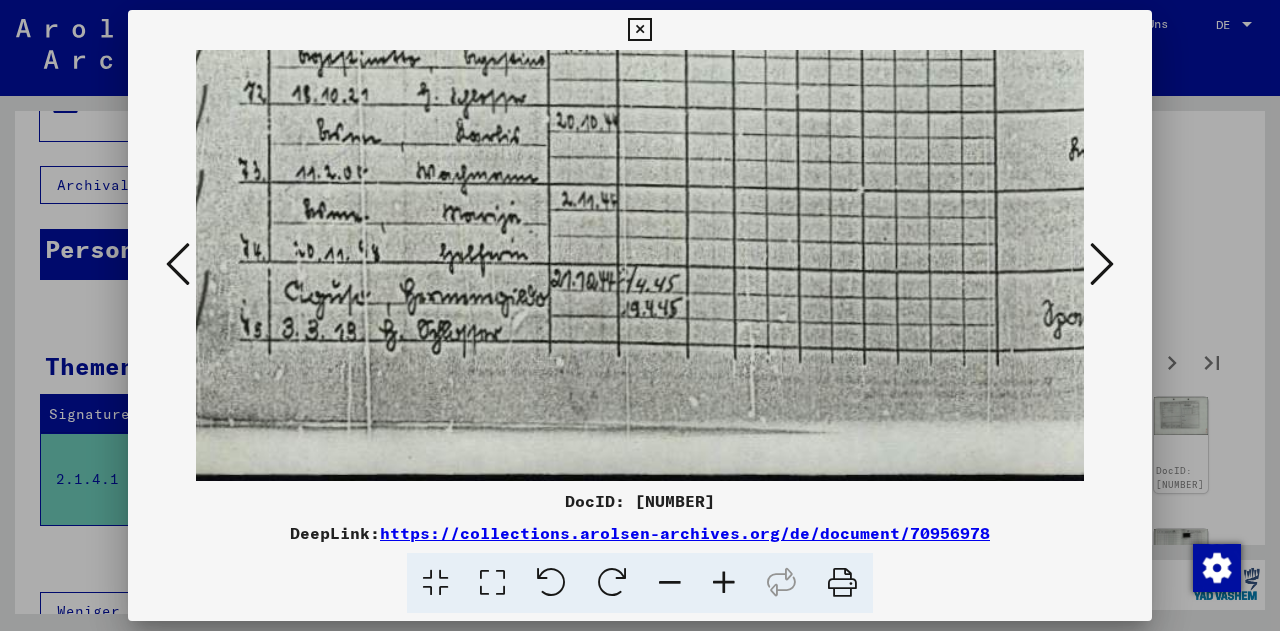 click at bounding box center [1102, 264] 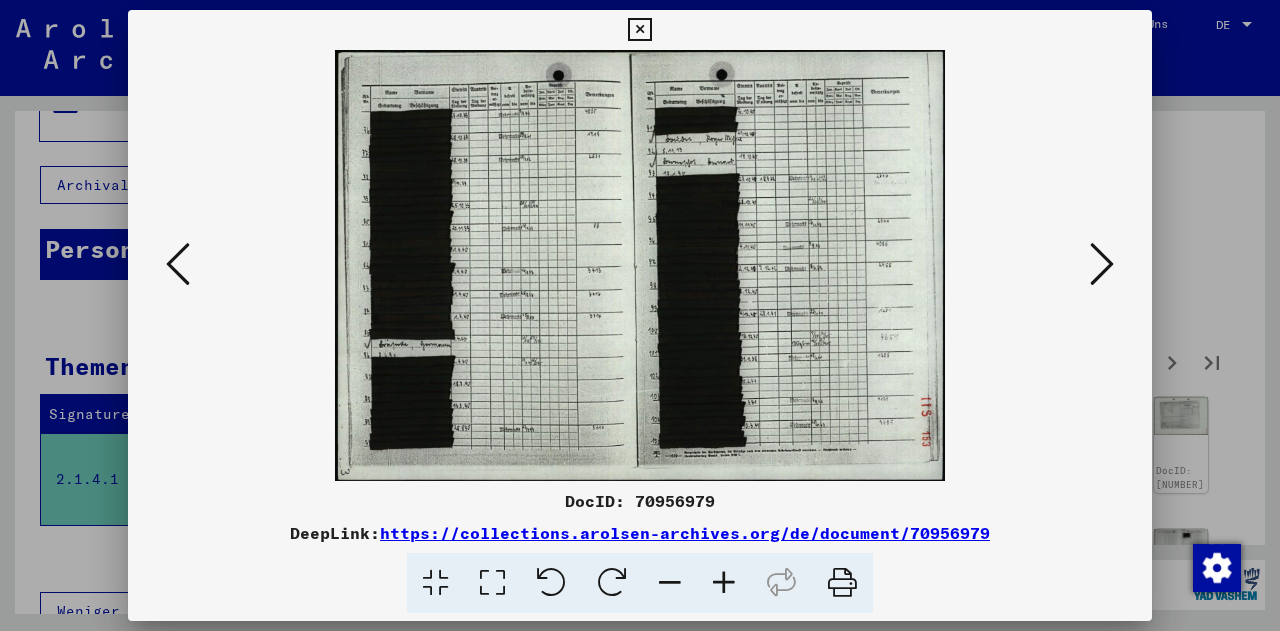 click at bounding box center (178, 264) 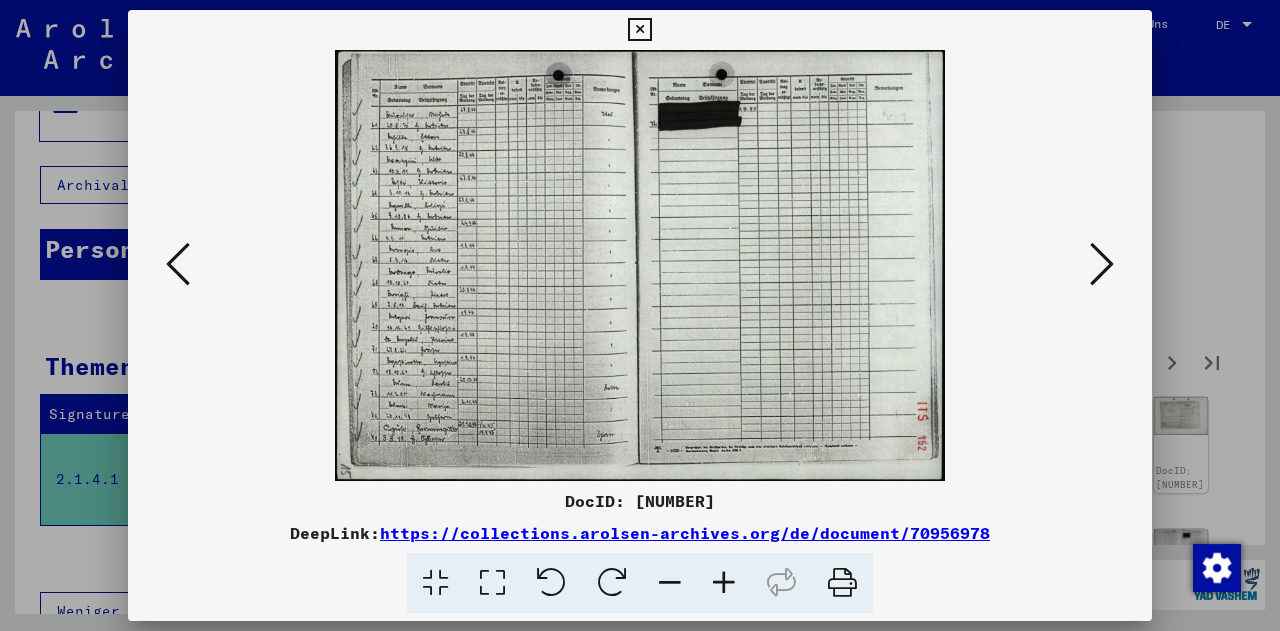 click at bounding box center [724, 583] 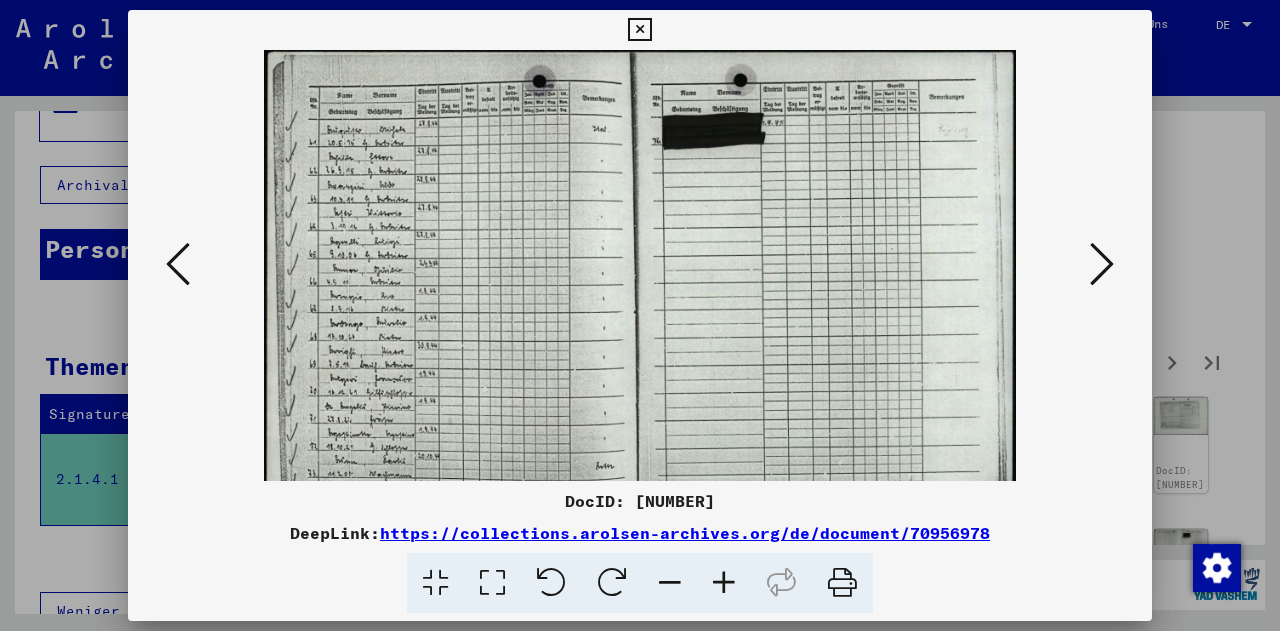 click at bounding box center (724, 583) 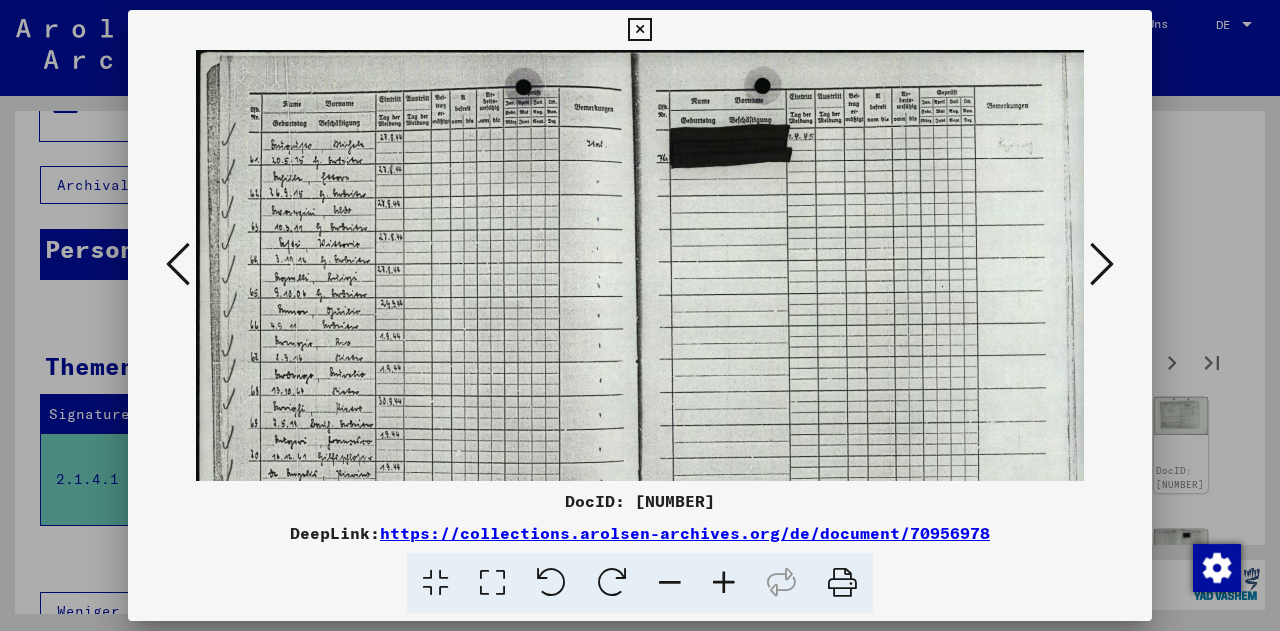 click at bounding box center [724, 583] 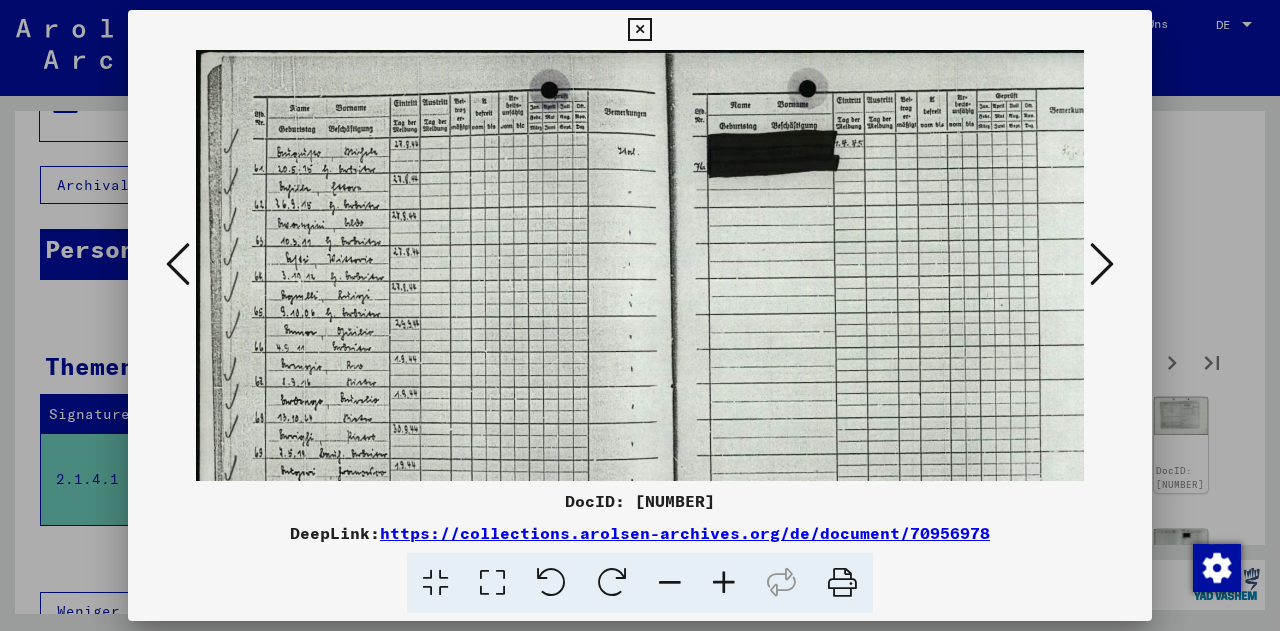 click at bounding box center [724, 583] 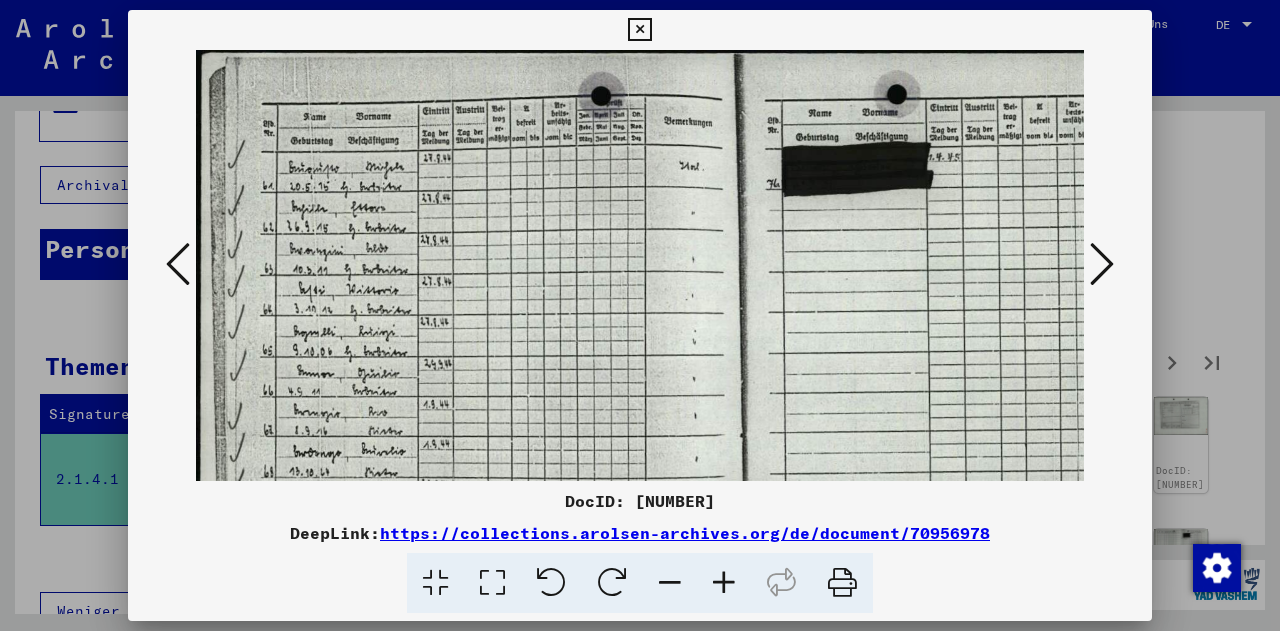 click at bounding box center [724, 583] 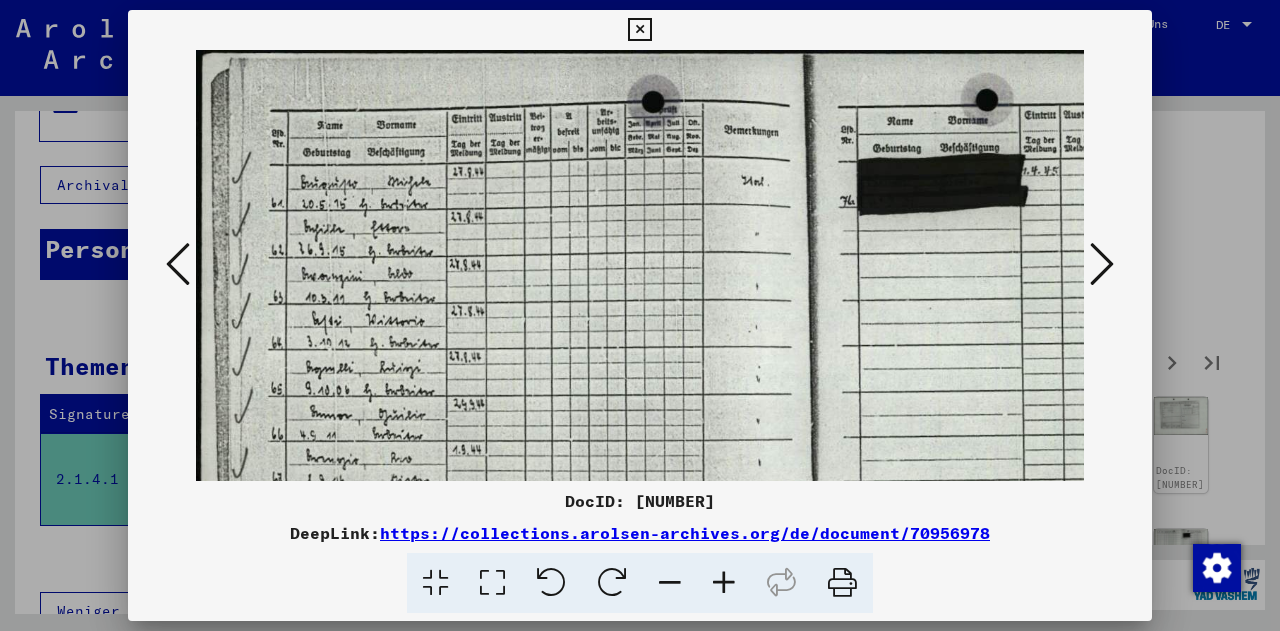 click at bounding box center (724, 583) 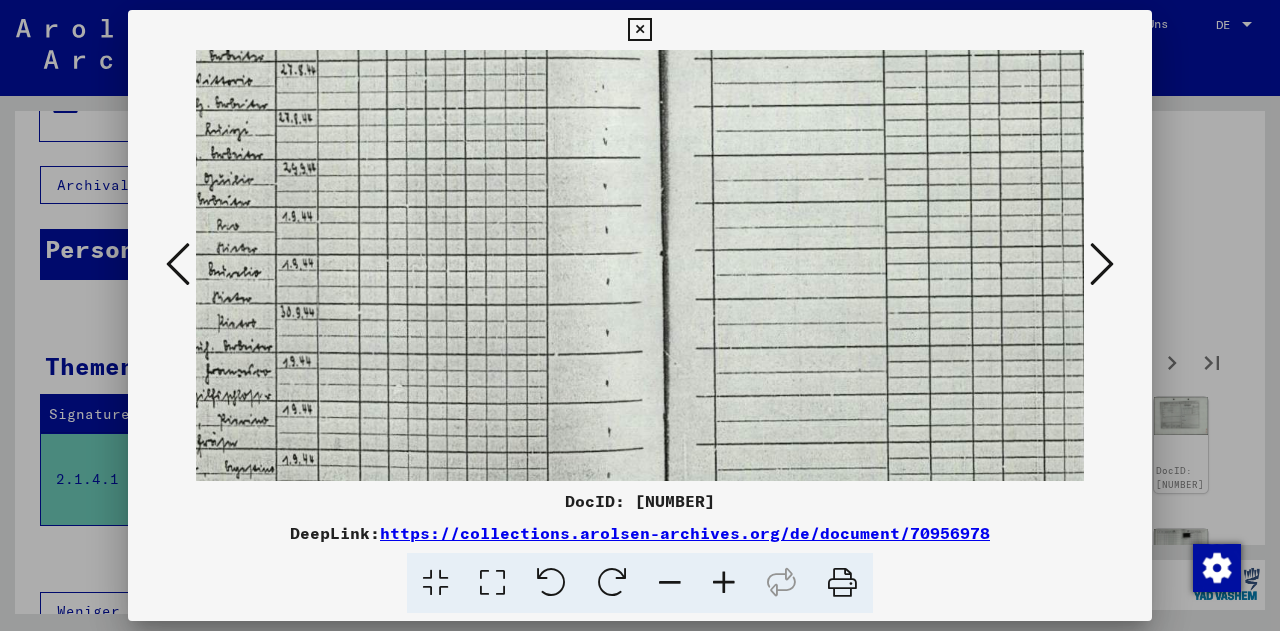 drag, startPoint x: 848, startPoint y: 327, endPoint x: 662, endPoint y: 72, distance: 315.62796 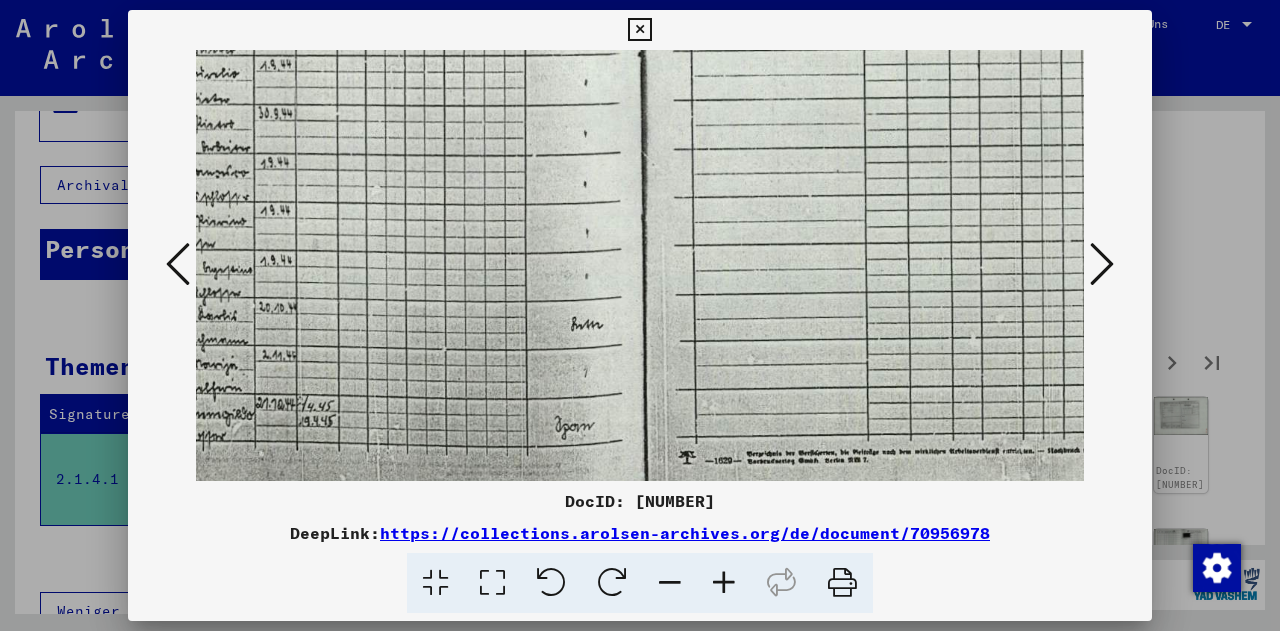 scroll, scrollTop: 500, scrollLeft: 244, axis: both 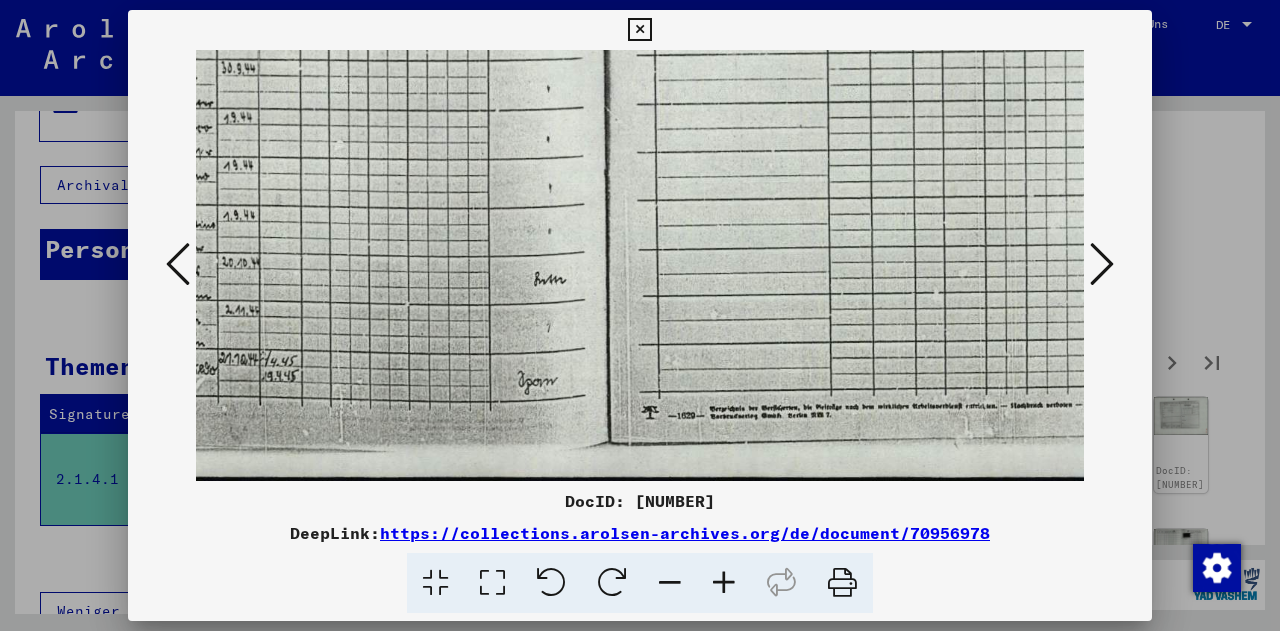 drag, startPoint x: 640, startPoint y: 394, endPoint x: 586, endPoint y: 97, distance: 301.86917 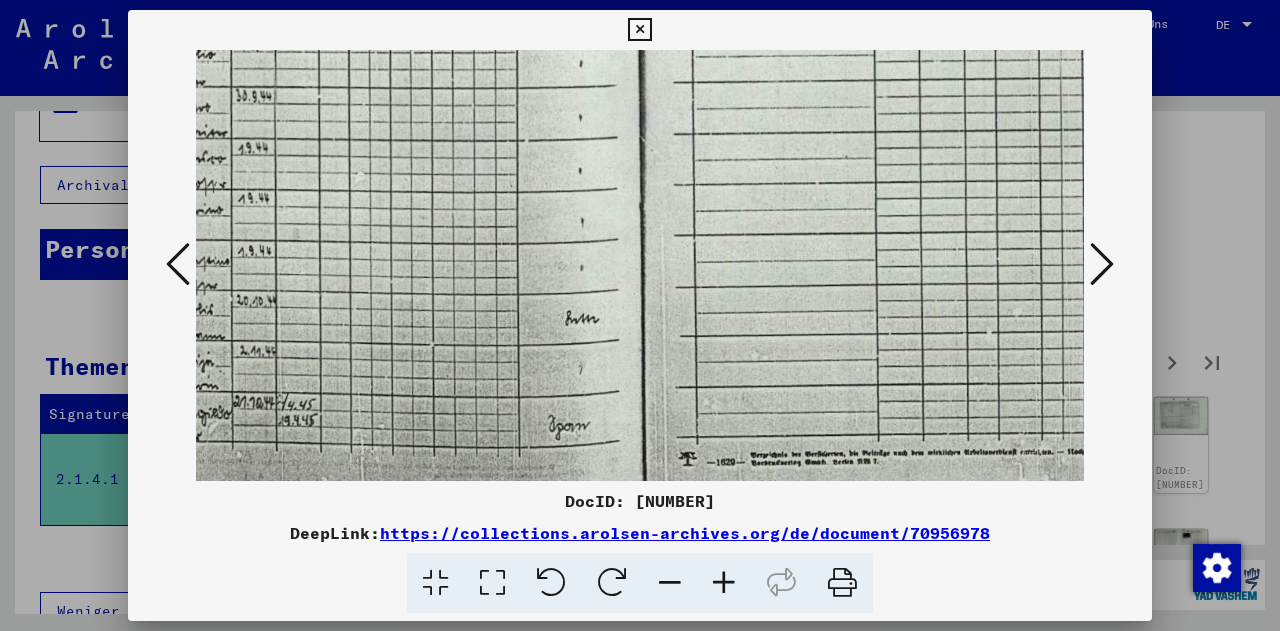 click at bounding box center [724, 583] 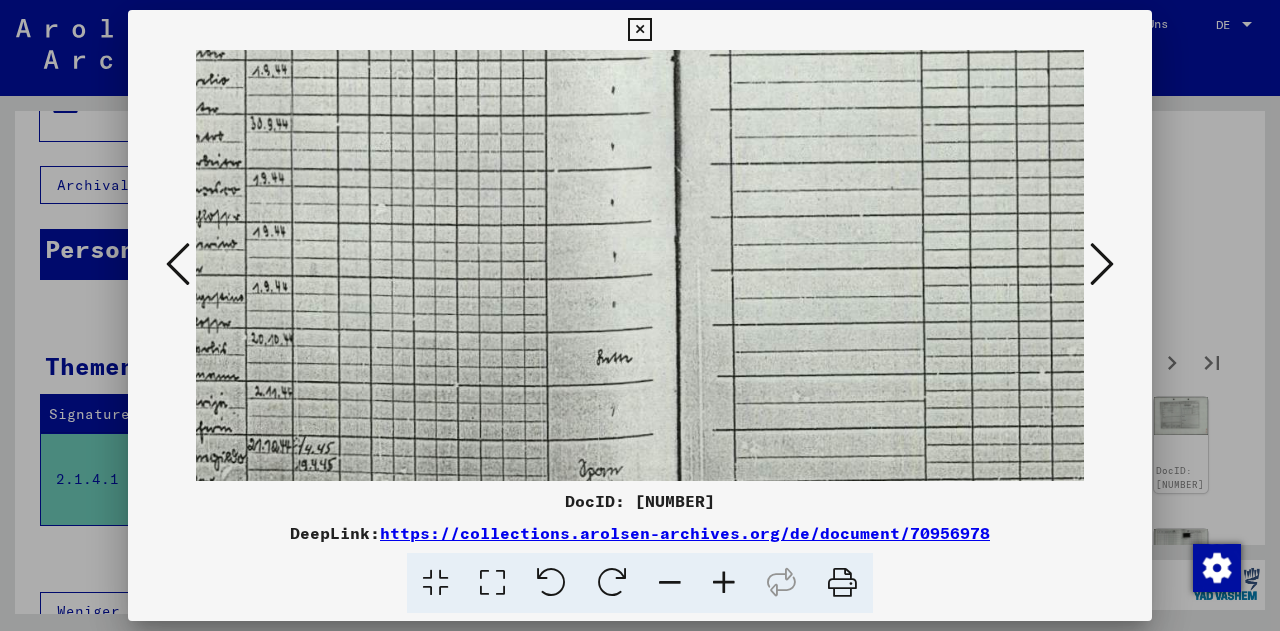 click at bounding box center [724, 583] 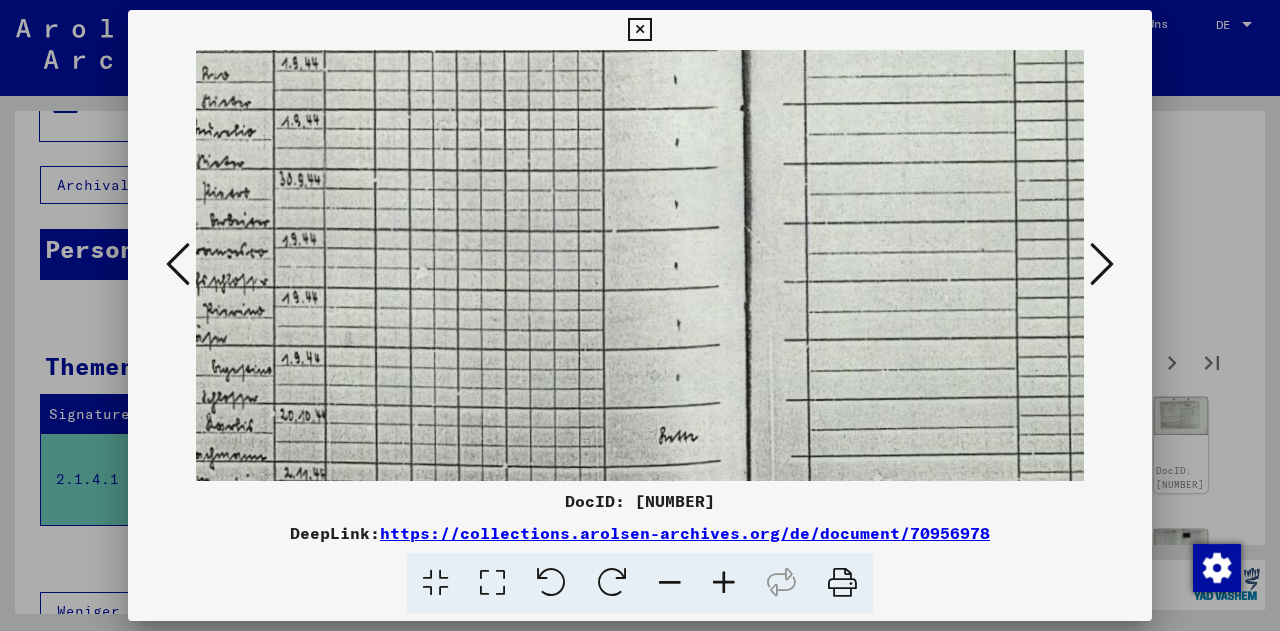 click at bounding box center [724, 583] 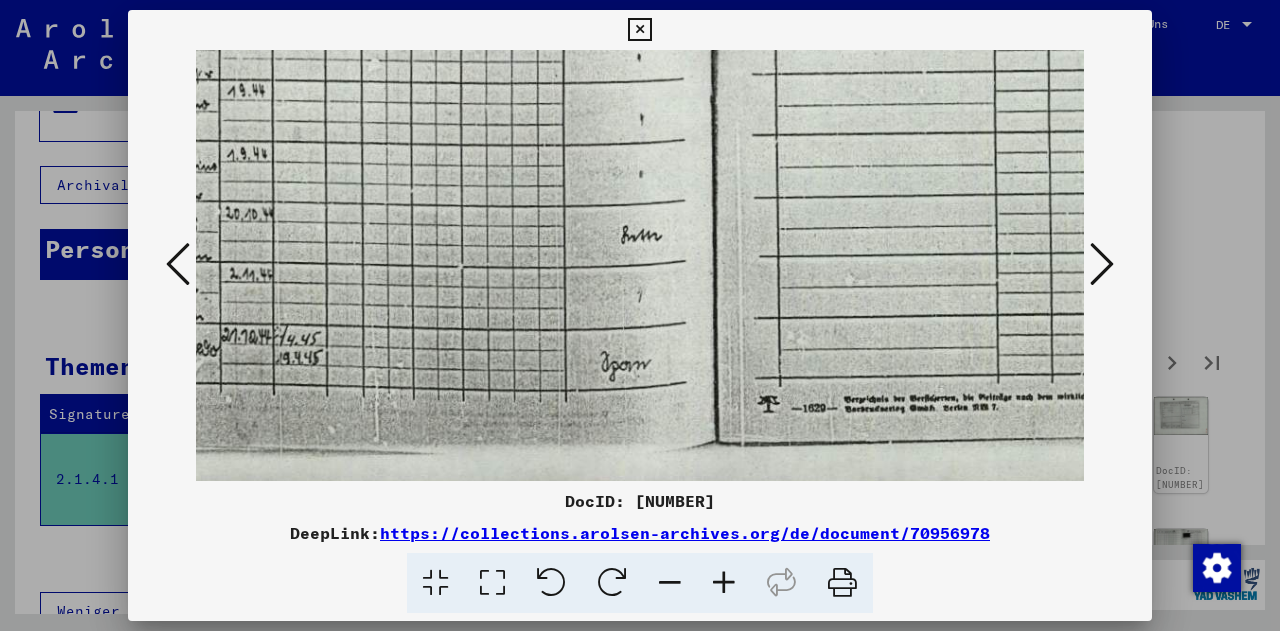 scroll, scrollTop: 750, scrollLeft: 324, axis: both 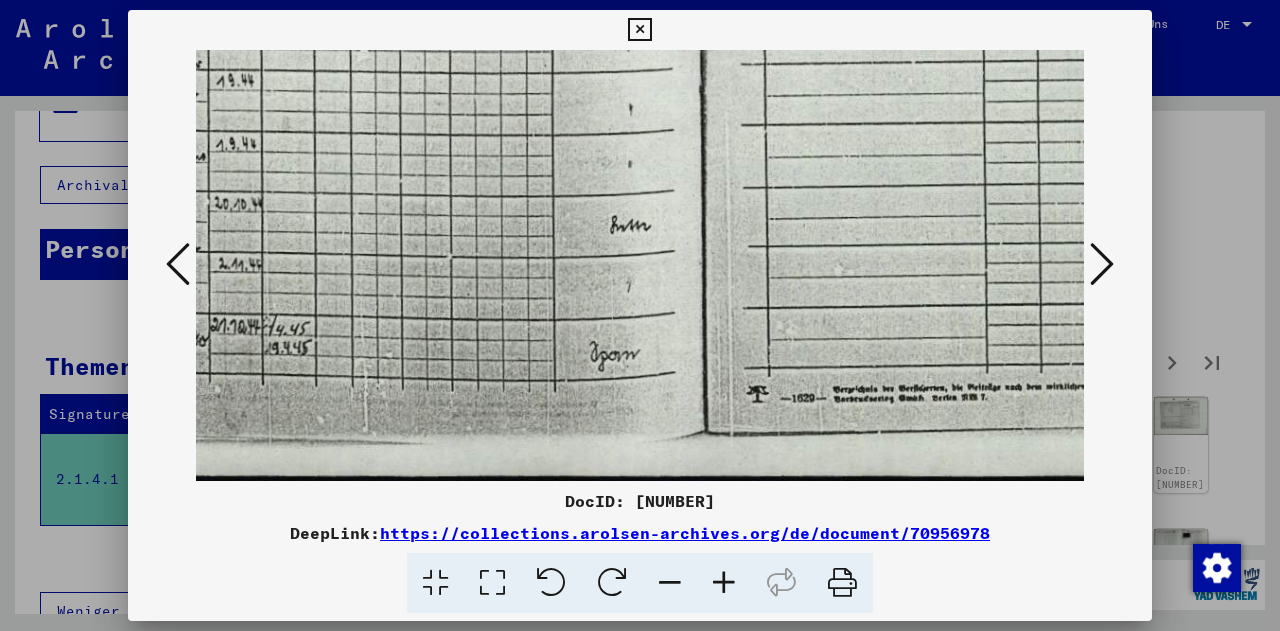 drag, startPoint x: 762, startPoint y: 353, endPoint x: 554, endPoint y: 195, distance: 261.2049 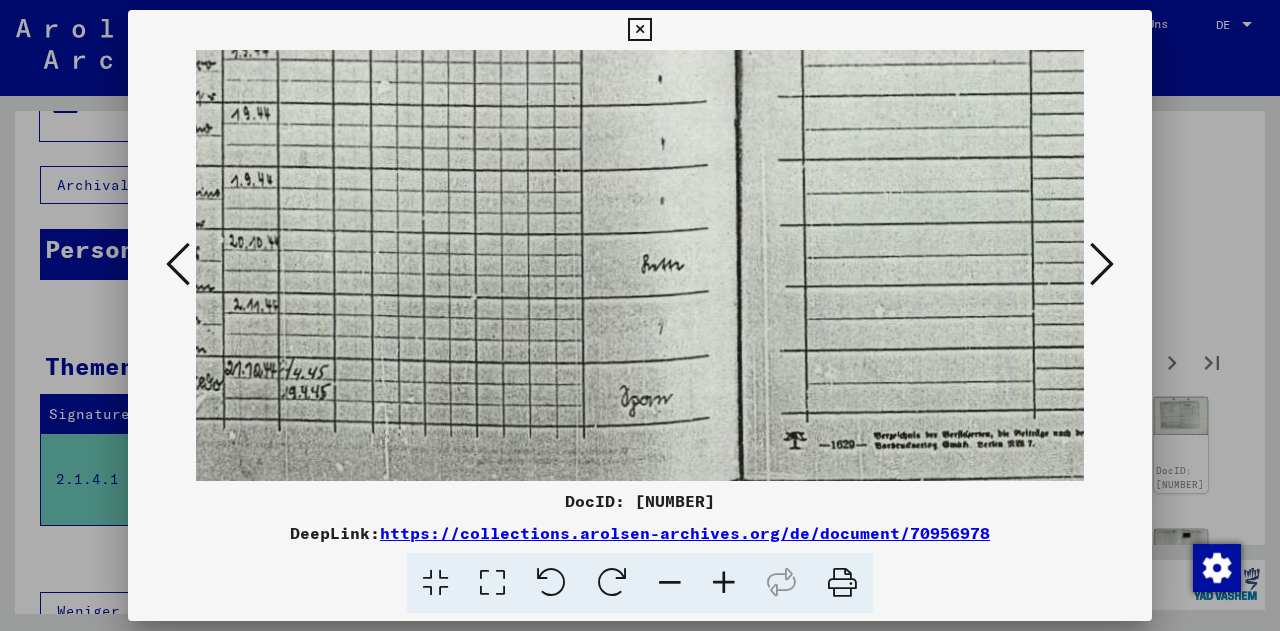 click at bounding box center (724, 583) 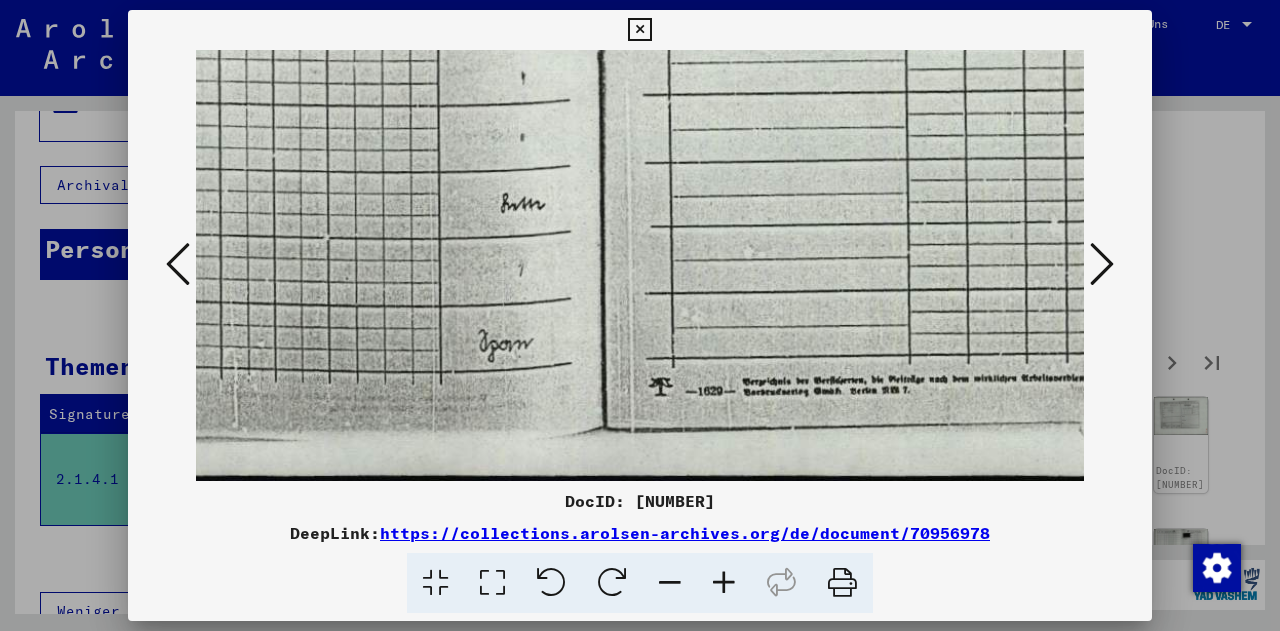drag, startPoint x: 752, startPoint y: 381, endPoint x: 578, endPoint y: 135, distance: 301.3171 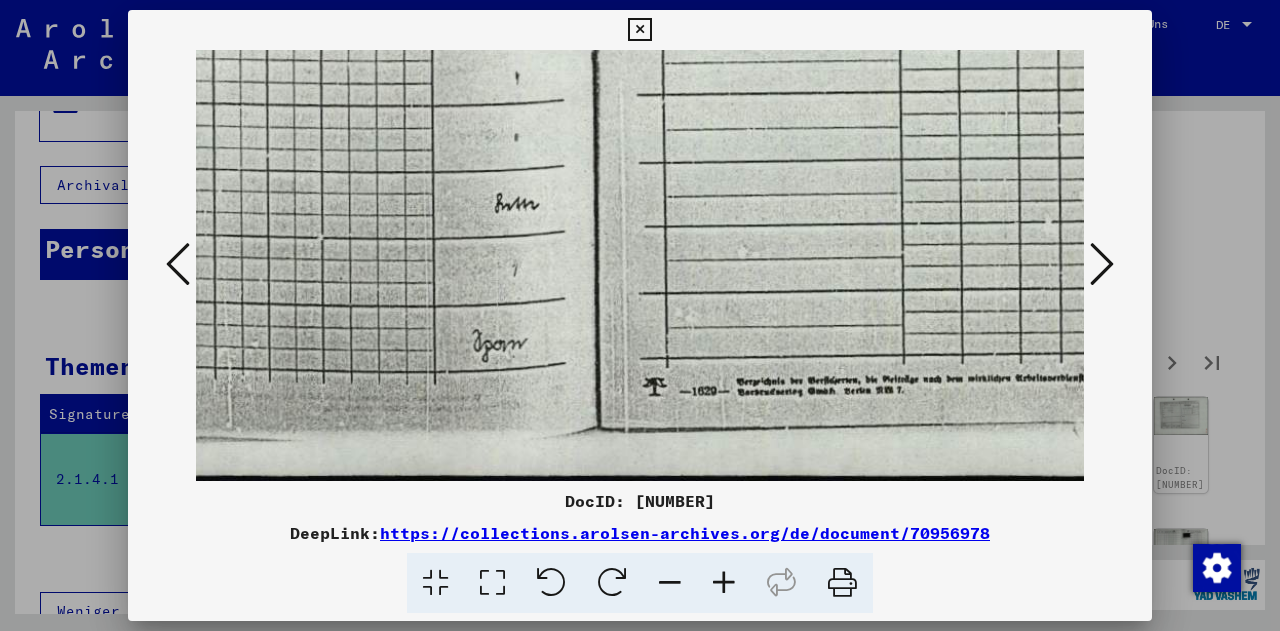 drag, startPoint x: 1093, startPoint y: 249, endPoint x: 1108, endPoint y: 256, distance: 16.552946 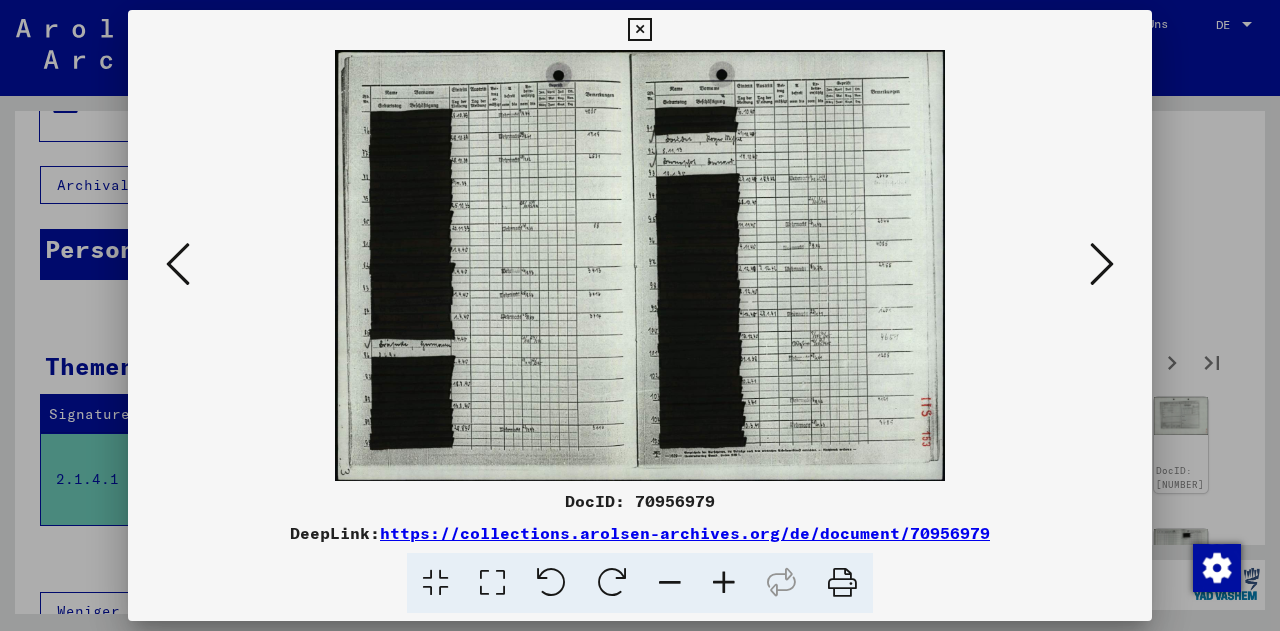 scroll, scrollTop: 0, scrollLeft: 0, axis: both 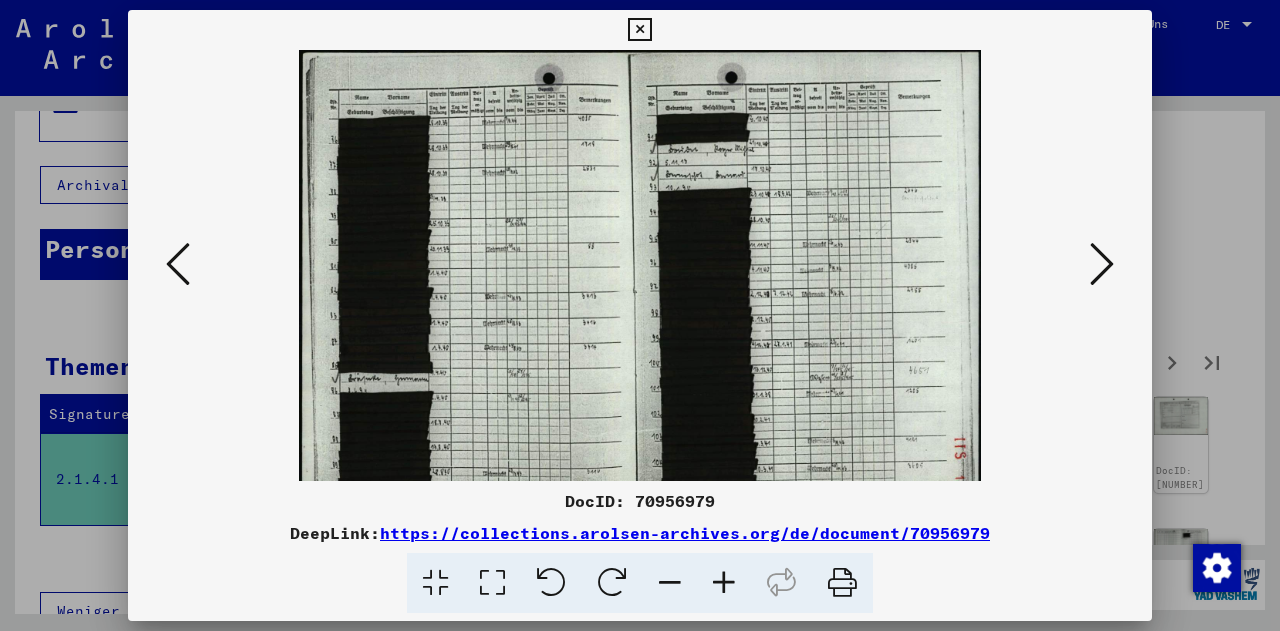 click at bounding box center (724, 583) 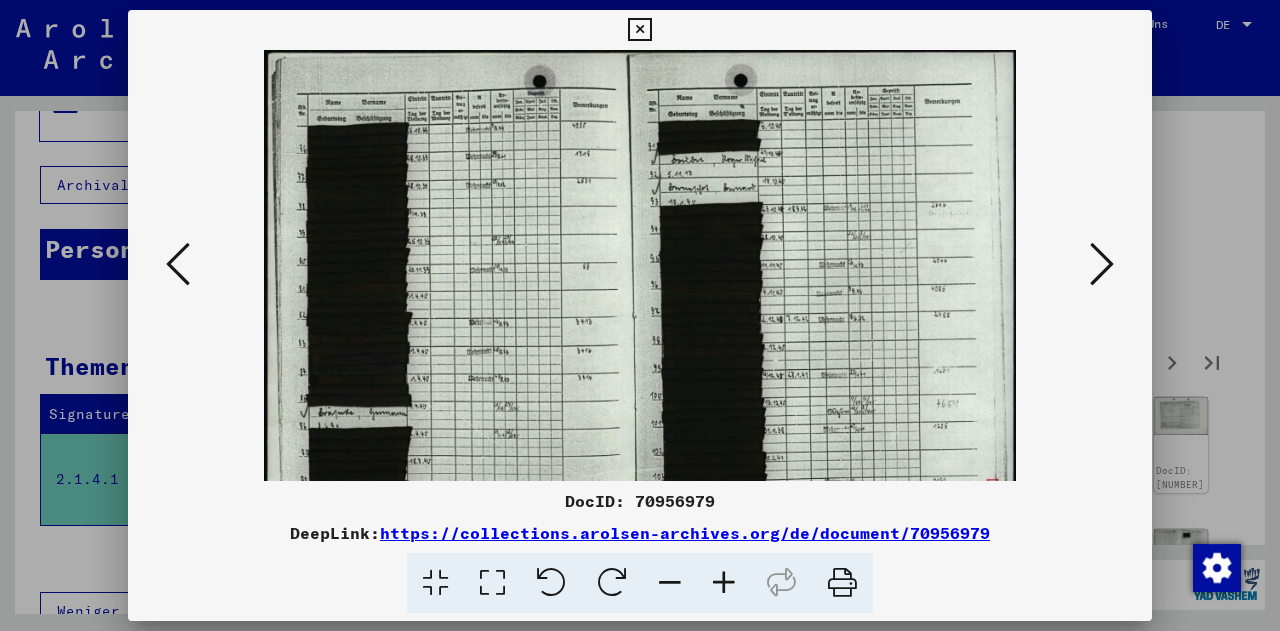 click at bounding box center (724, 583) 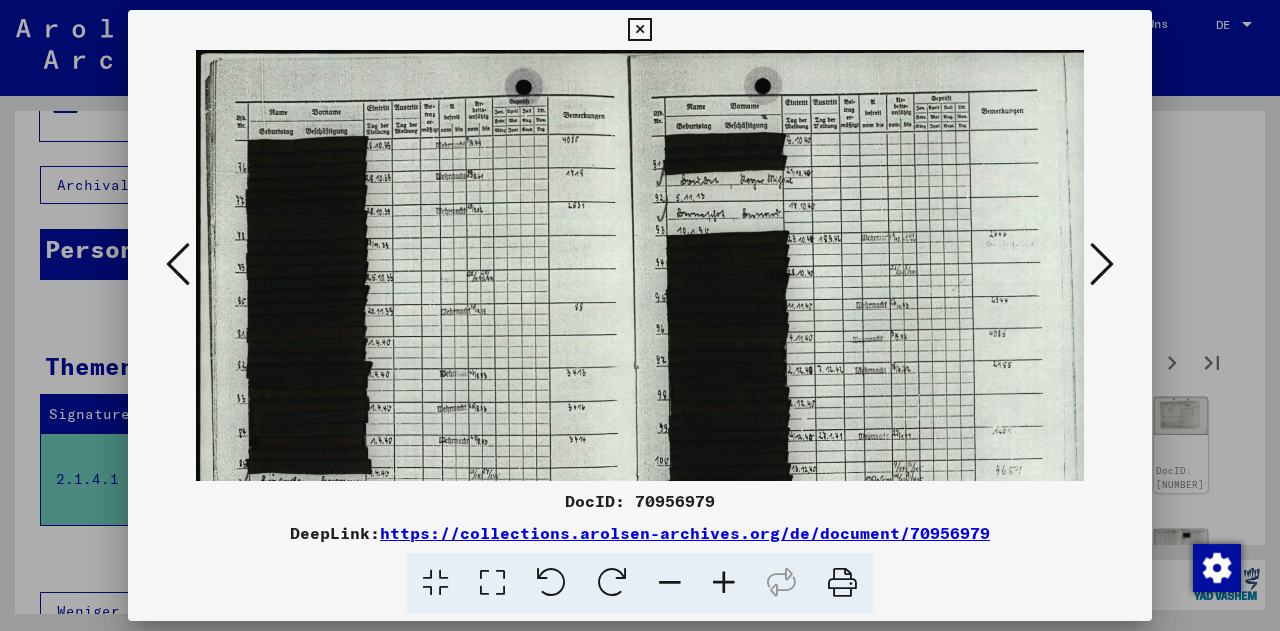 click at bounding box center (724, 583) 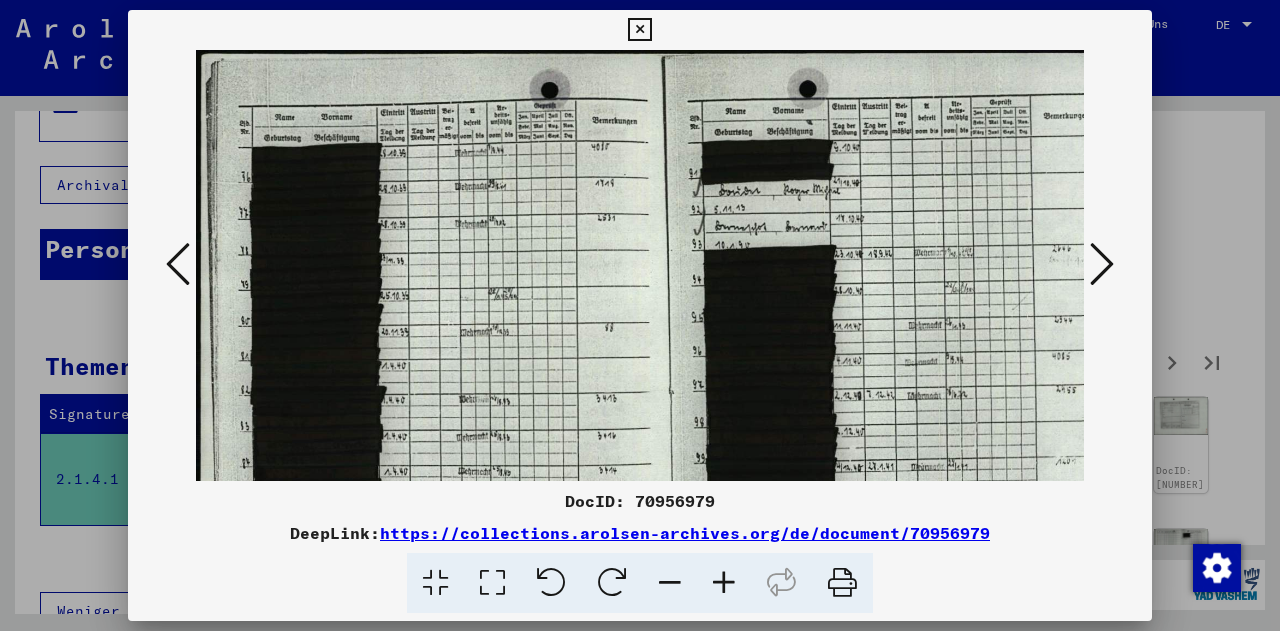 click at bounding box center [724, 583] 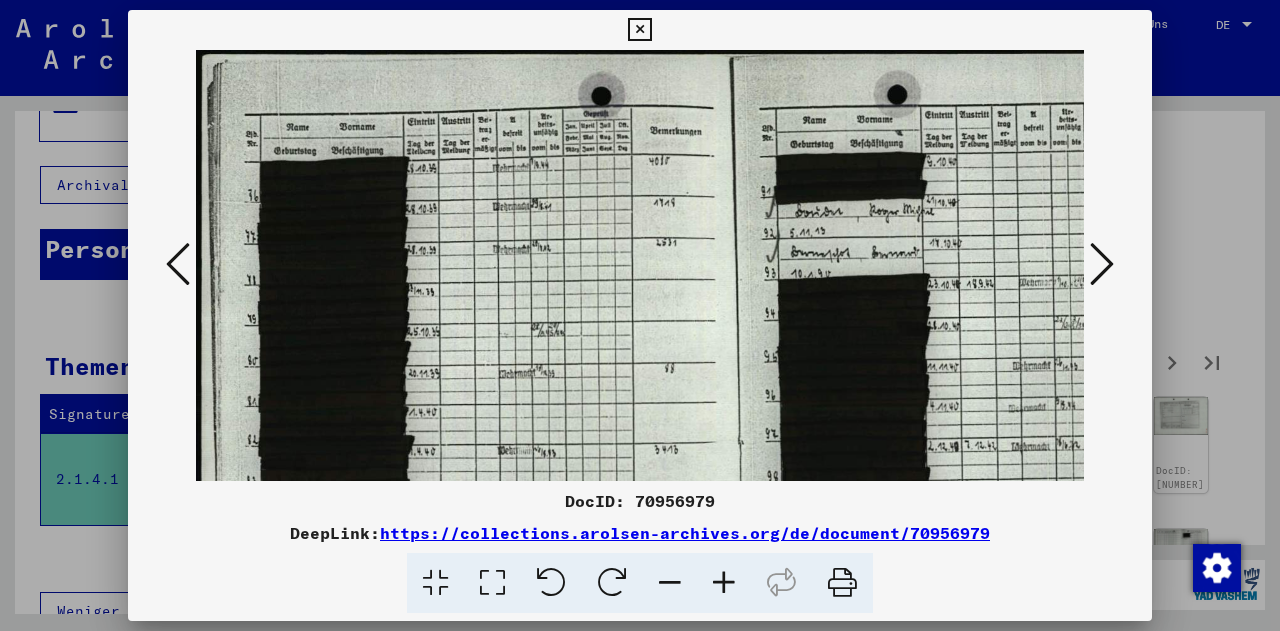 click at bounding box center (724, 583) 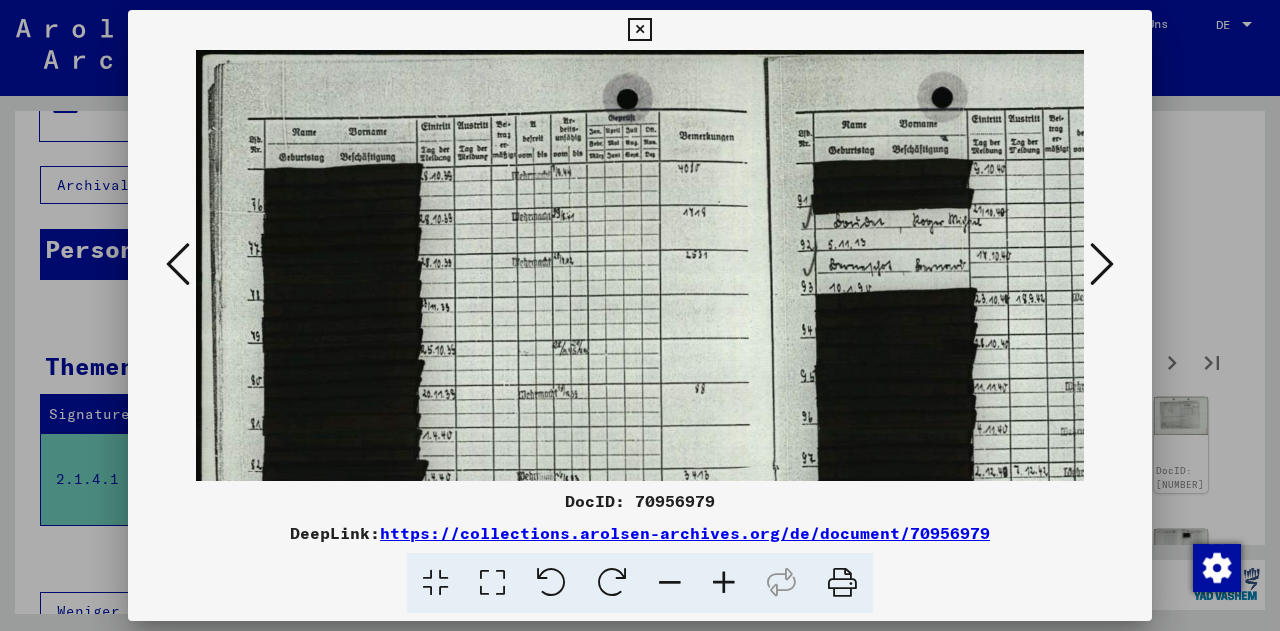 click at bounding box center [724, 583] 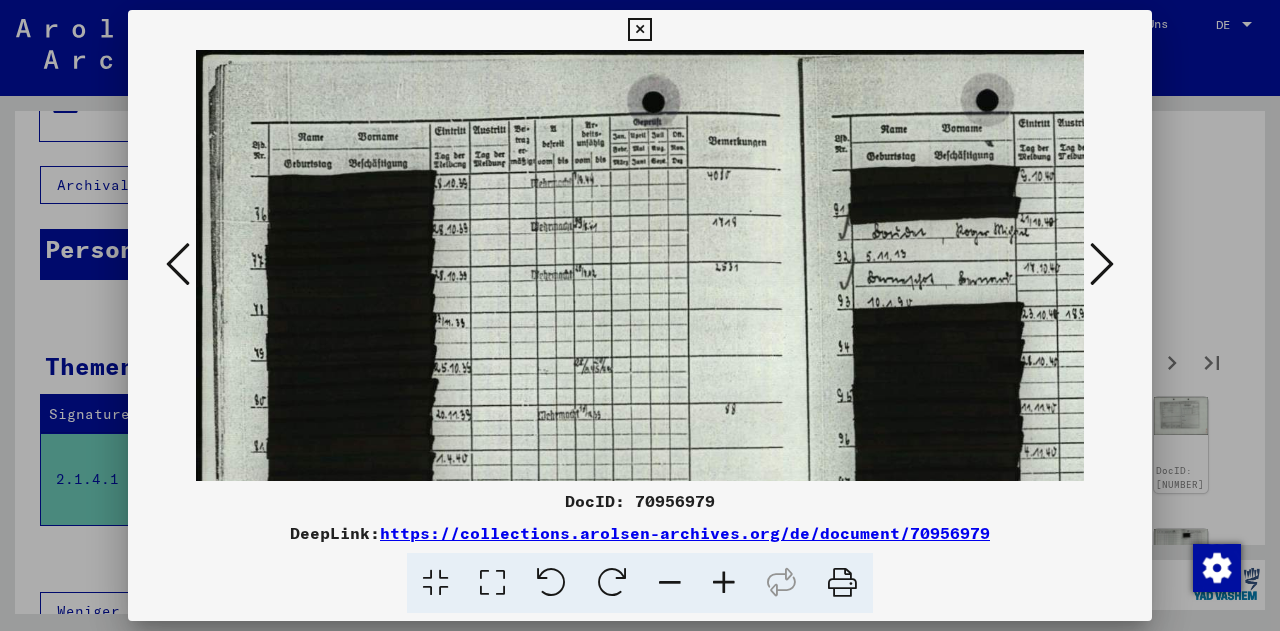click at bounding box center [724, 583] 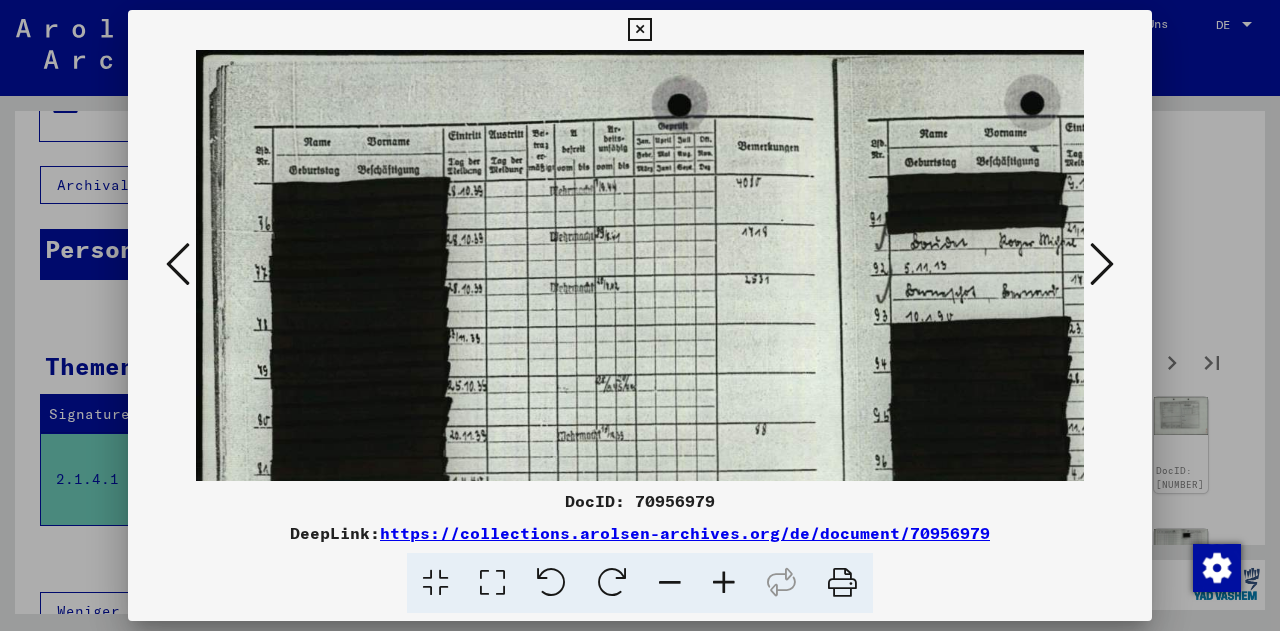 click at bounding box center [724, 583] 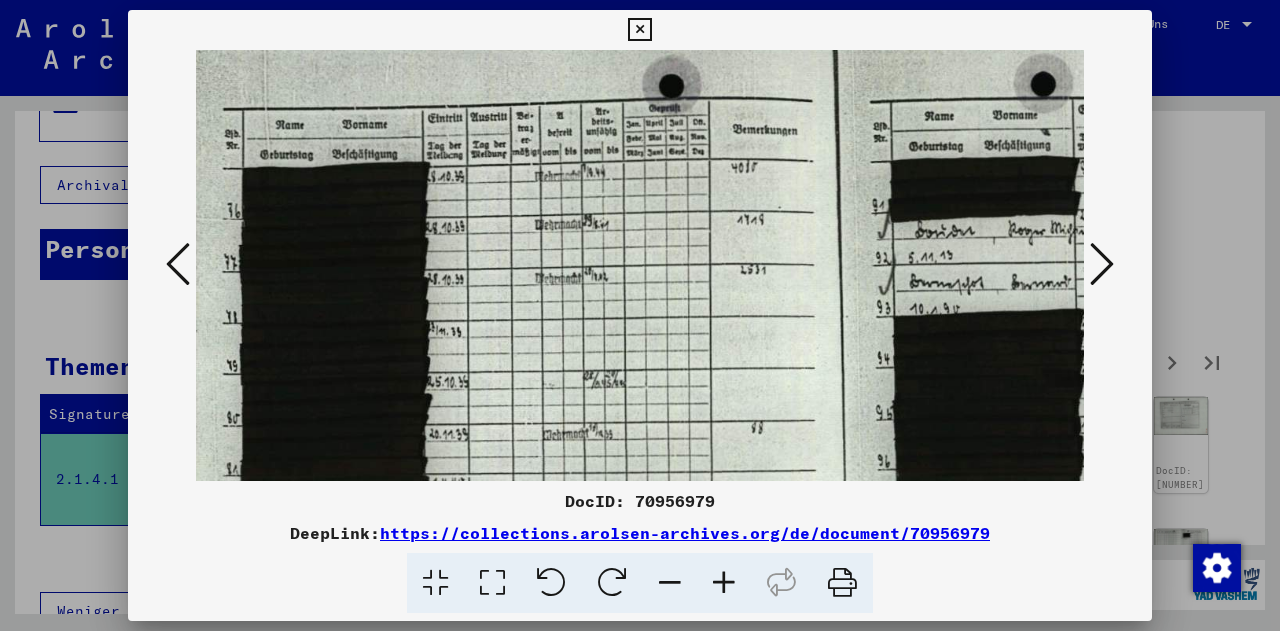 scroll, scrollTop: 25, scrollLeft: 36, axis: both 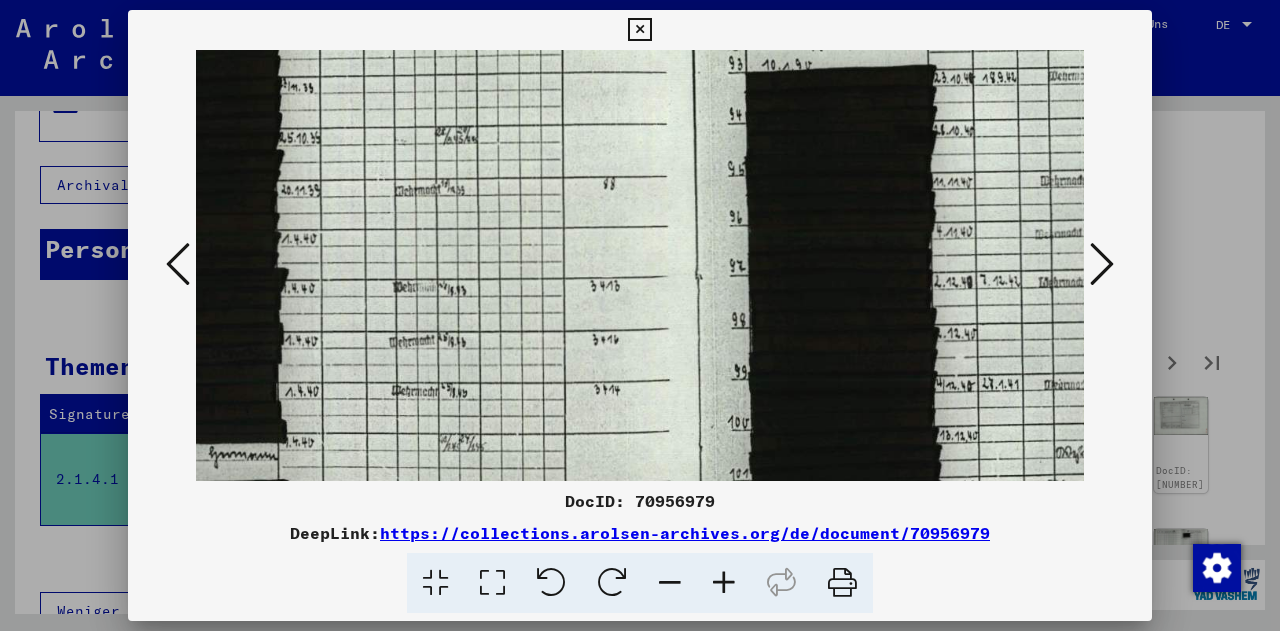 drag, startPoint x: 926, startPoint y: 412, endPoint x: 750, endPoint y: 153, distance: 313.14053 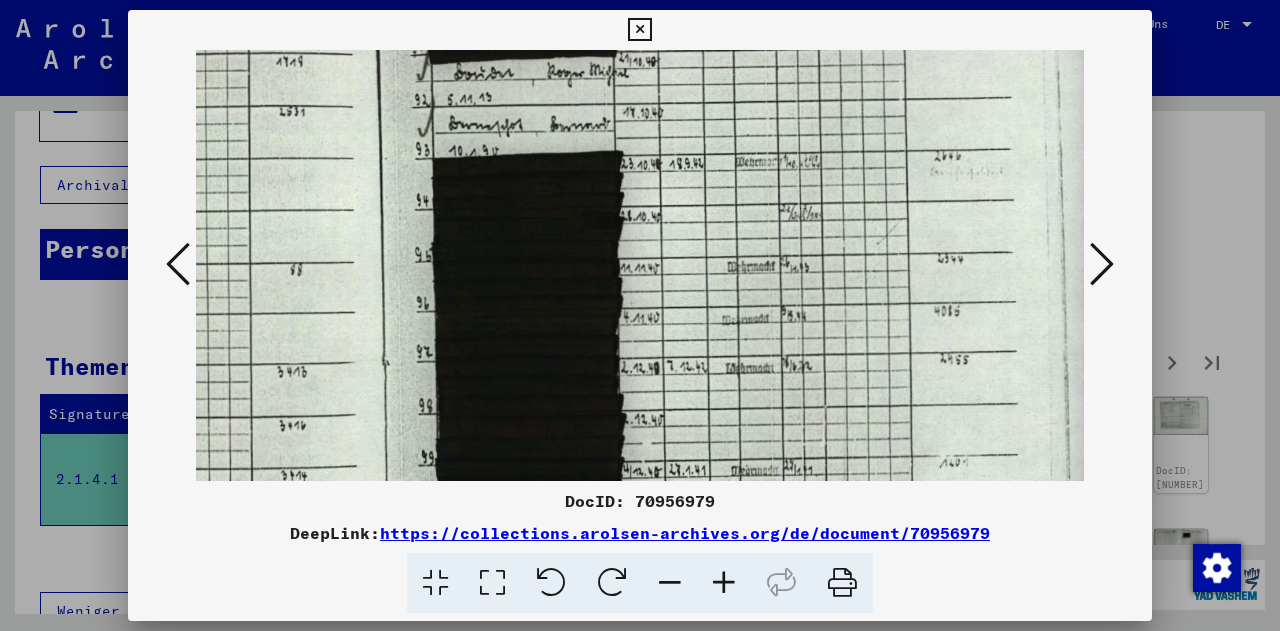 scroll, scrollTop: 182, scrollLeft: 495, axis: both 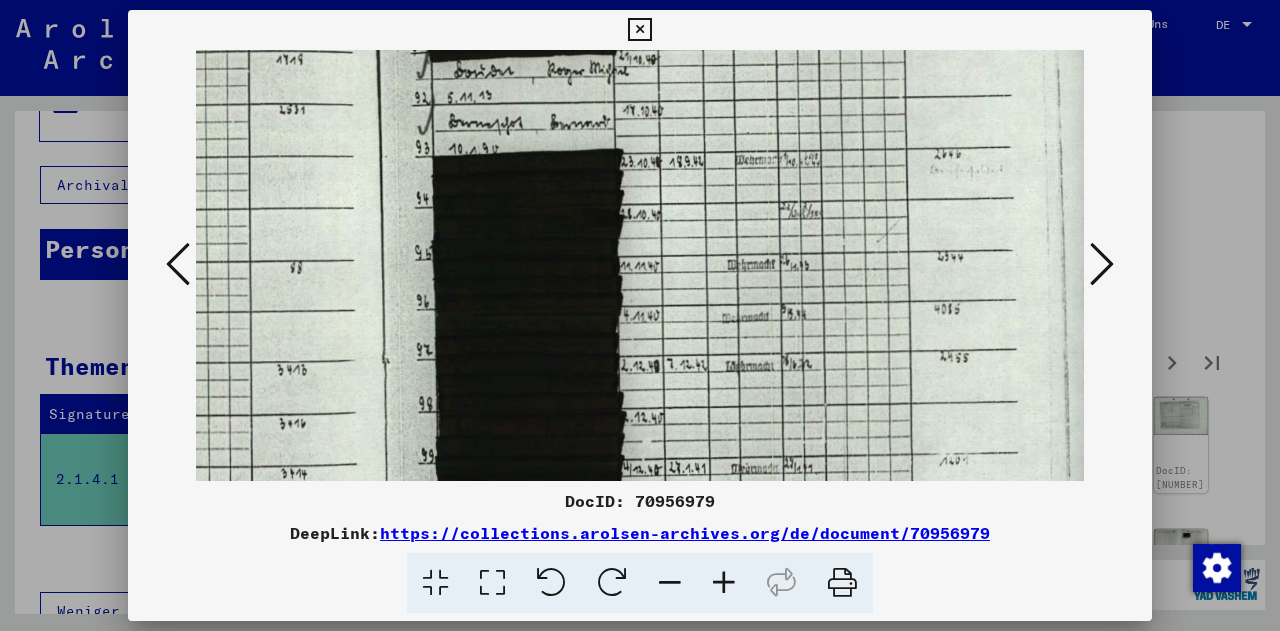 drag, startPoint x: 954, startPoint y: 297, endPoint x: 456, endPoint y: 391, distance: 506.79385 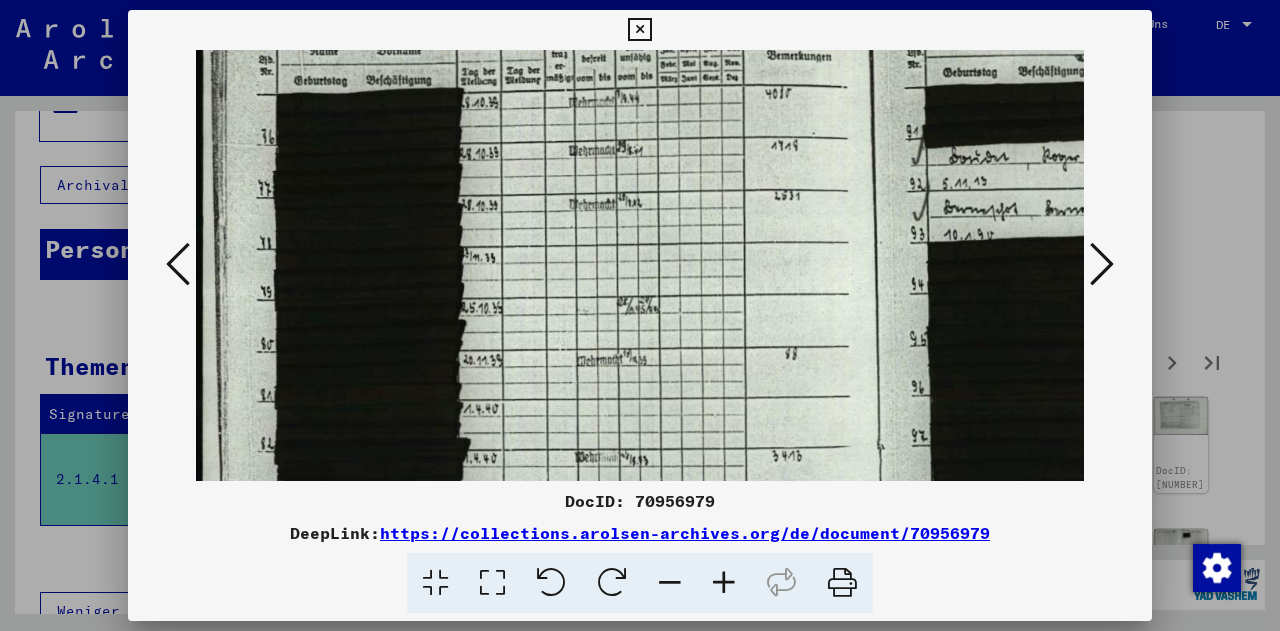 scroll, scrollTop: 322, scrollLeft: 0, axis: vertical 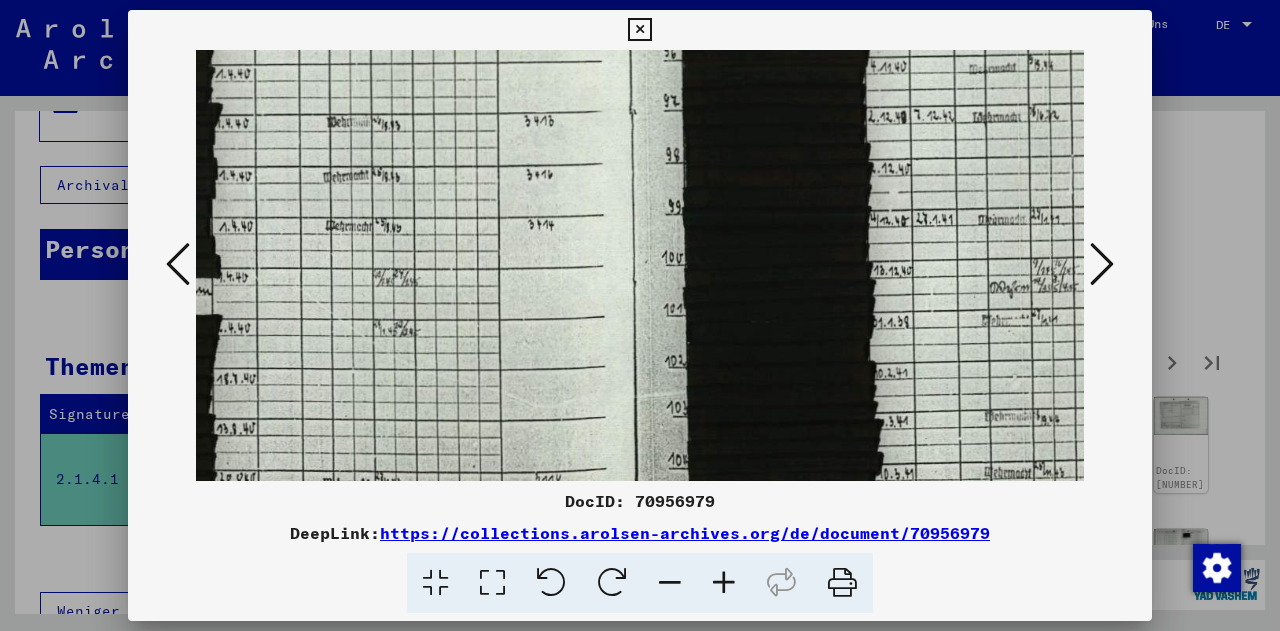 drag, startPoint x: 356, startPoint y: 309, endPoint x: 648, endPoint y: 27, distance: 405.9409 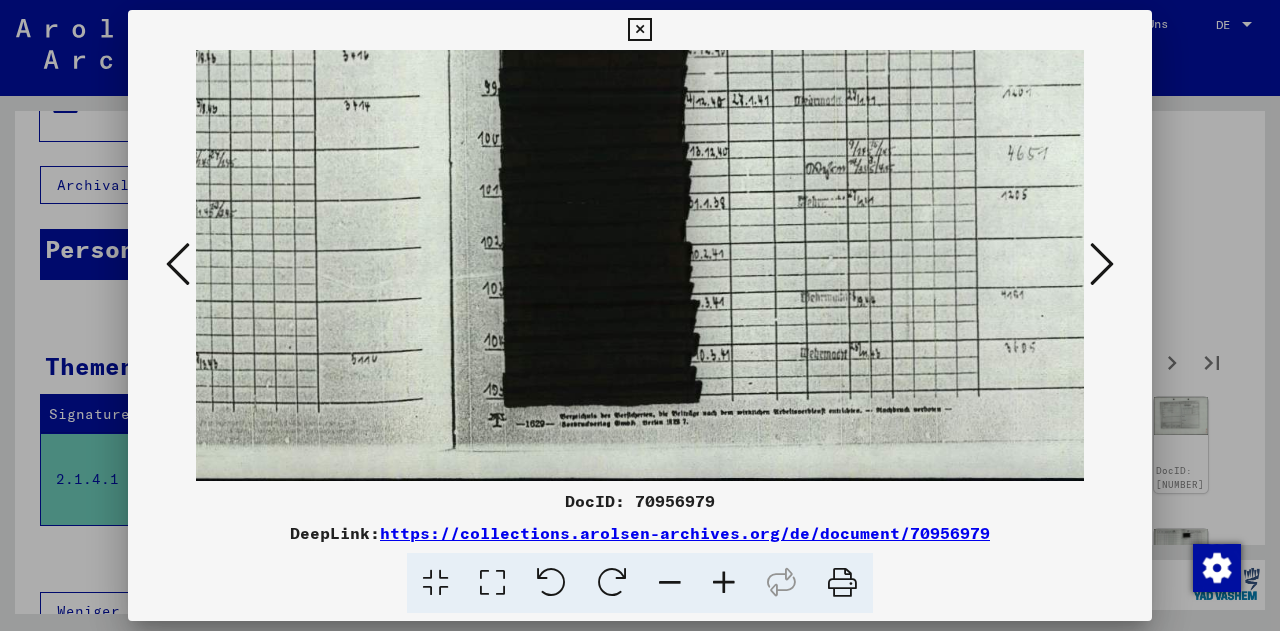 scroll, scrollTop: 550, scrollLeft: 502, axis: both 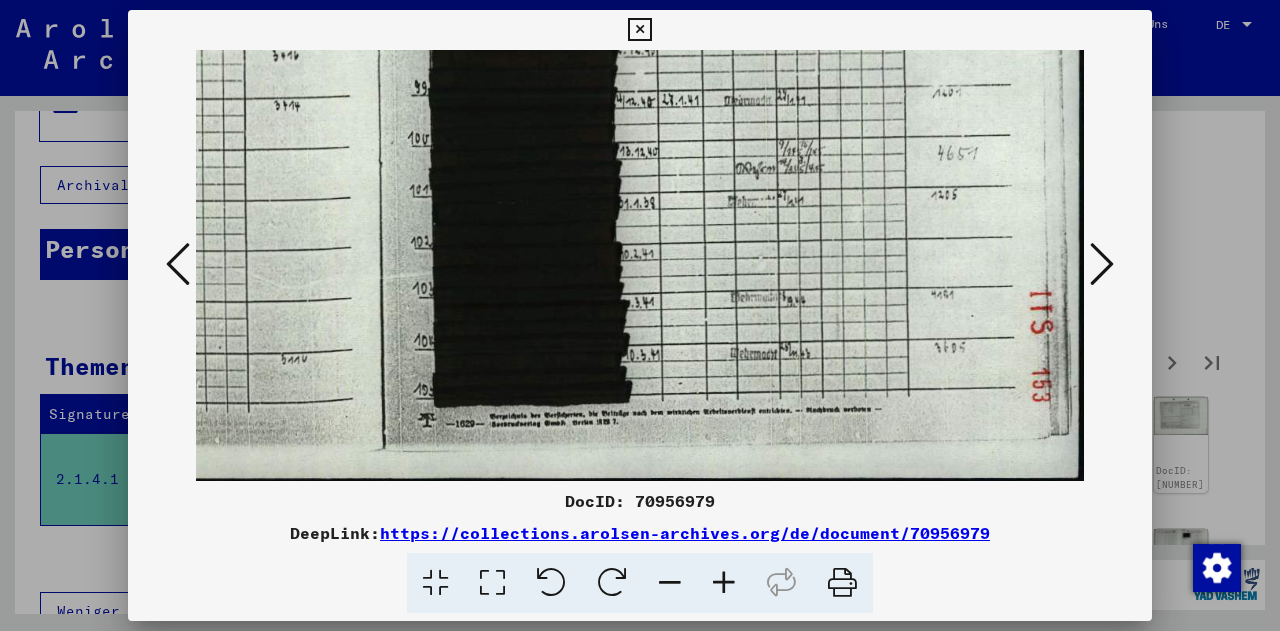 drag, startPoint x: 881, startPoint y: 273, endPoint x: 636, endPoint y: 70, distance: 318.1729 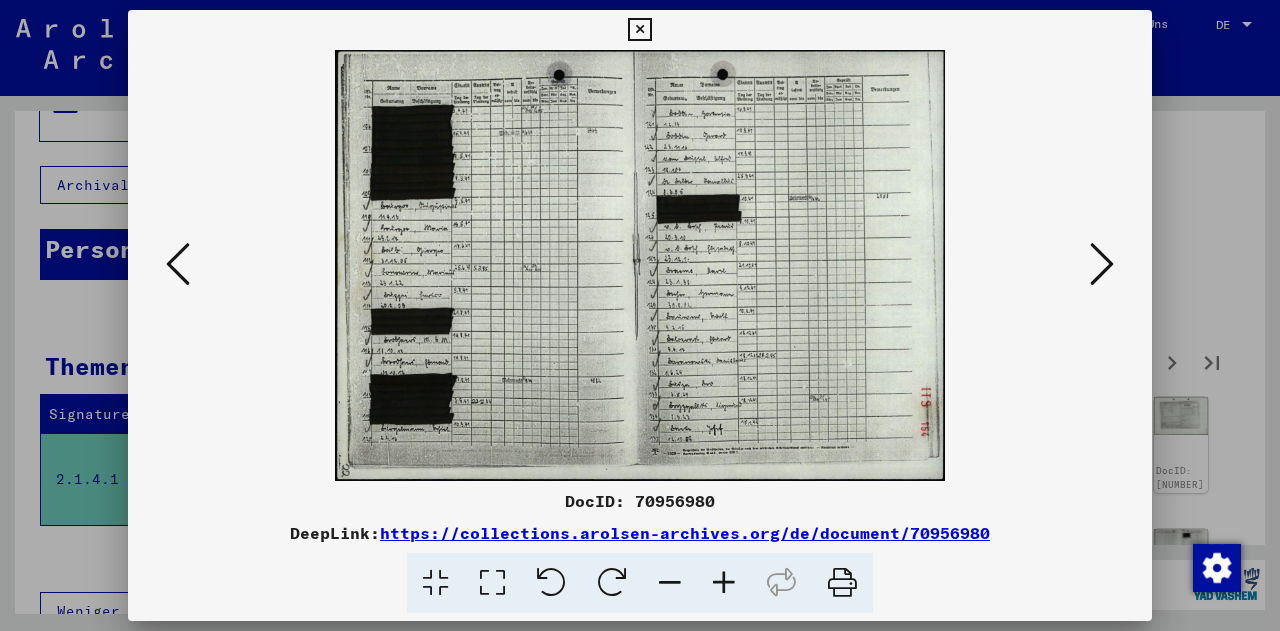 click at bounding box center [724, 583] 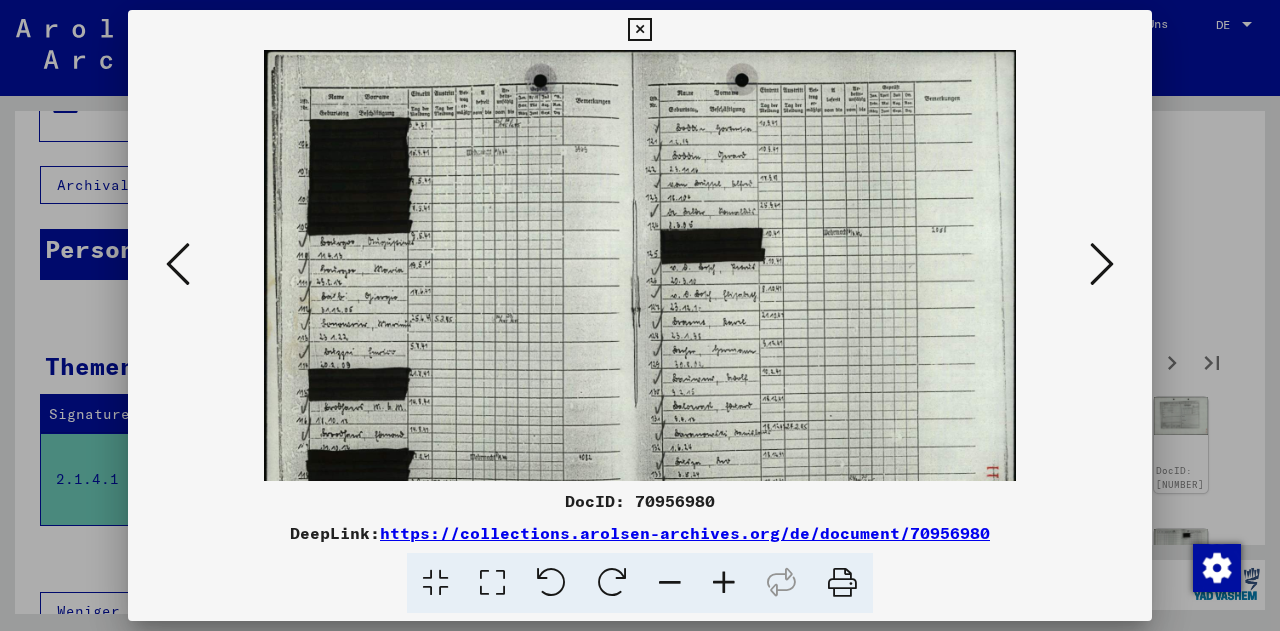 click at bounding box center (724, 583) 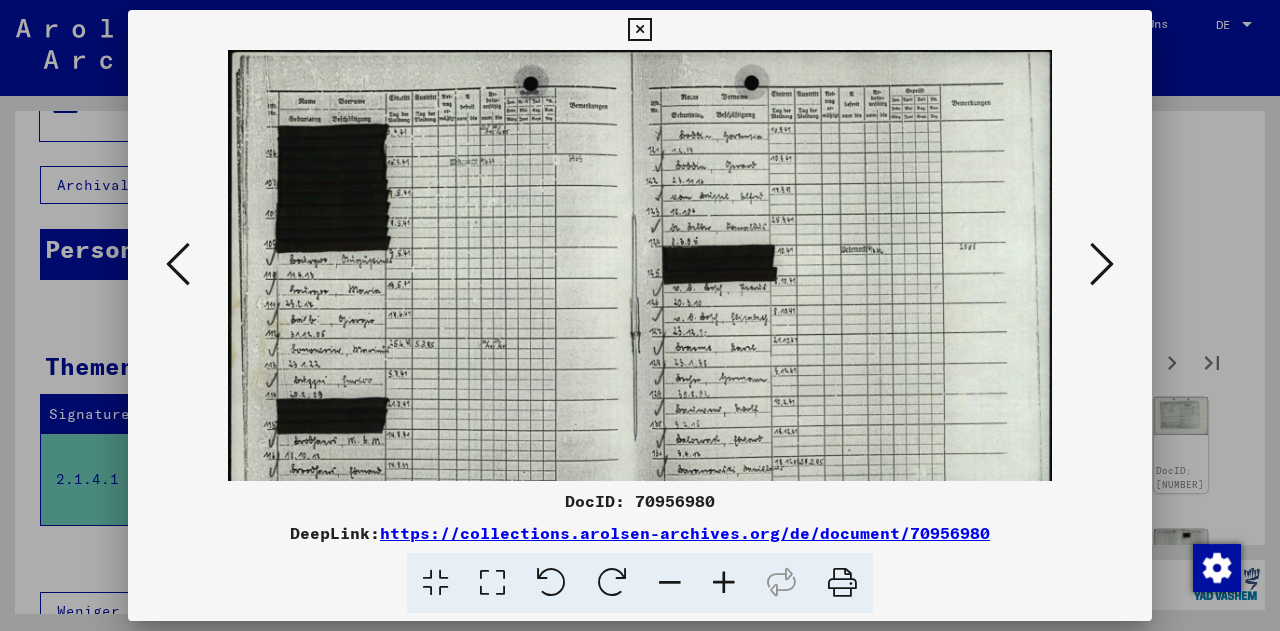 click at bounding box center (724, 583) 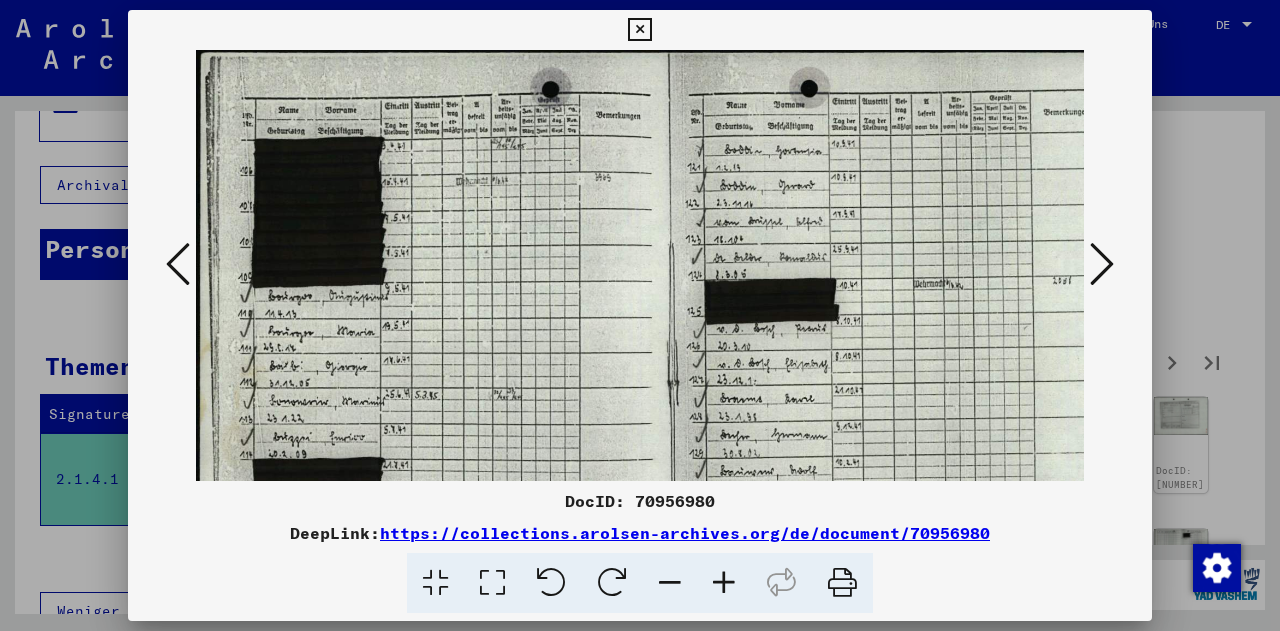 click at bounding box center (724, 583) 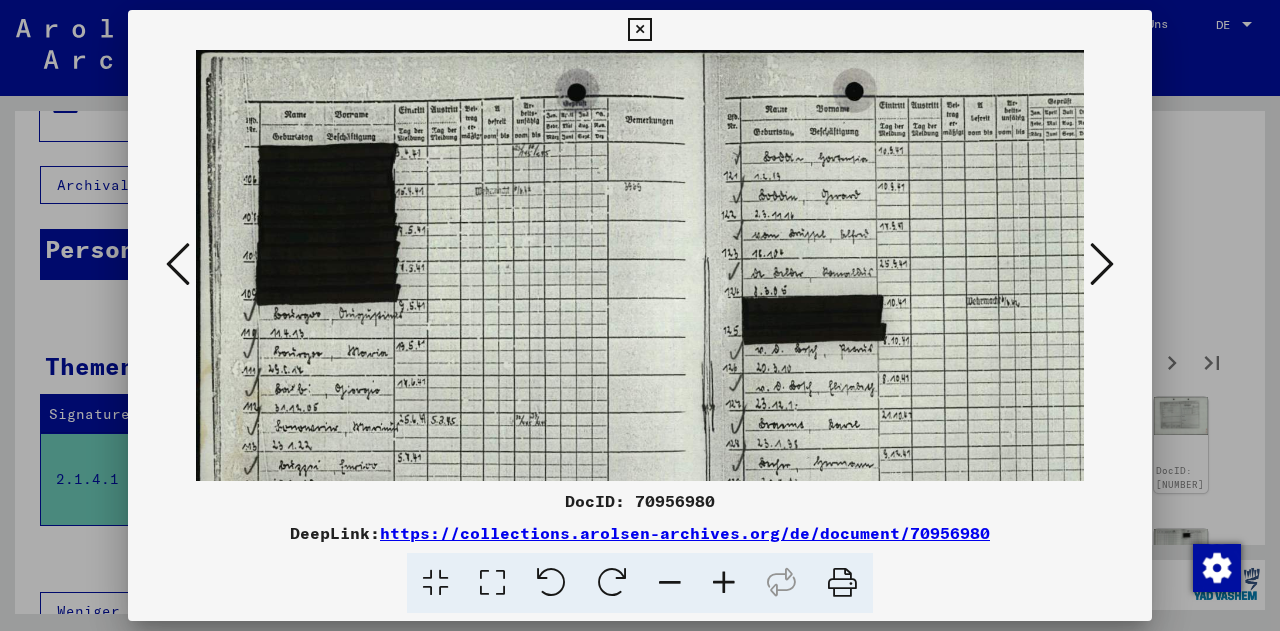 click at bounding box center (724, 583) 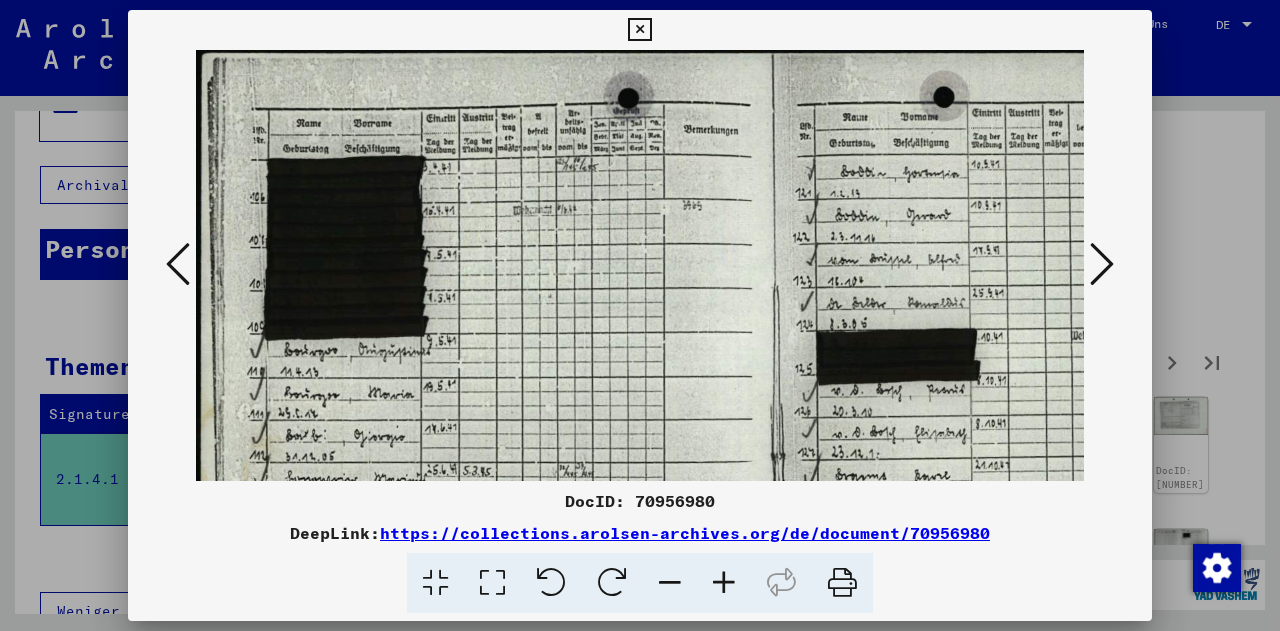 click at bounding box center (724, 583) 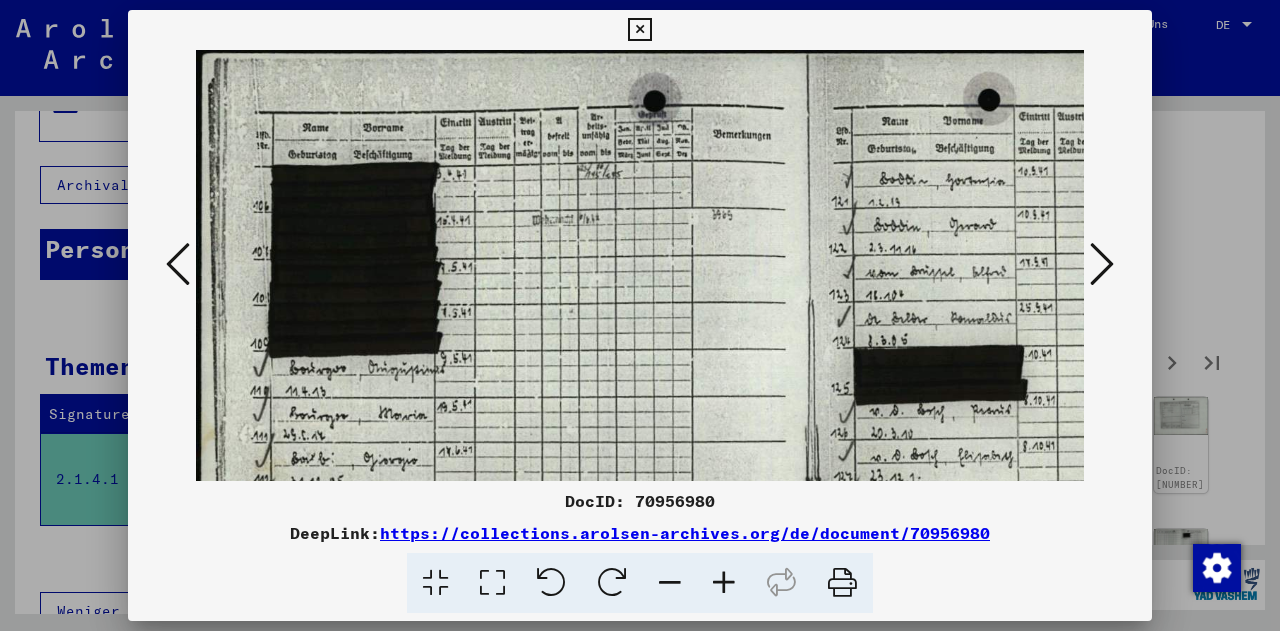 click at bounding box center (724, 583) 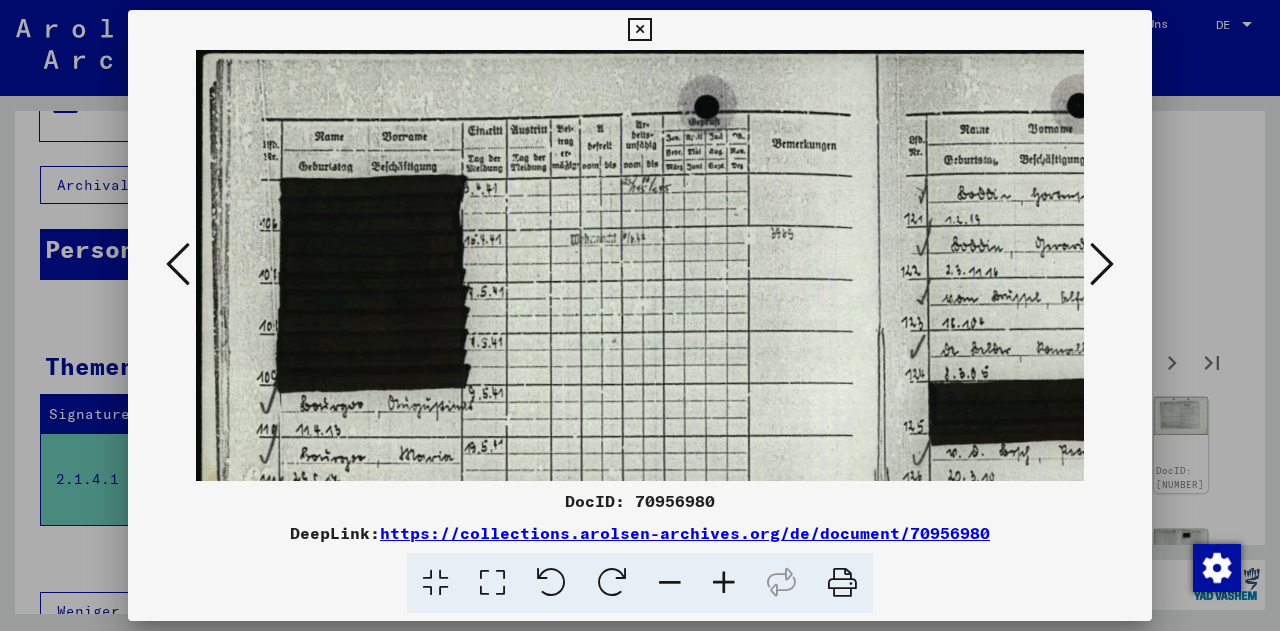click at bounding box center (724, 583) 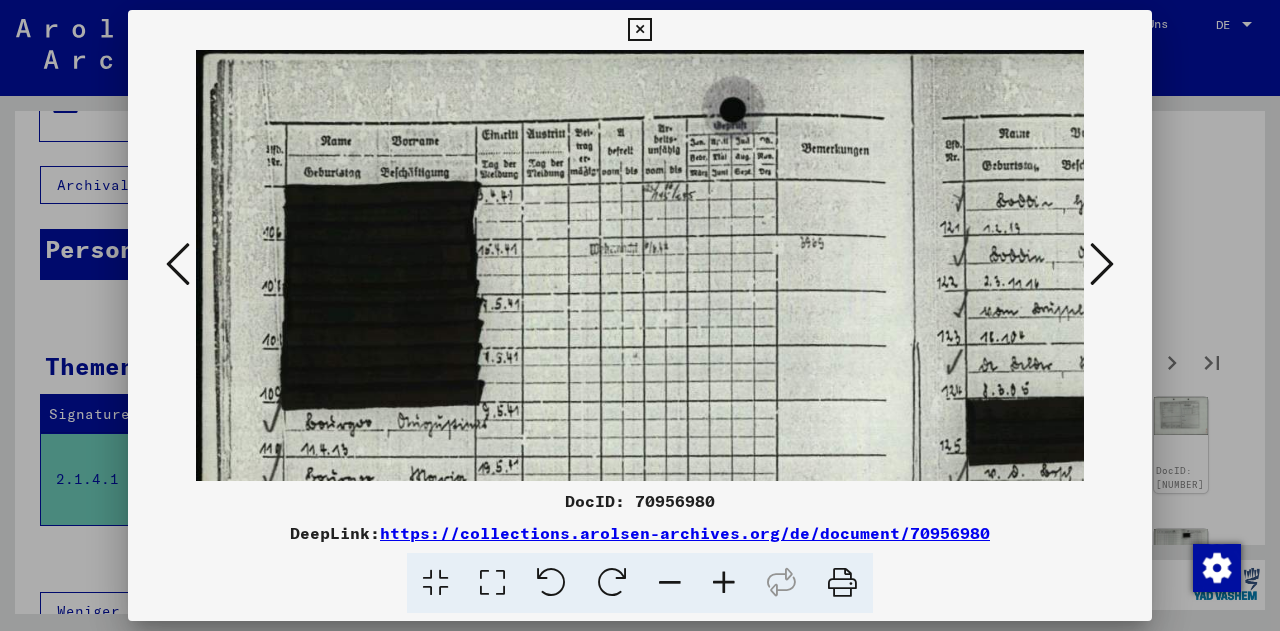 click at bounding box center [724, 583] 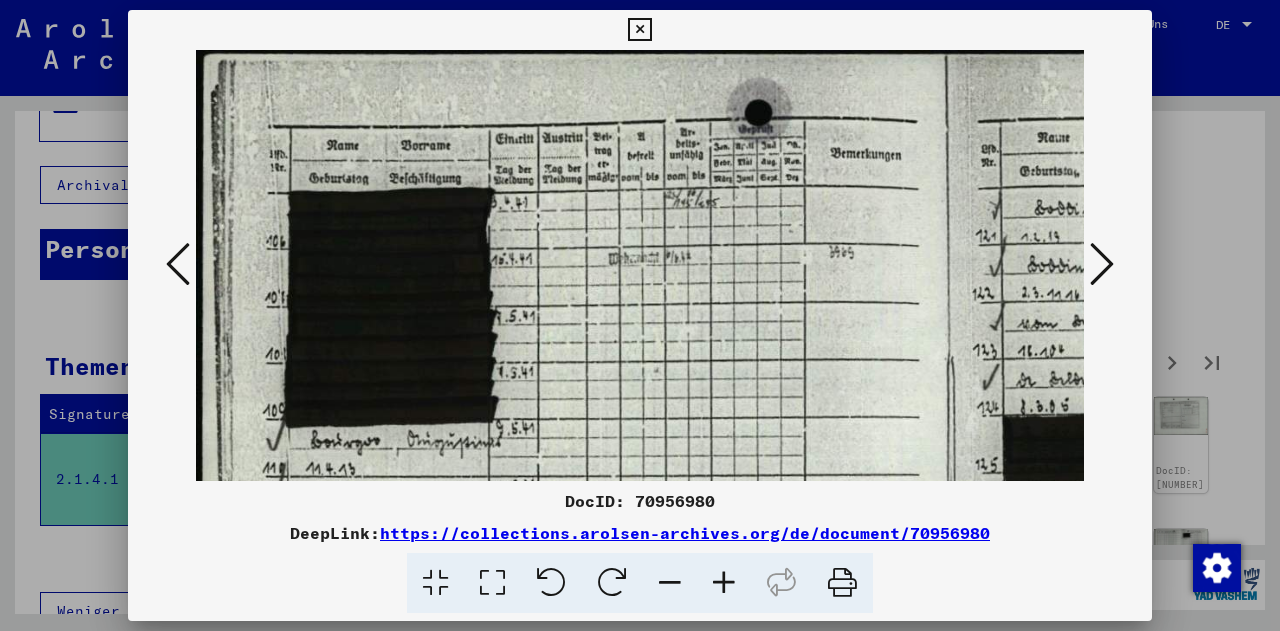 click at bounding box center [724, 583] 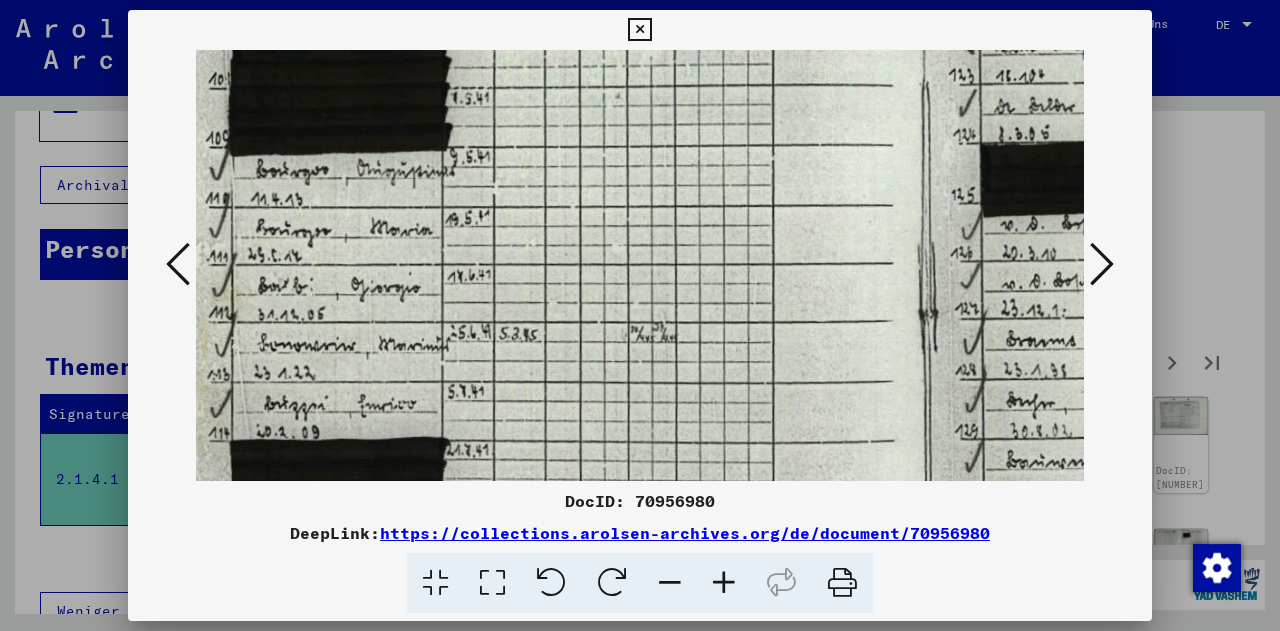 drag, startPoint x: 666, startPoint y: 343, endPoint x: 608, endPoint y: 60, distance: 288.88232 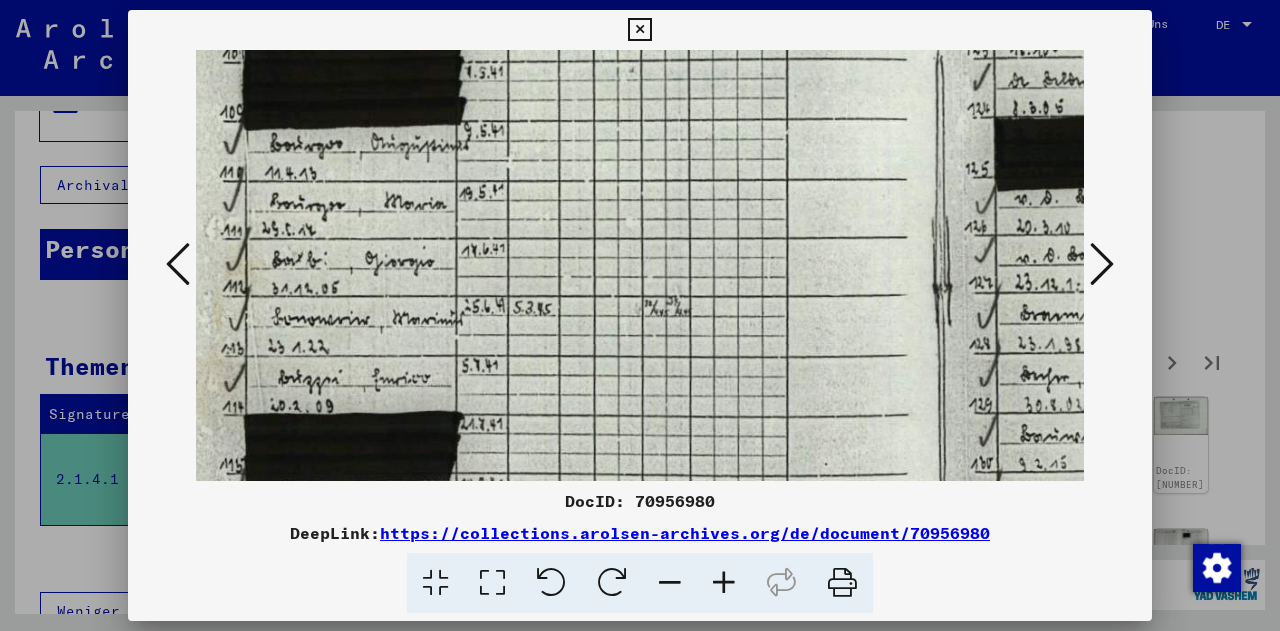 scroll, scrollTop: 316, scrollLeft: 46, axis: both 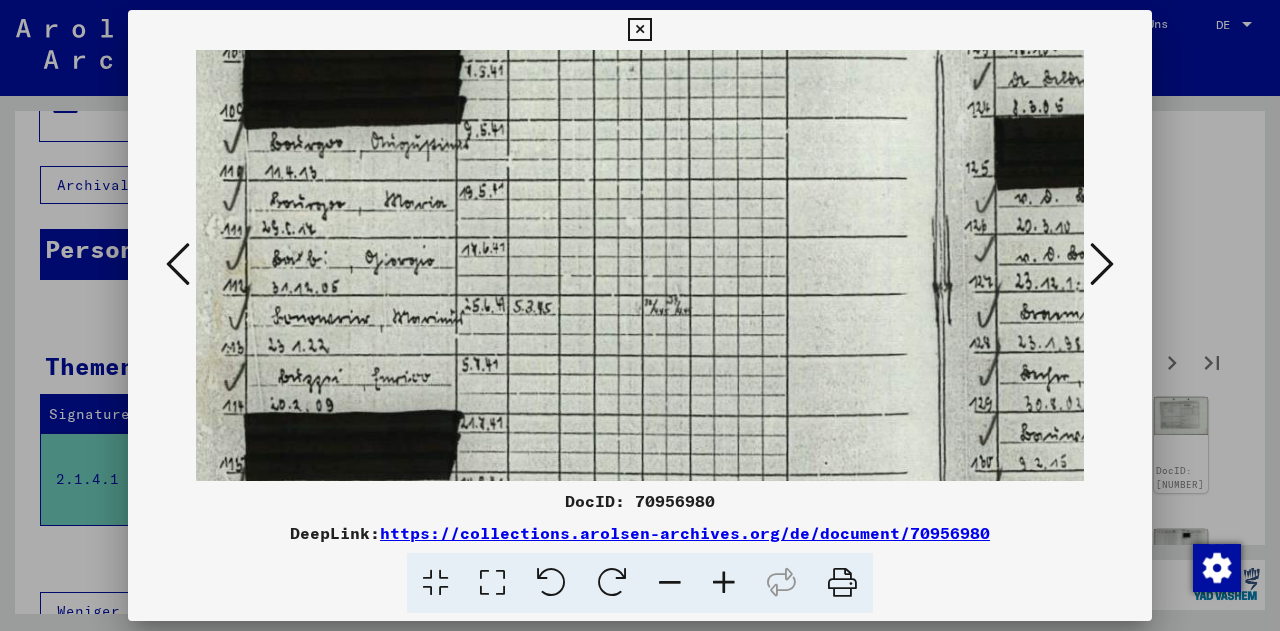 drag, startPoint x: 608, startPoint y: 60, endPoint x: 536, endPoint y: 203, distance: 160.10309 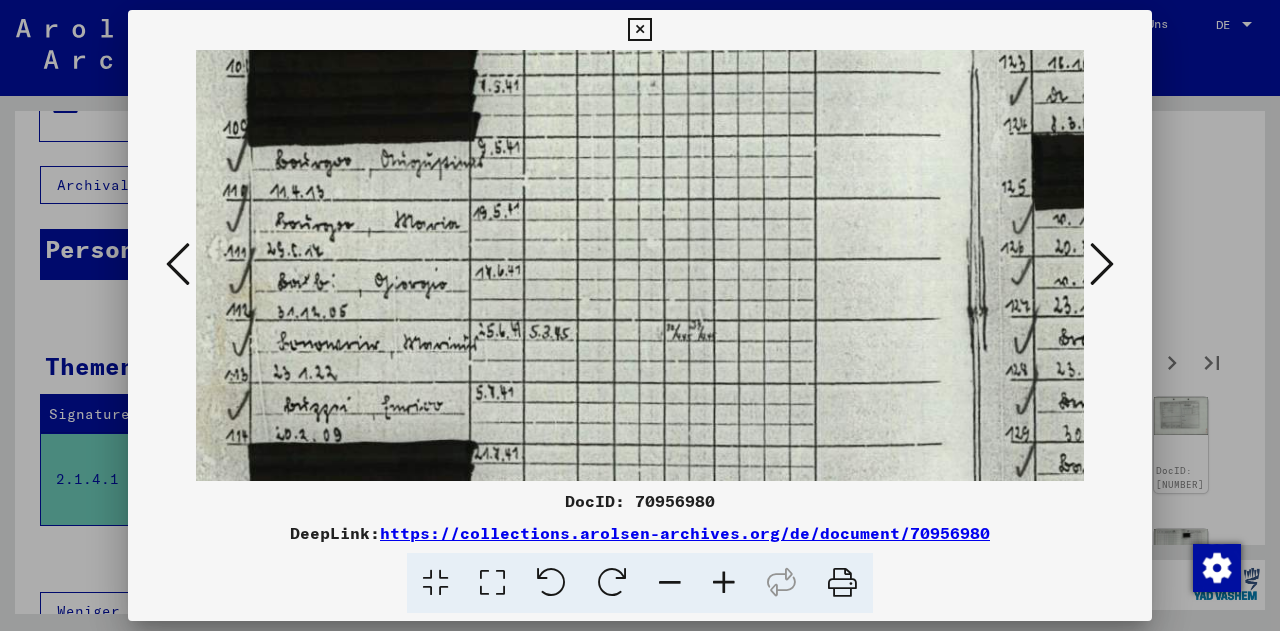 click at bounding box center [724, 583] 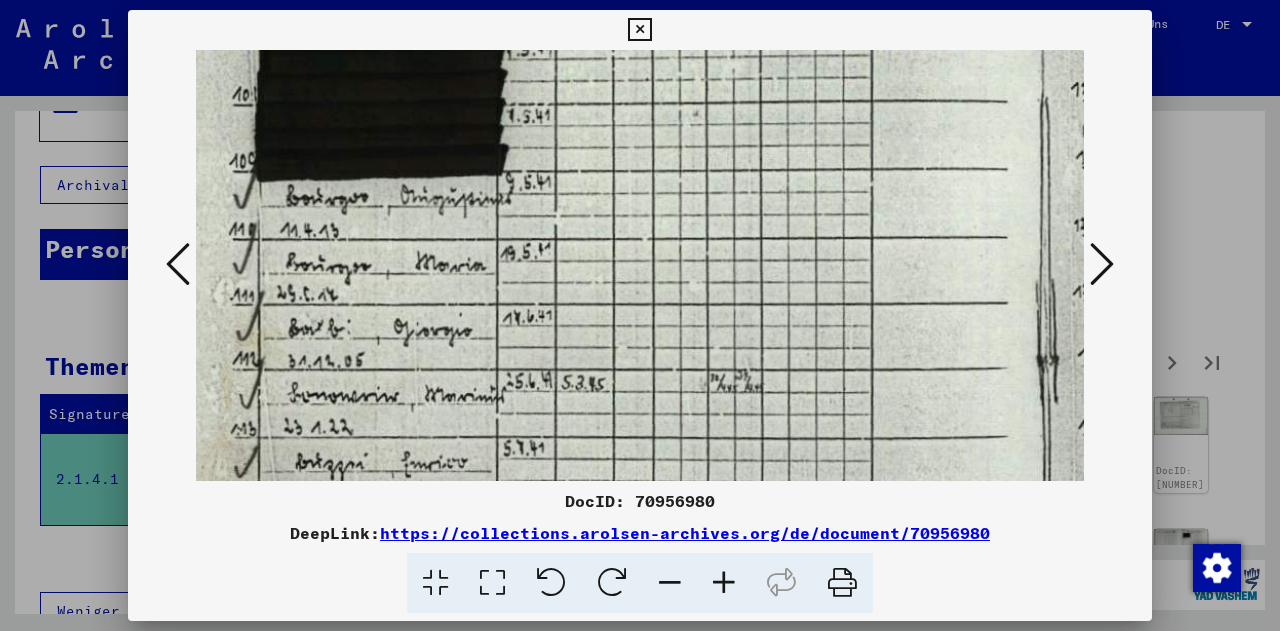 click at bounding box center [724, 583] 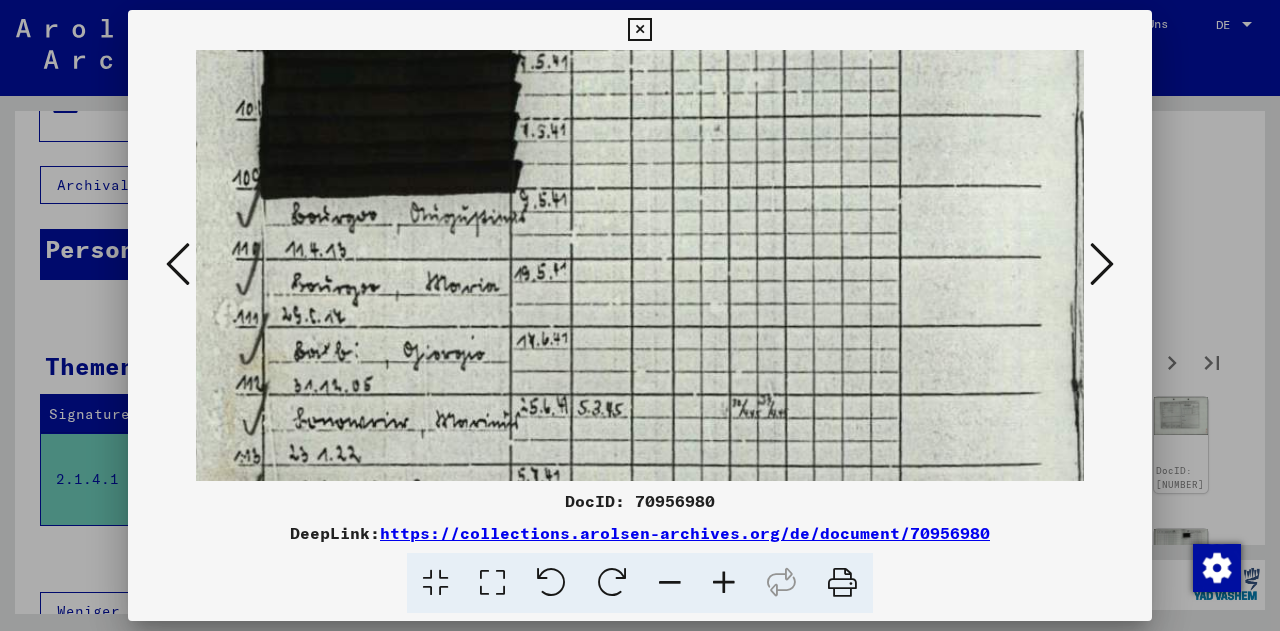 click at bounding box center (724, 583) 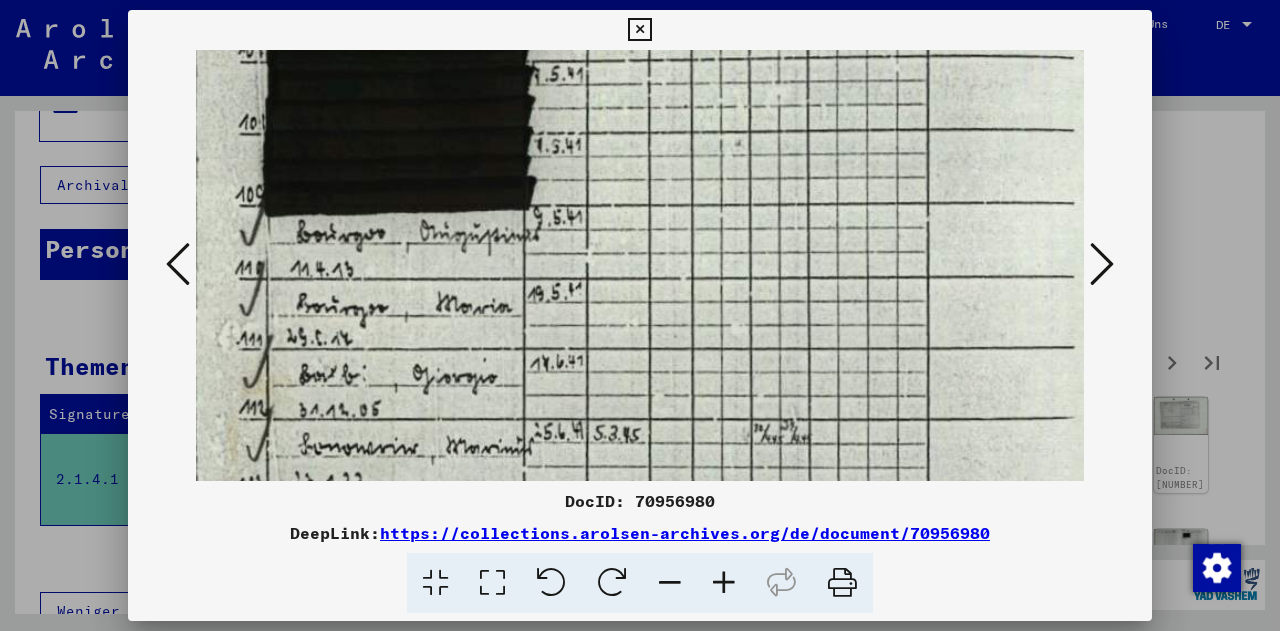 click at bounding box center [724, 583] 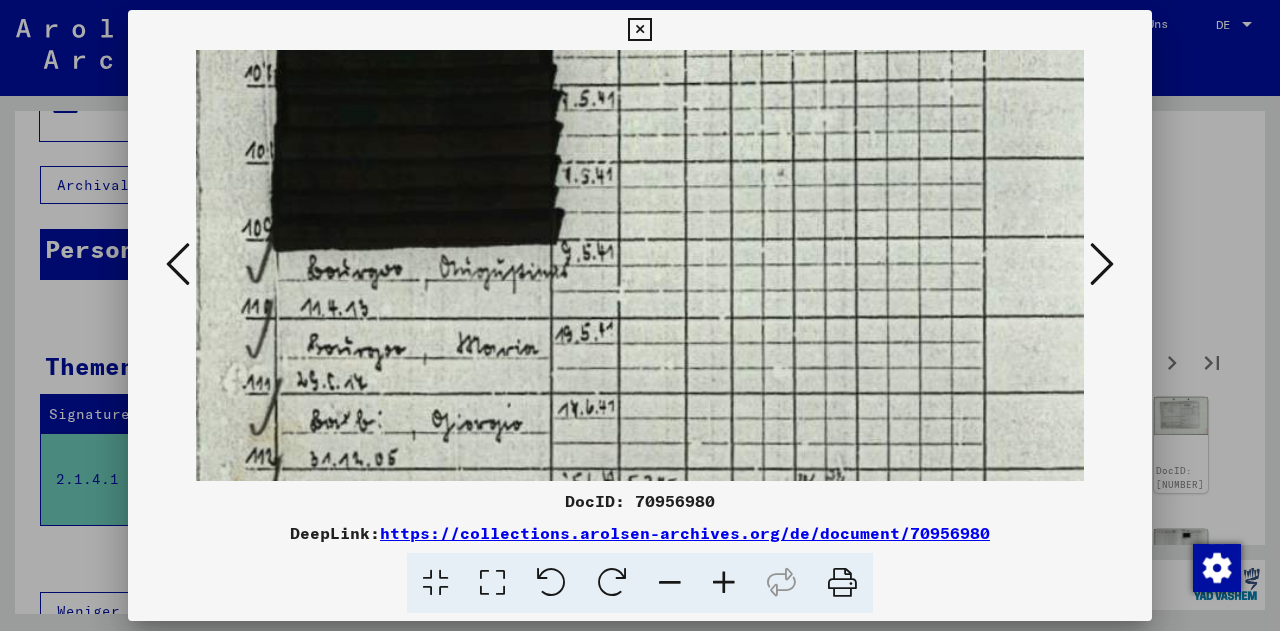 click at bounding box center [724, 583] 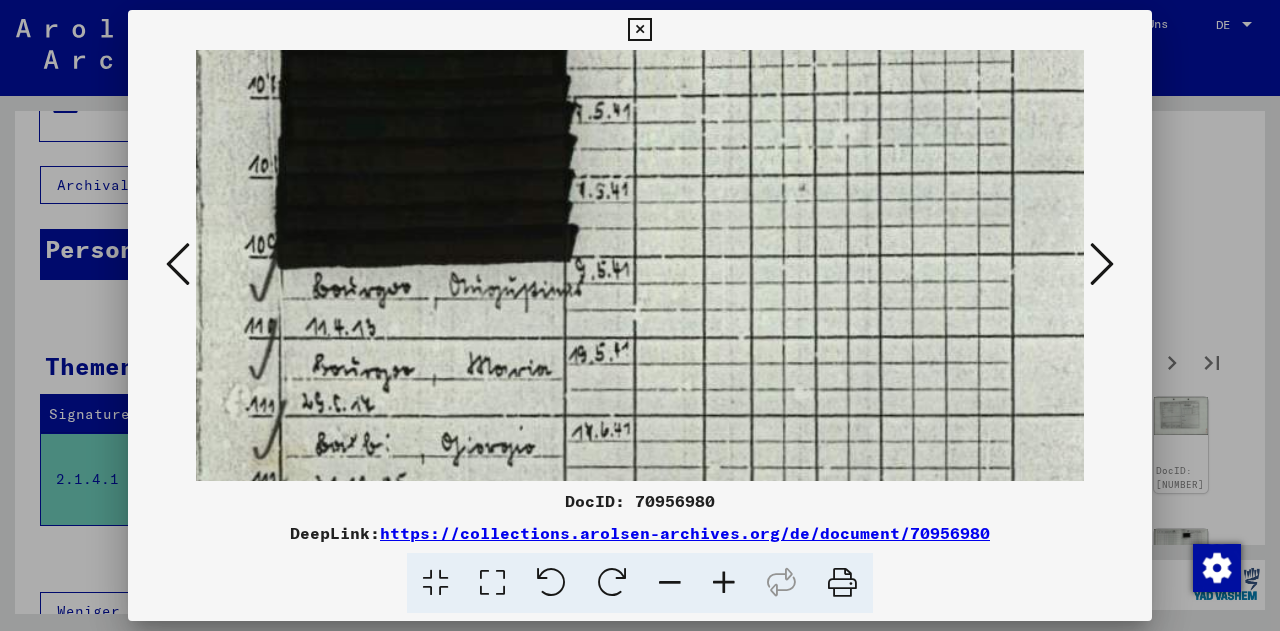 click at bounding box center [724, 583] 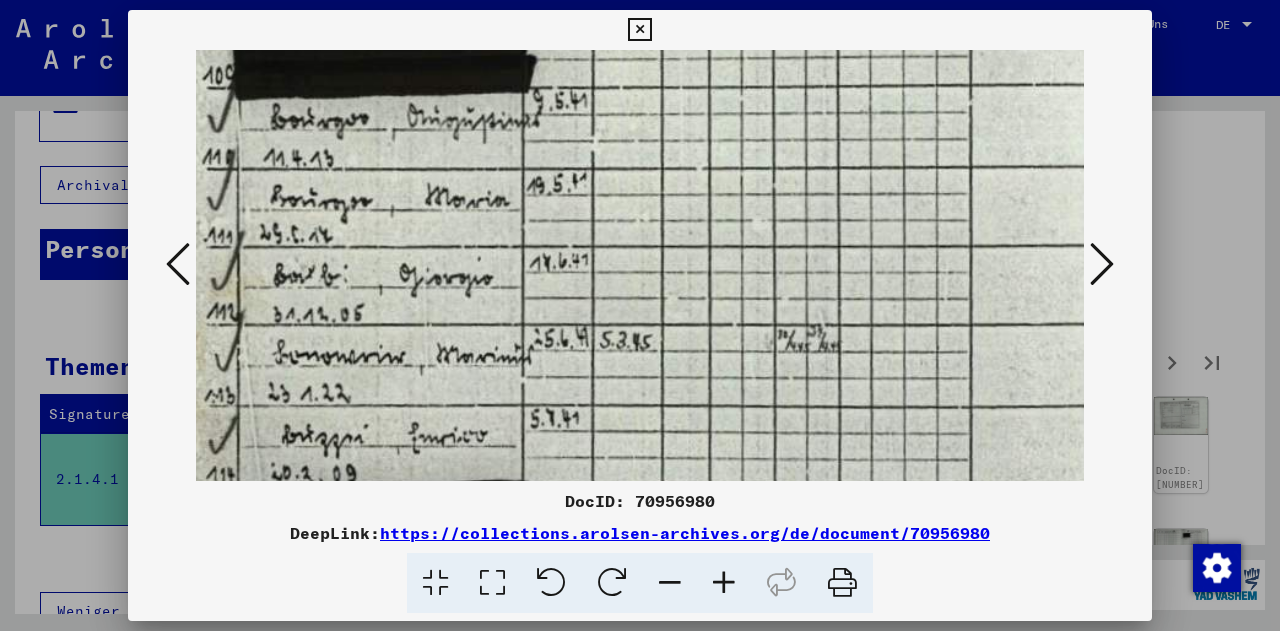 scroll, scrollTop: 488, scrollLeft: 89, axis: both 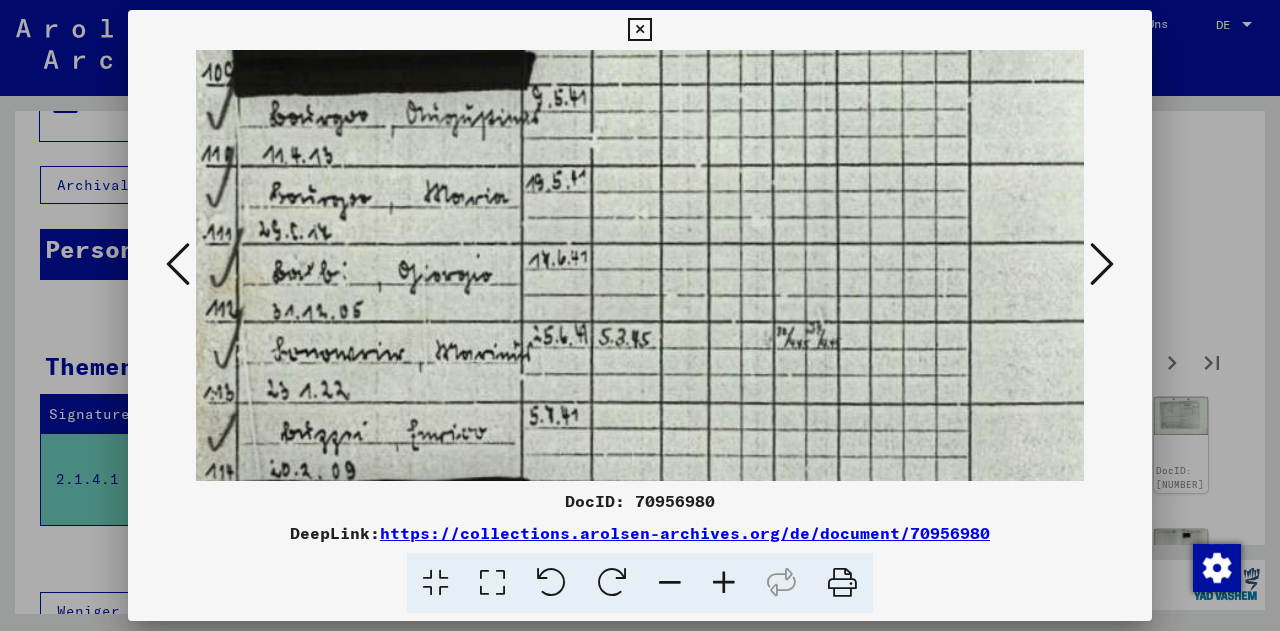 drag, startPoint x: 538, startPoint y: 371, endPoint x: 498, endPoint y: 203, distance: 172.69626 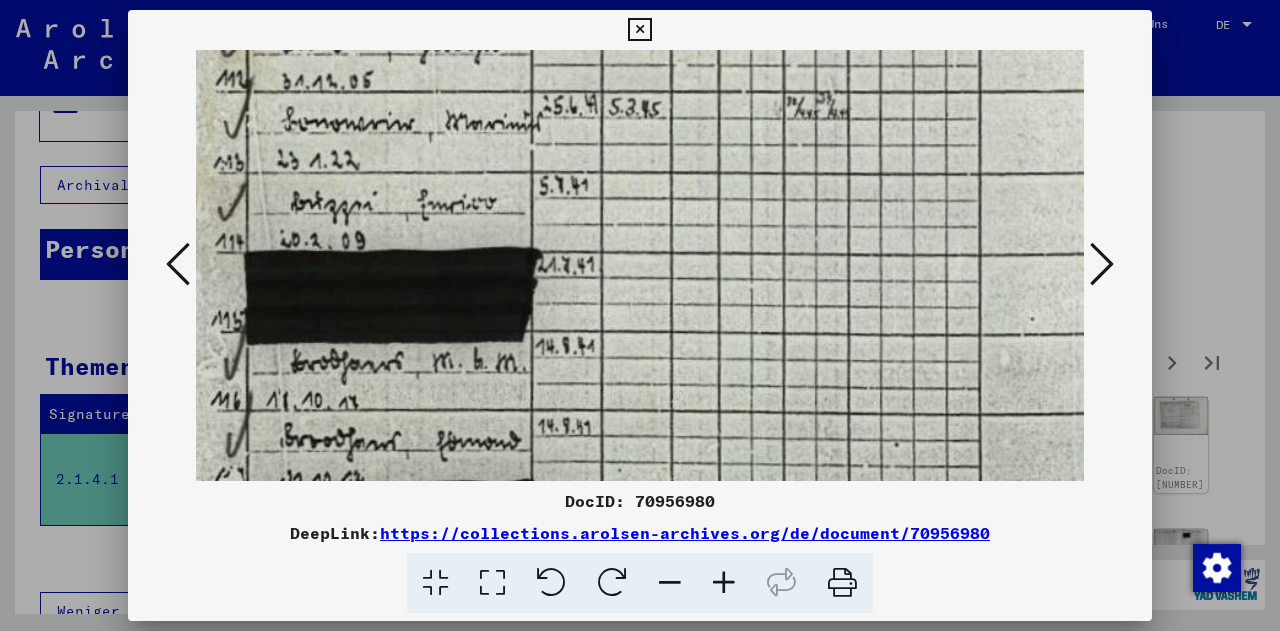 drag, startPoint x: 616, startPoint y: 355, endPoint x: 633, endPoint y: 132, distance: 223.64705 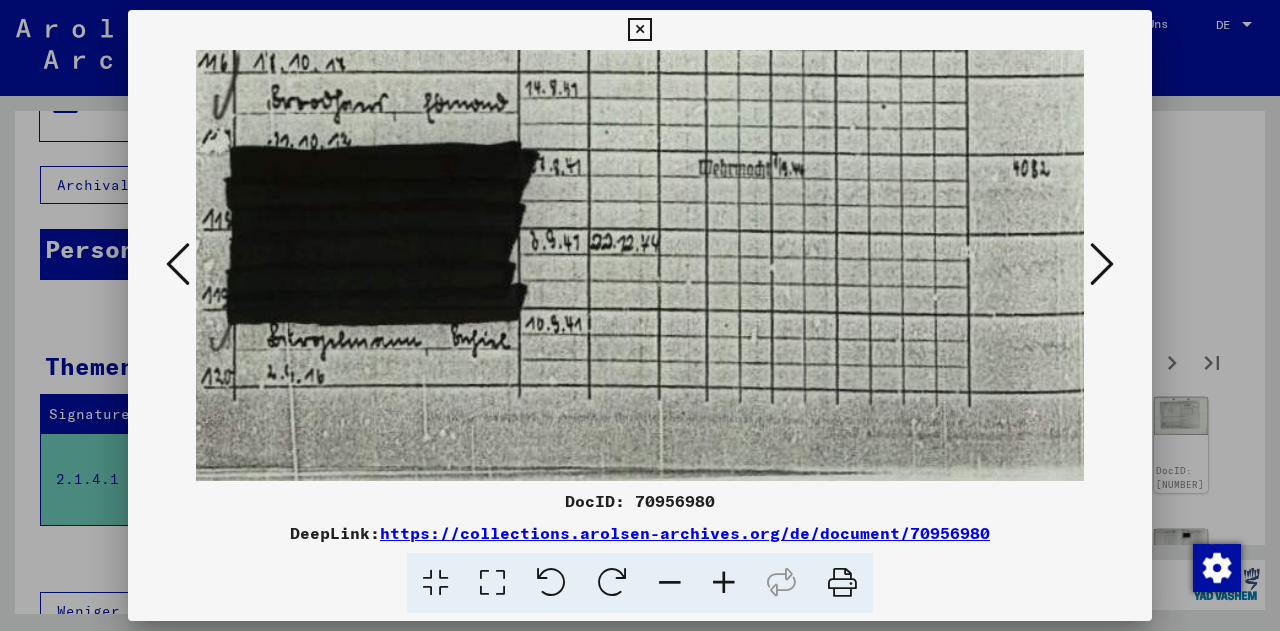 drag, startPoint x: 577, startPoint y: 421, endPoint x: 565, endPoint y: 51, distance: 370.19455 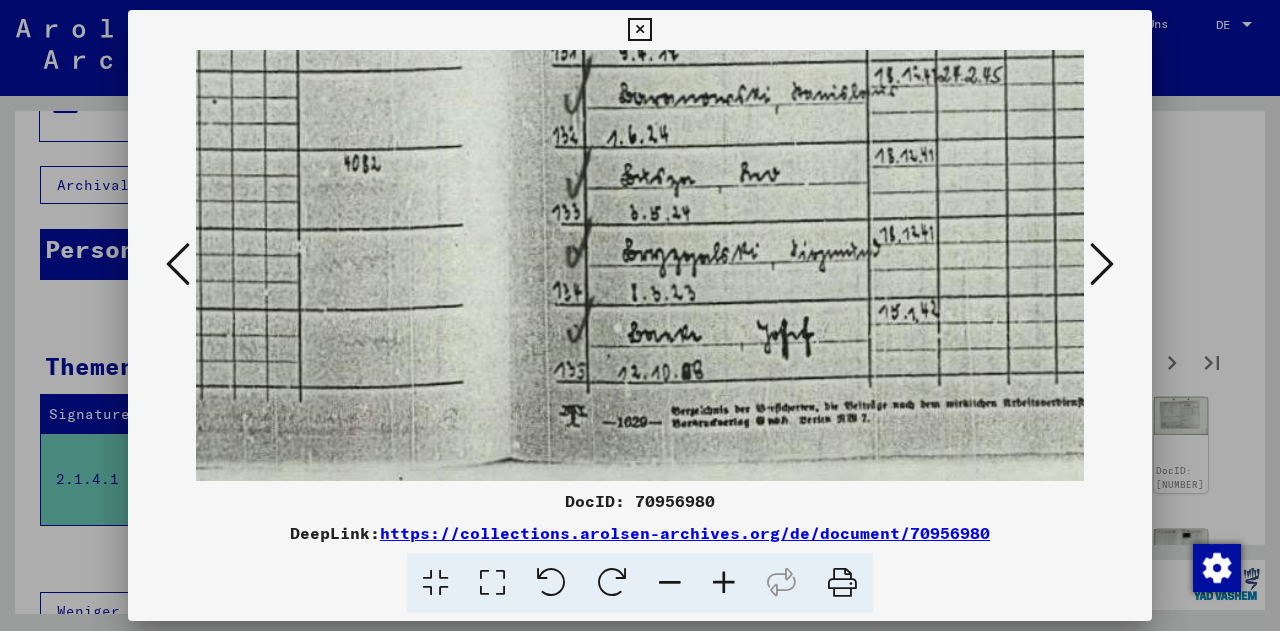 drag, startPoint x: 852, startPoint y: 351, endPoint x: 150, endPoint y: 400, distance: 703.708 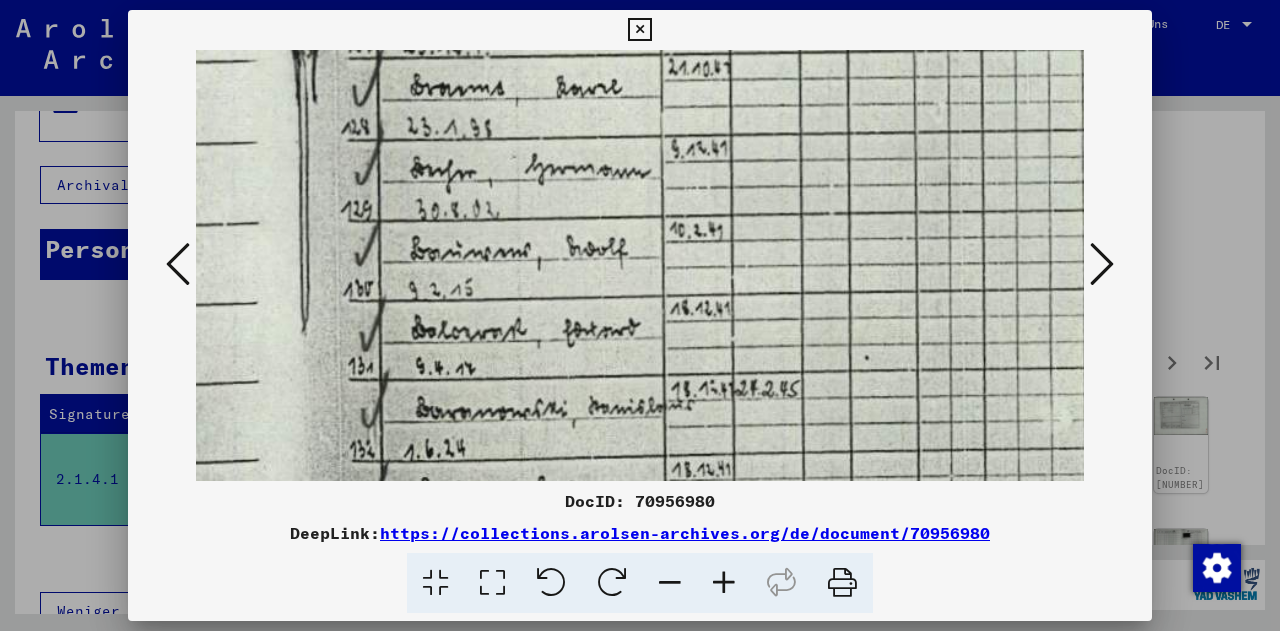 drag, startPoint x: 762, startPoint y: 235, endPoint x: 636, endPoint y: 497, distance: 290.72324 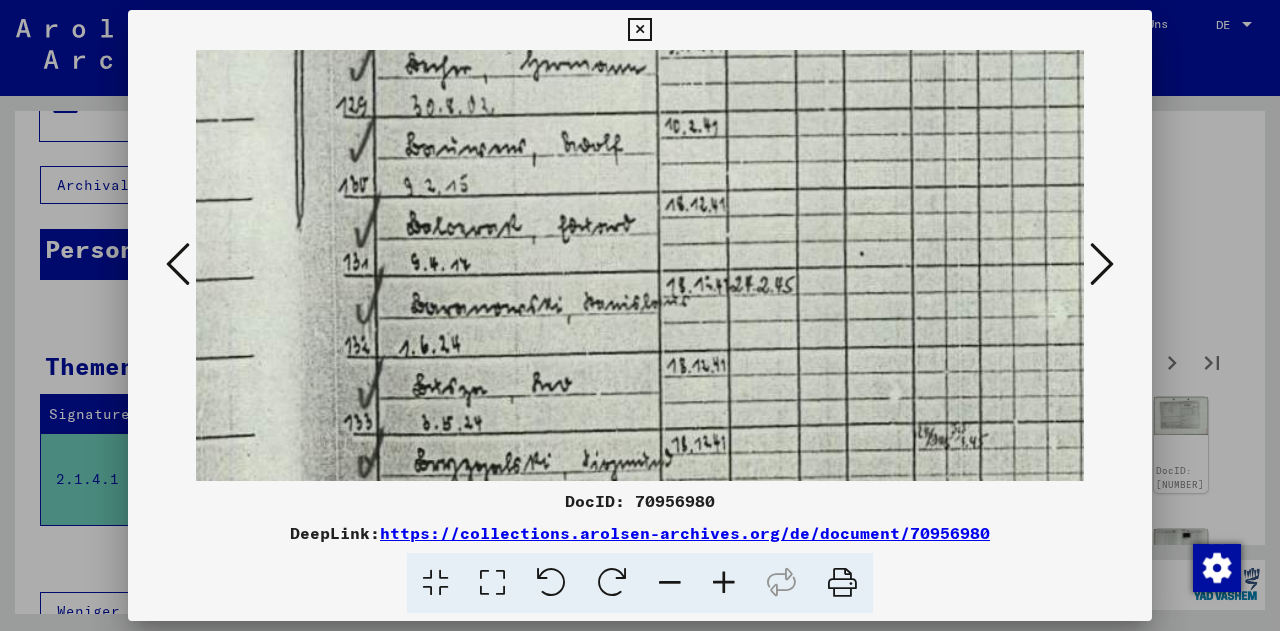 drag, startPoint x: 678, startPoint y: 185, endPoint x: 679, endPoint y: 69, distance: 116.00431 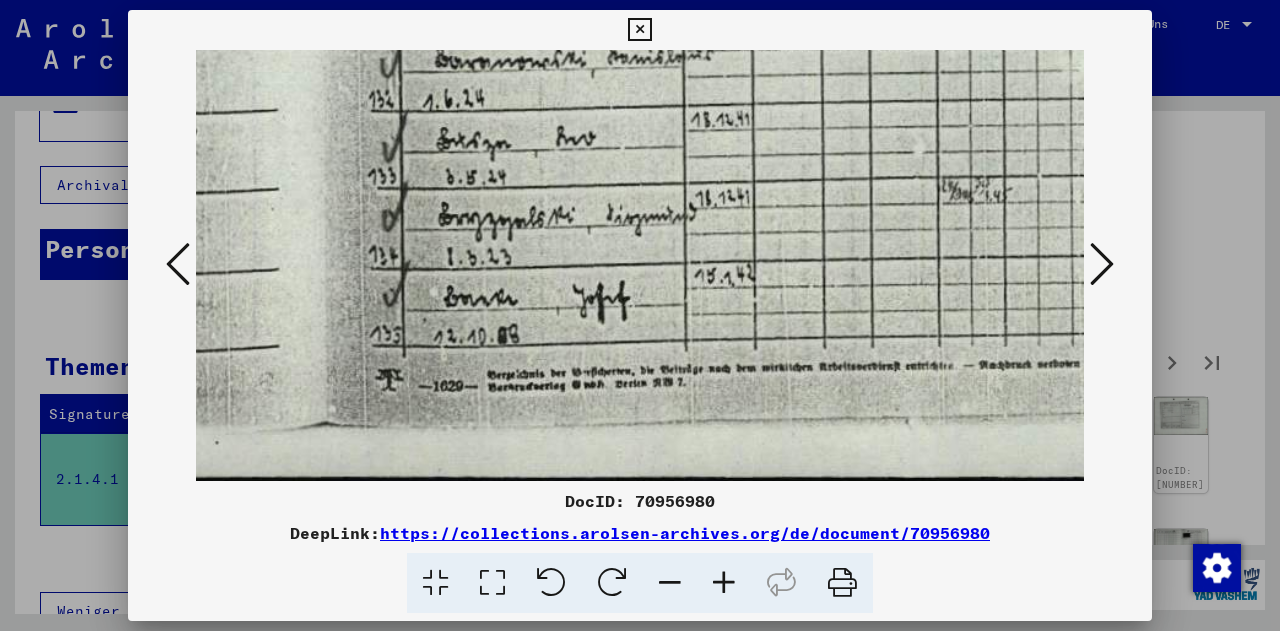 drag, startPoint x: 660, startPoint y: 358, endPoint x: 684, endPoint y: -24, distance: 382.75317 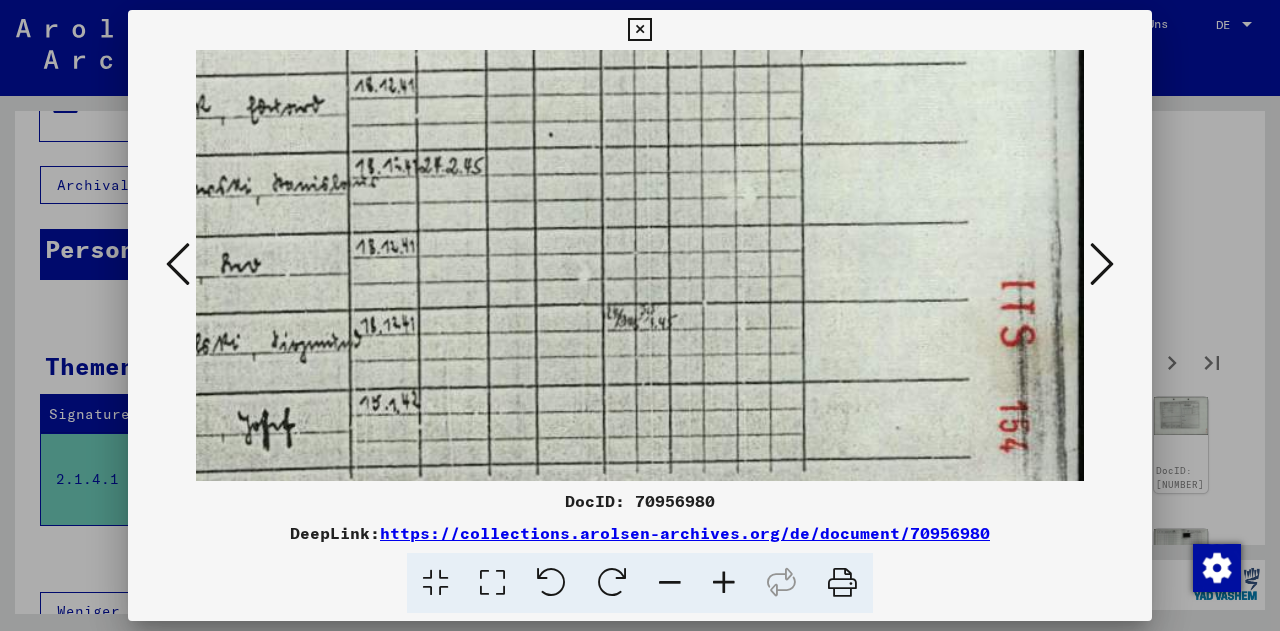 scroll, scrollTop: 834, scrollLeft: 1268, axis: both 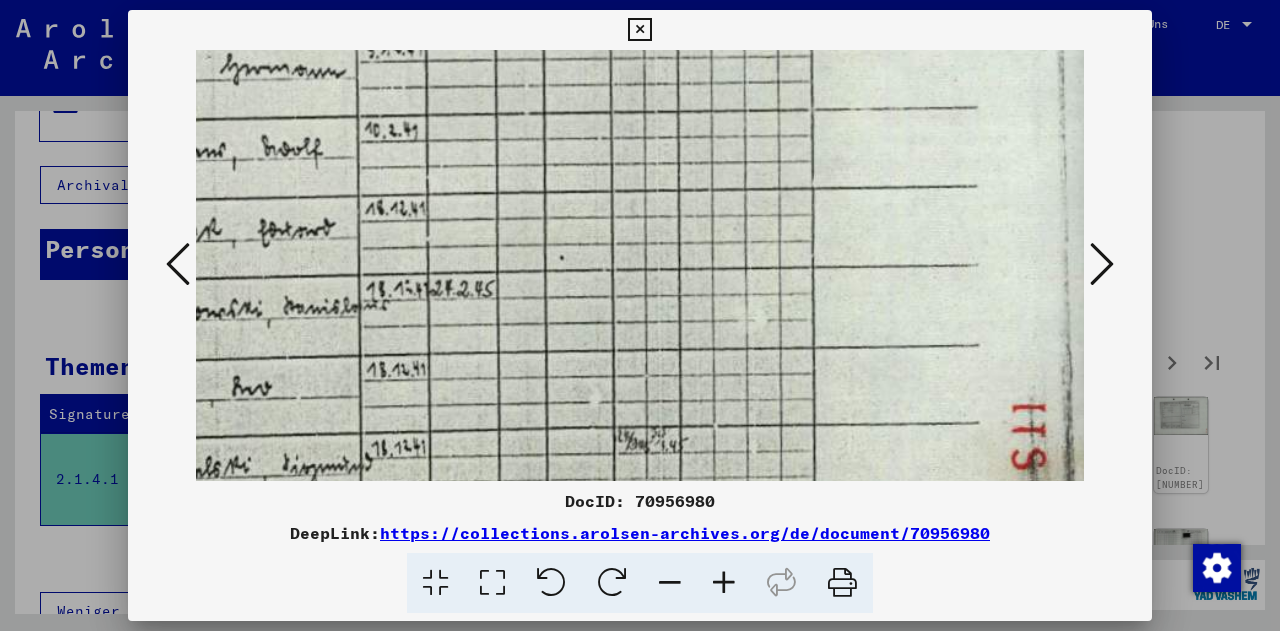 drag, startPoint x: 684, startPoint y: -24, endPoint x: 528, endPoint y: 476, distance: 523.77094 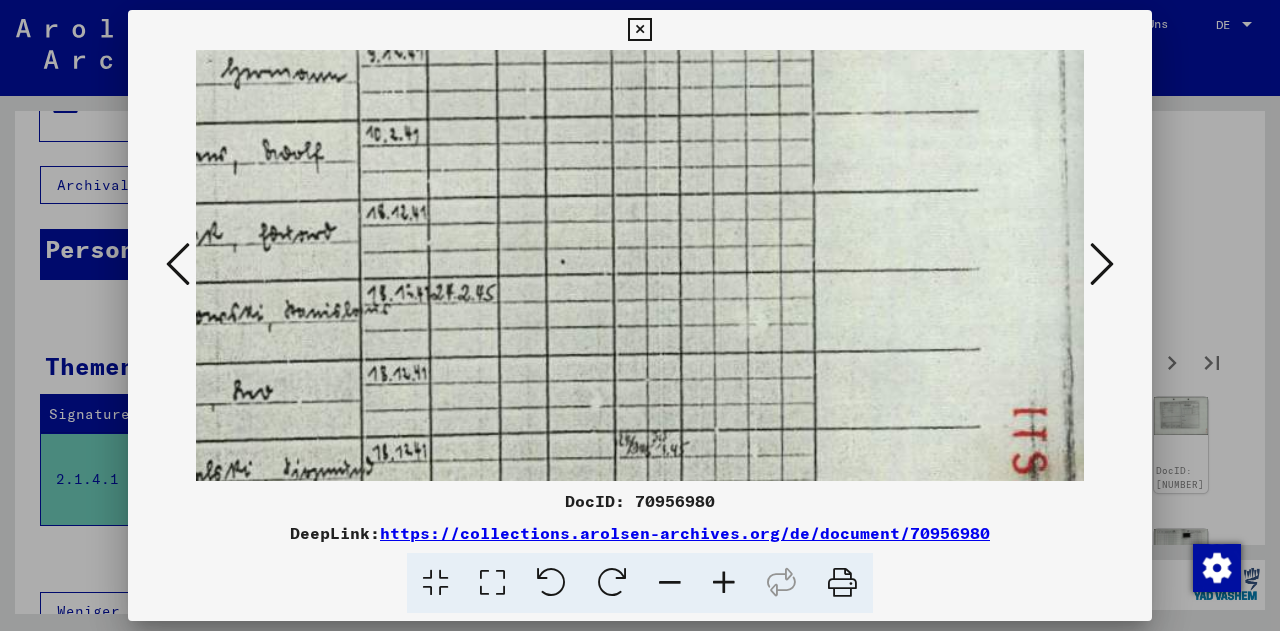 click at bounding box center [12, -28] 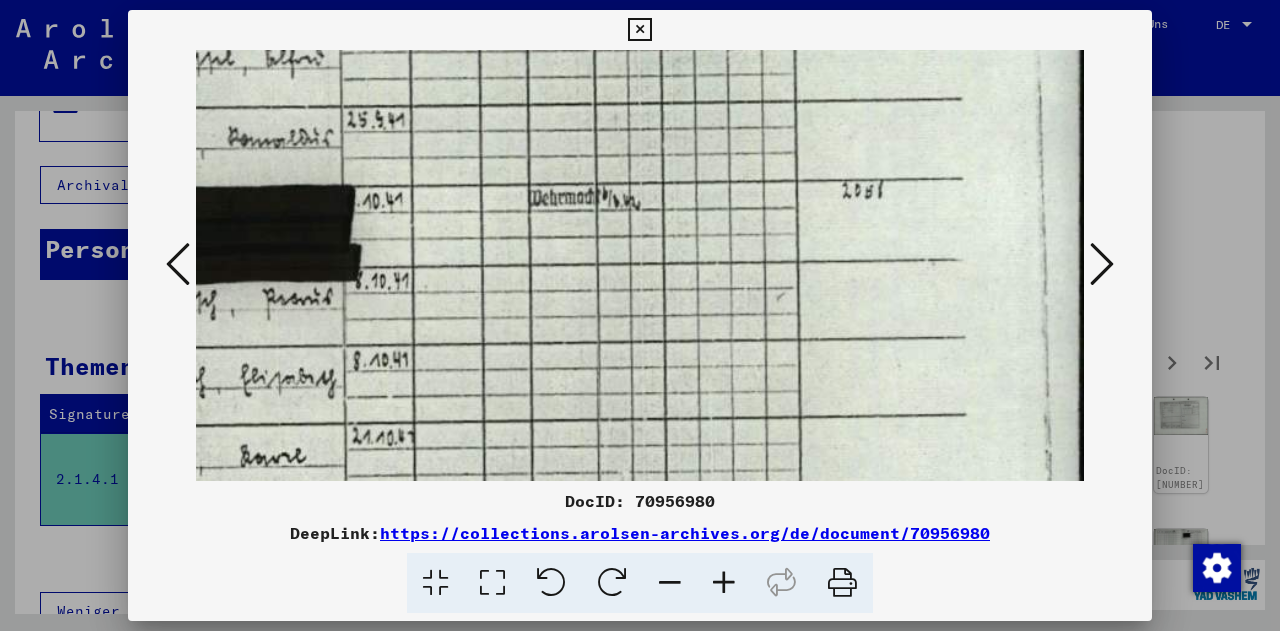 drag, startPoint x: 883, startPoint y: 167, endPoint x: 796, endPoint y: 639, distance: 479.95105 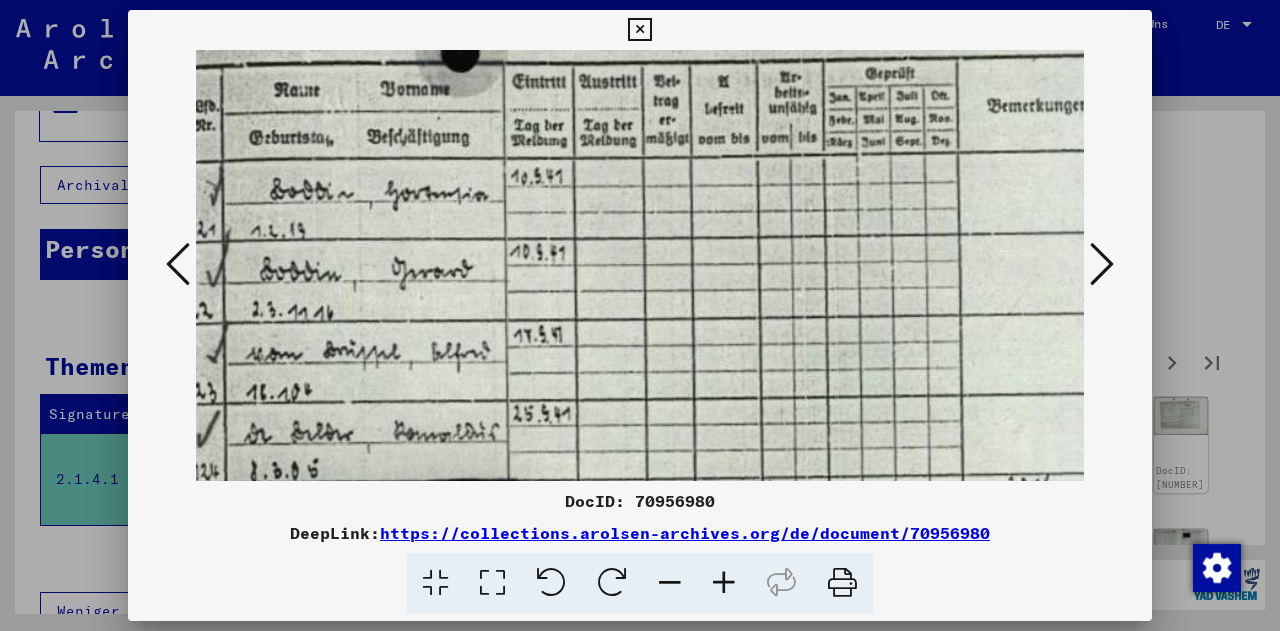 scroll, scrollTop: 85, scrollLeft: 1114, axis: both 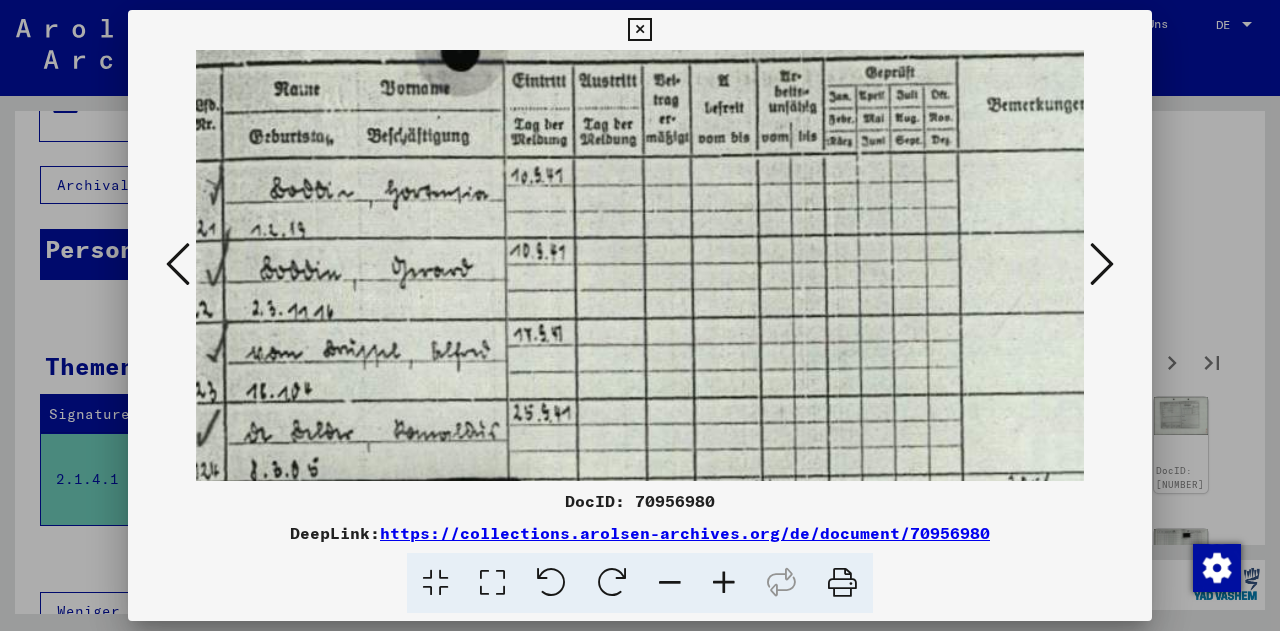 drag, startPoint x: 870, startPoint y: 193, endPoint x: 1040, endPoint y: 480, distance: 333.57007 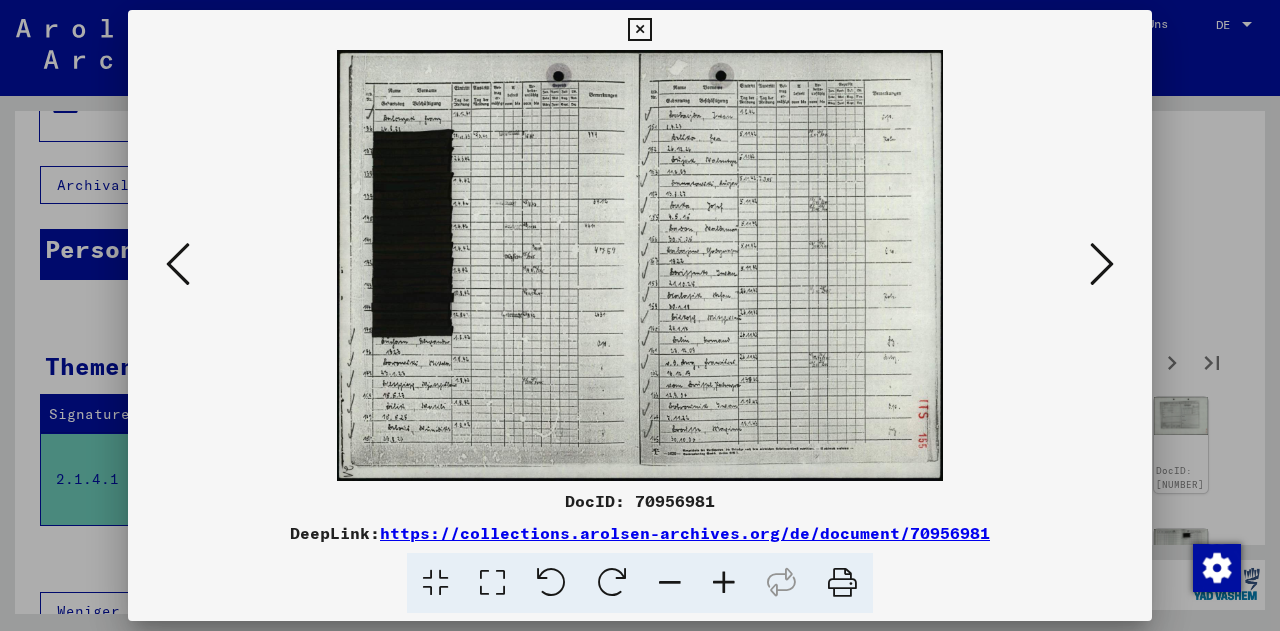 click at bounding box center (724, 583) 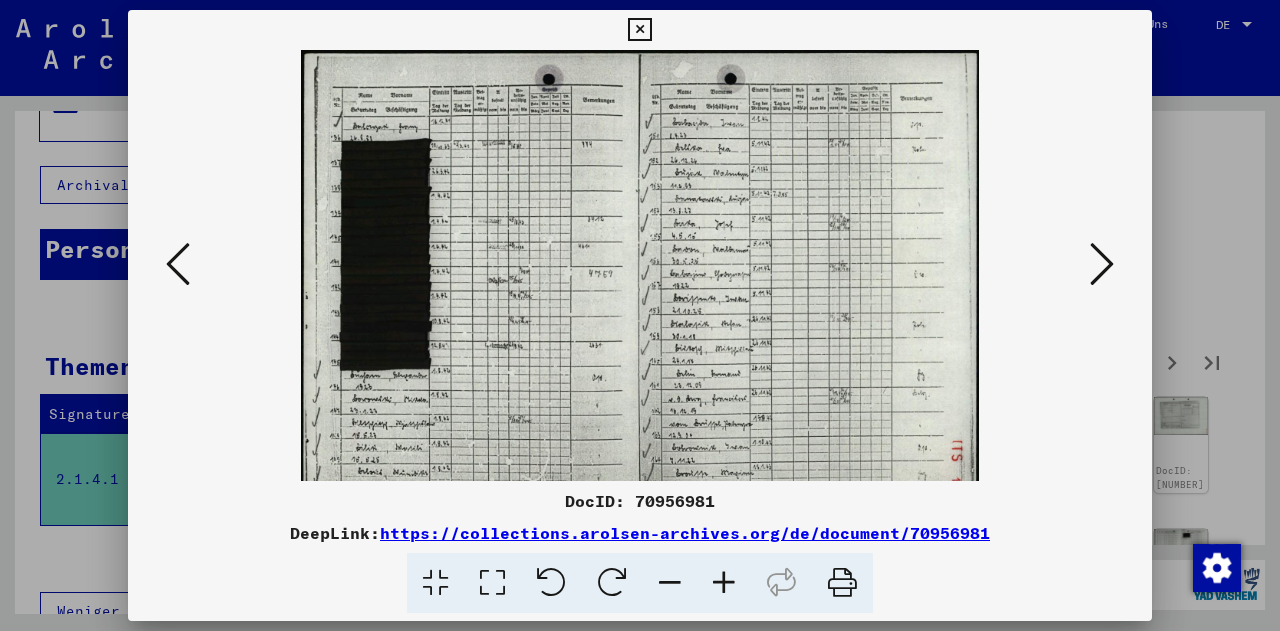 click at bounding box center [724, 583] 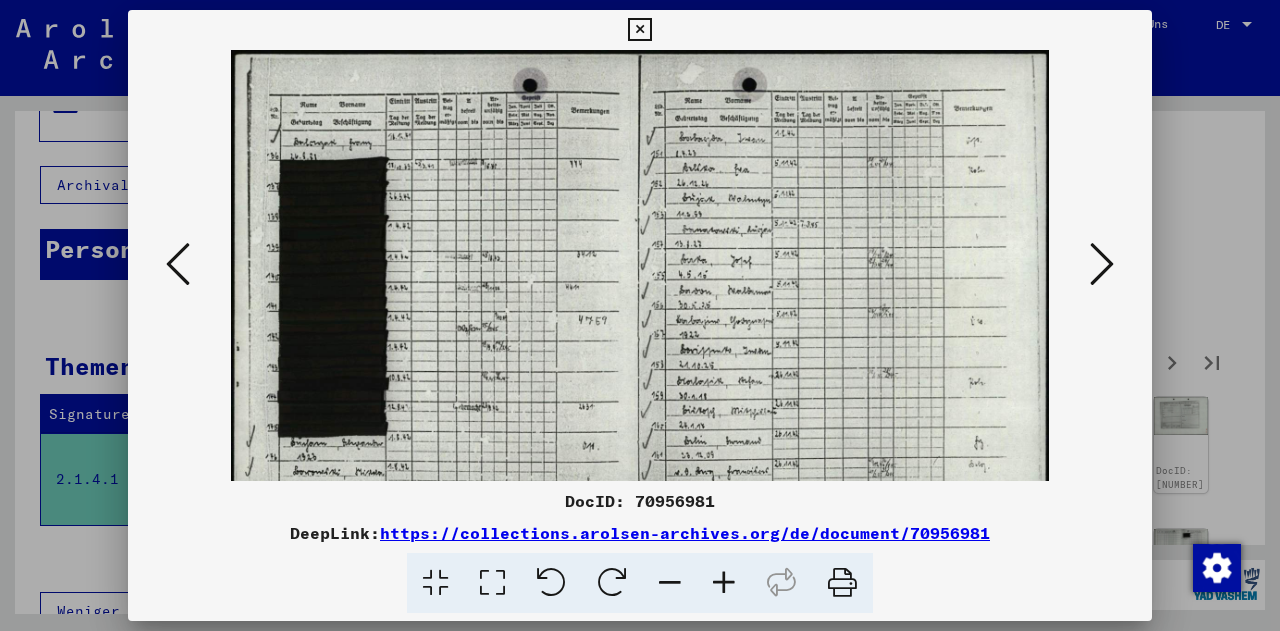 click at bounding box center [724, 583] 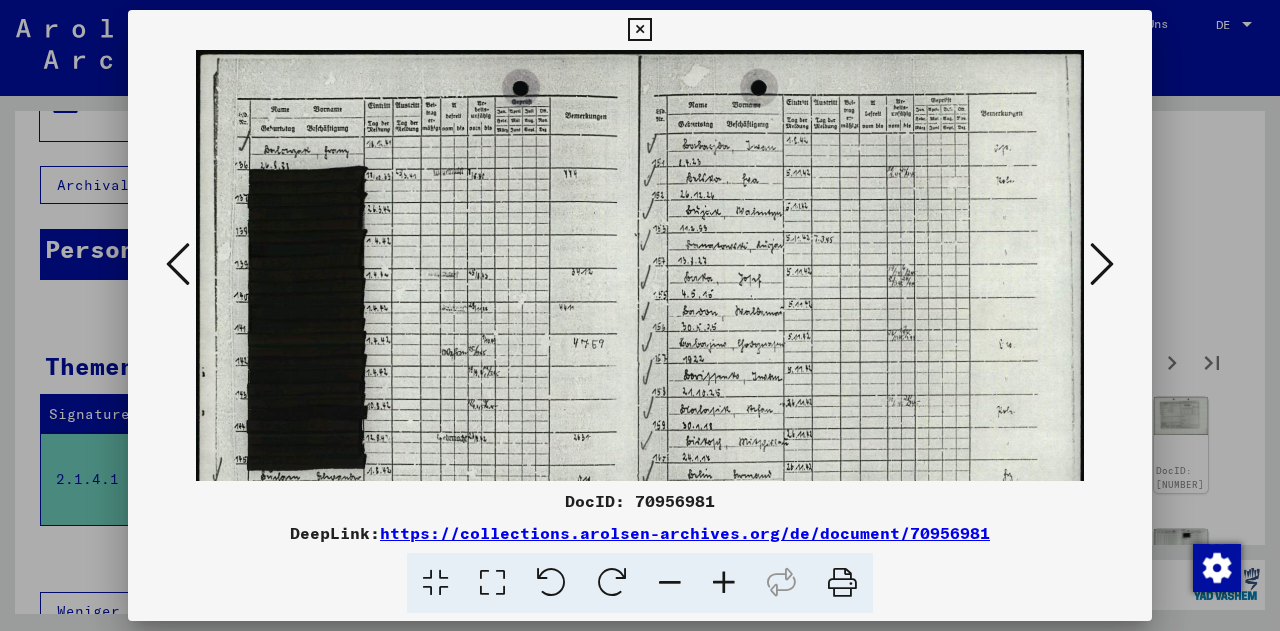 click at bounding box center (724, 583) 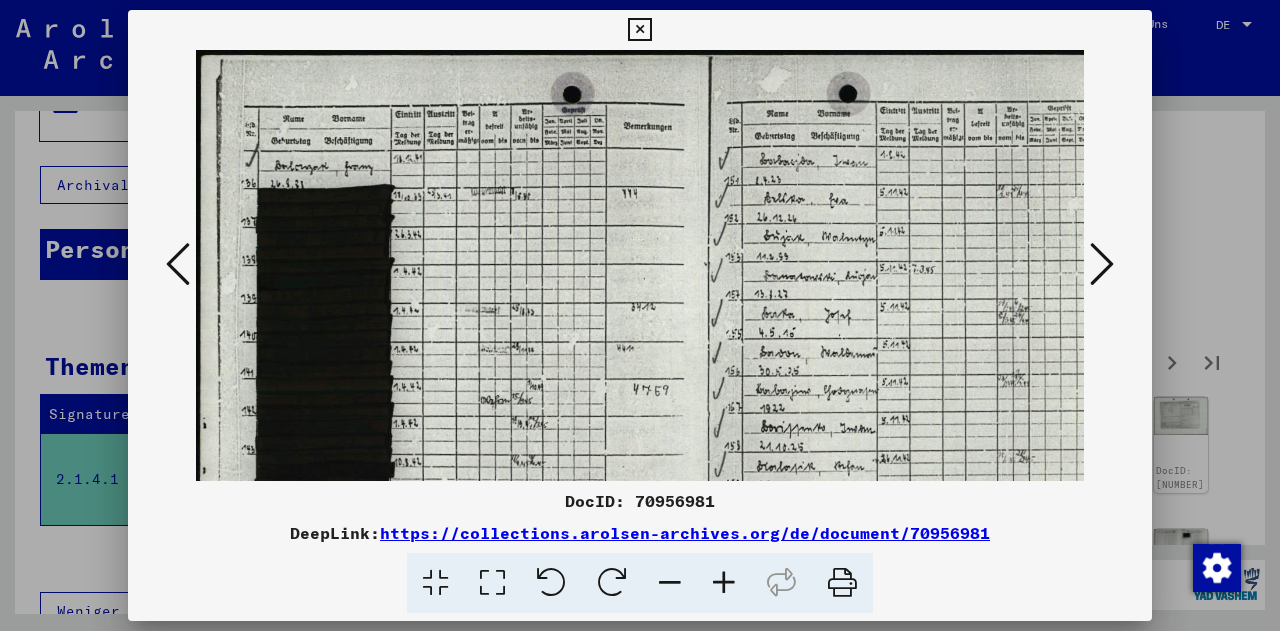 click at bounding box center [724, 583] 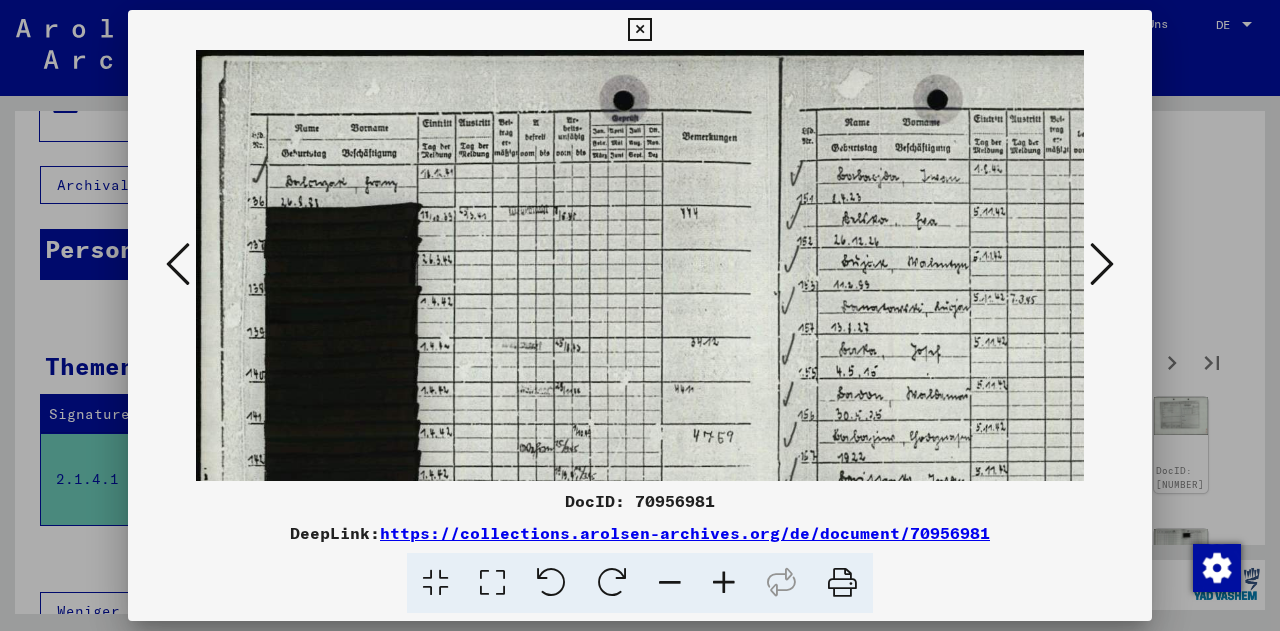 click at bounding box center [724, 583] 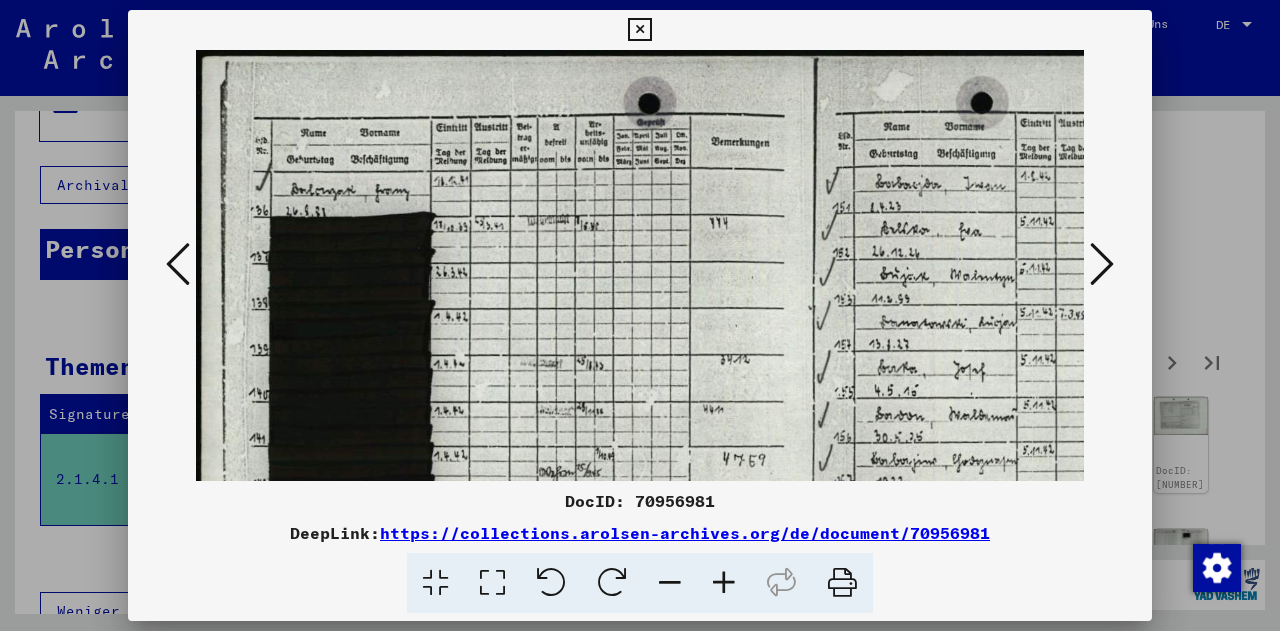 click at bounding box center [724, 583] 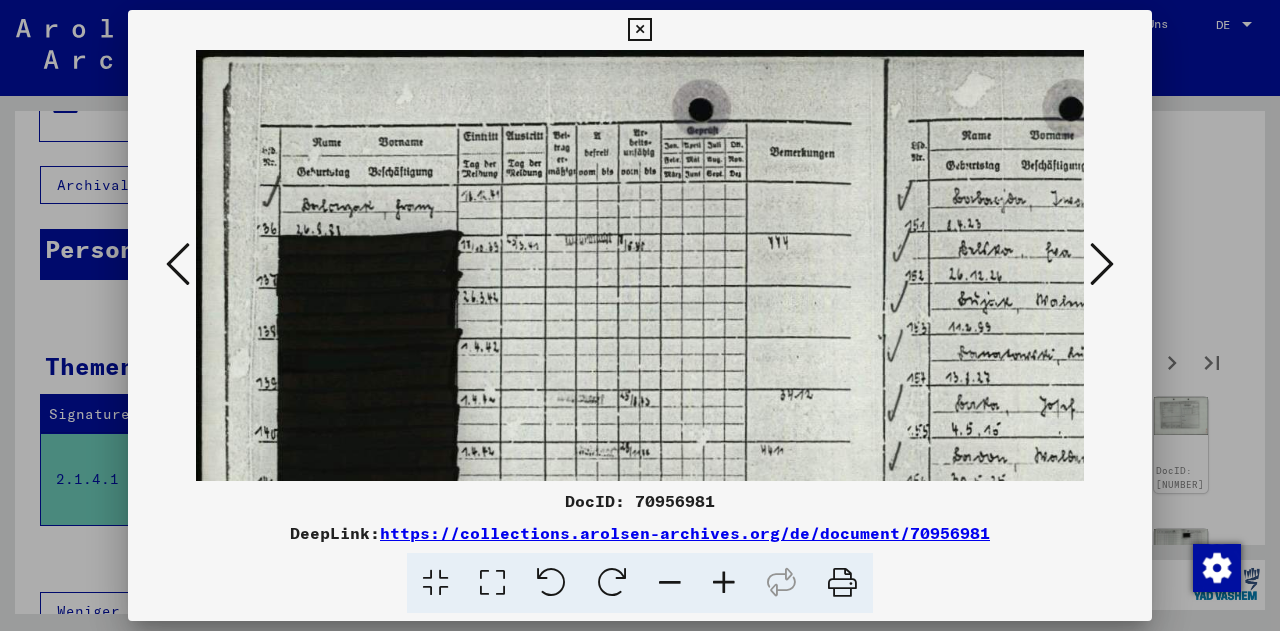 click at bounding box center [724, 583] 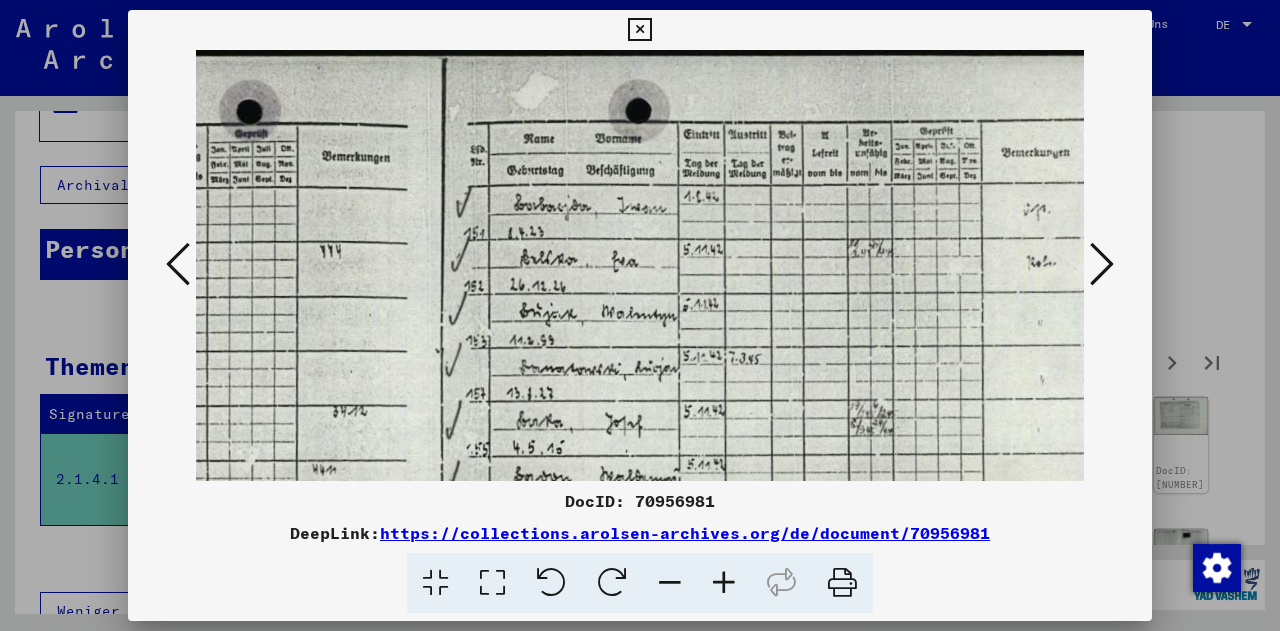 scroll, scrollTop: 2, scrollLeft: 485, axis: both 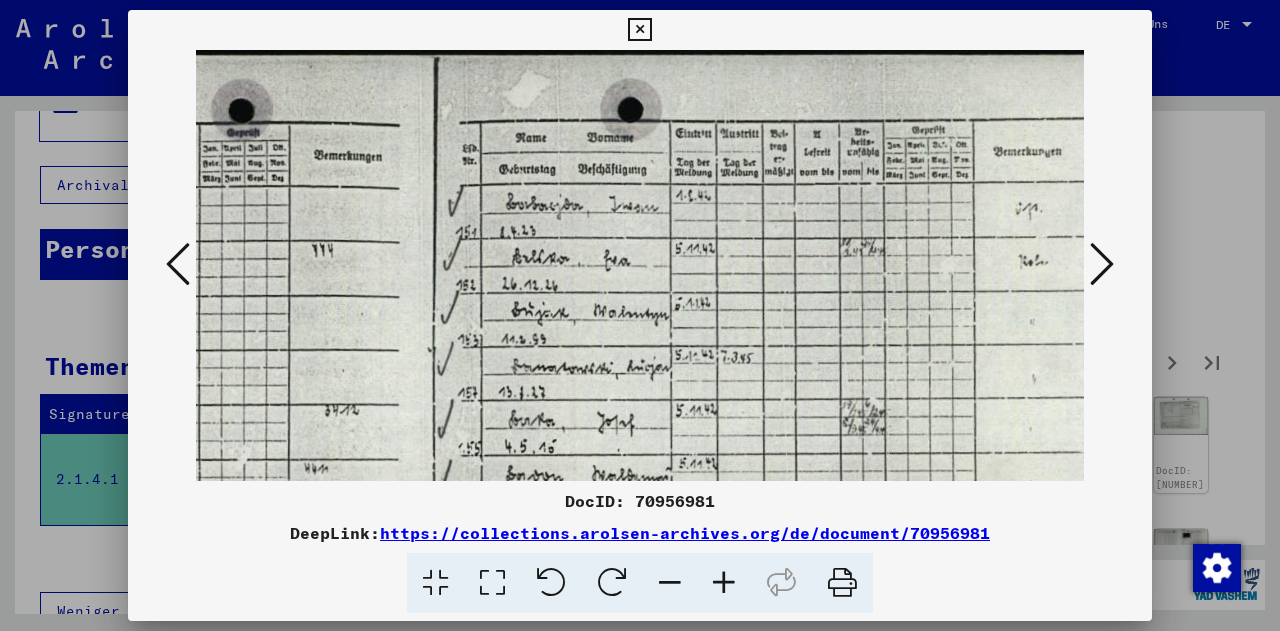 drag, startPoint x: 958, startPoint y: 248, endPoint x: 542, endPoint y: 269, distance: 416.52972 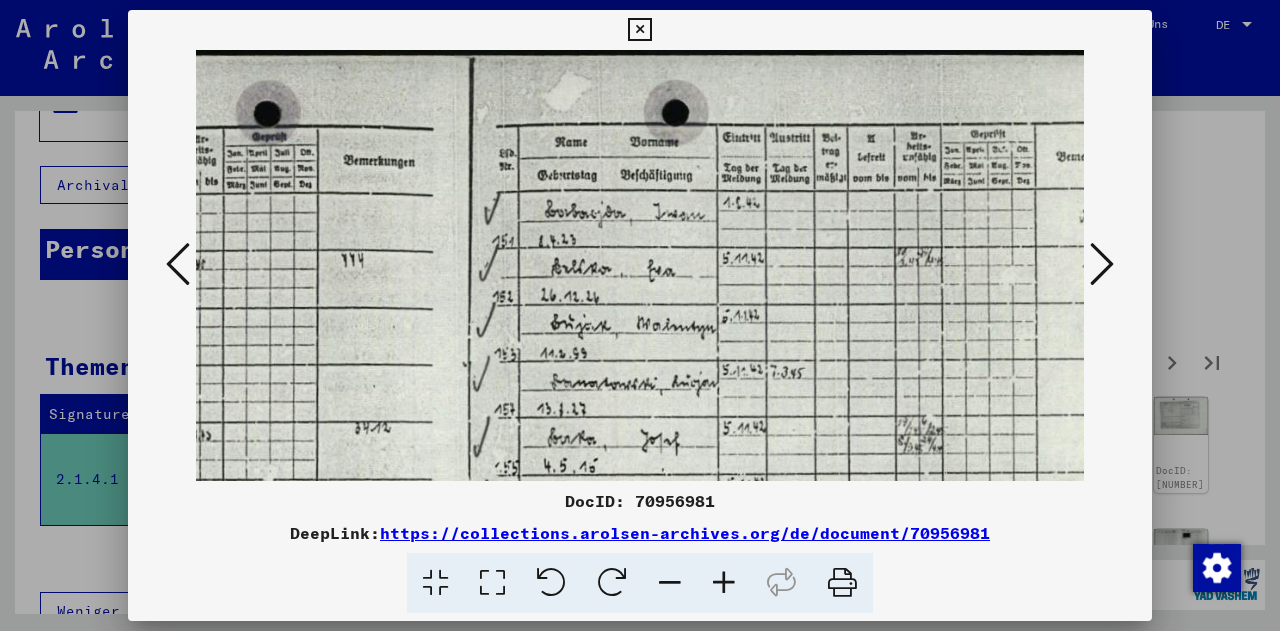 click at bounding box center (724, 583) 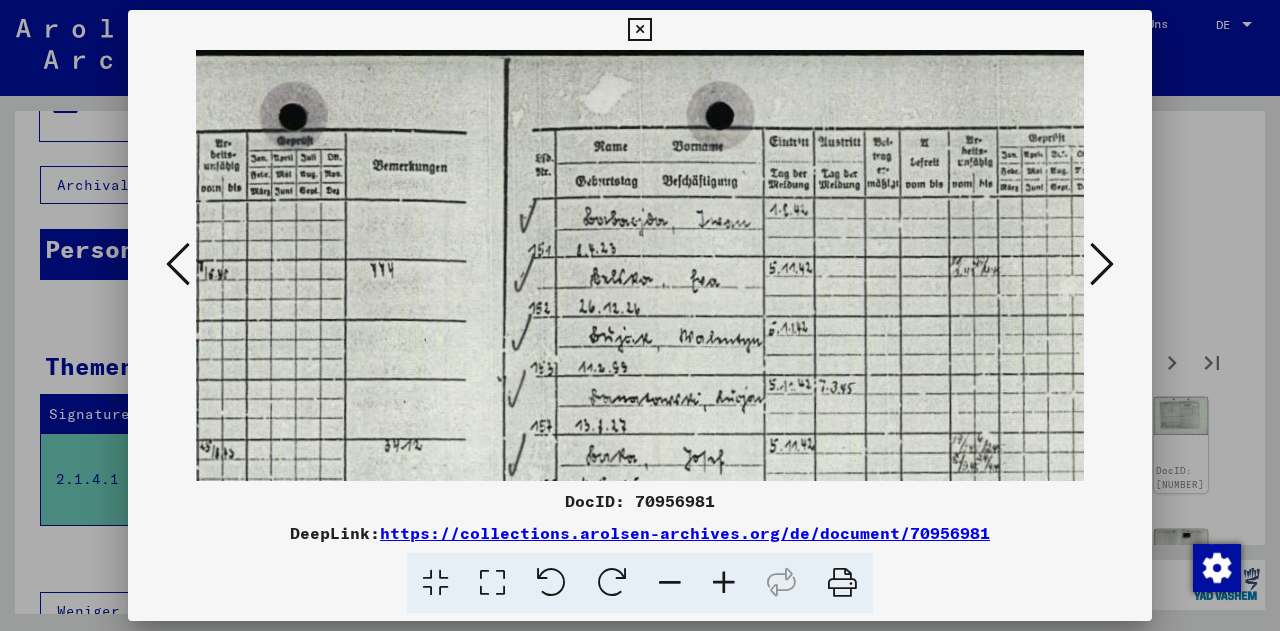 click at bounding box center (724, 583) 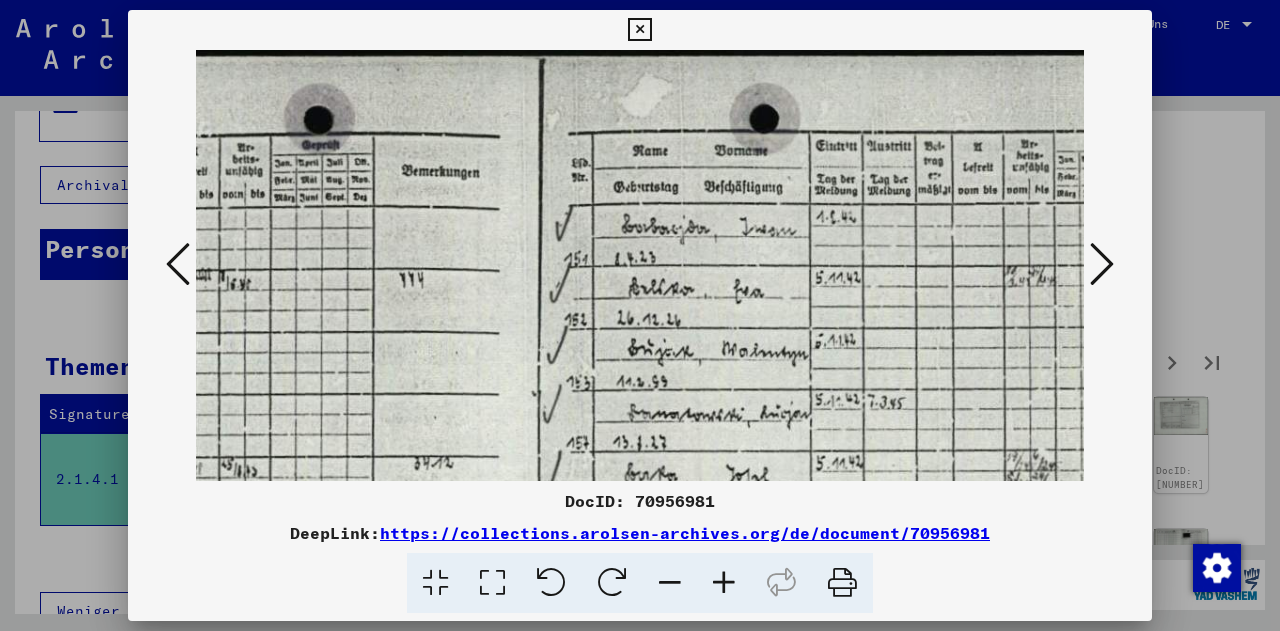 click at bounding box center (724, 583) 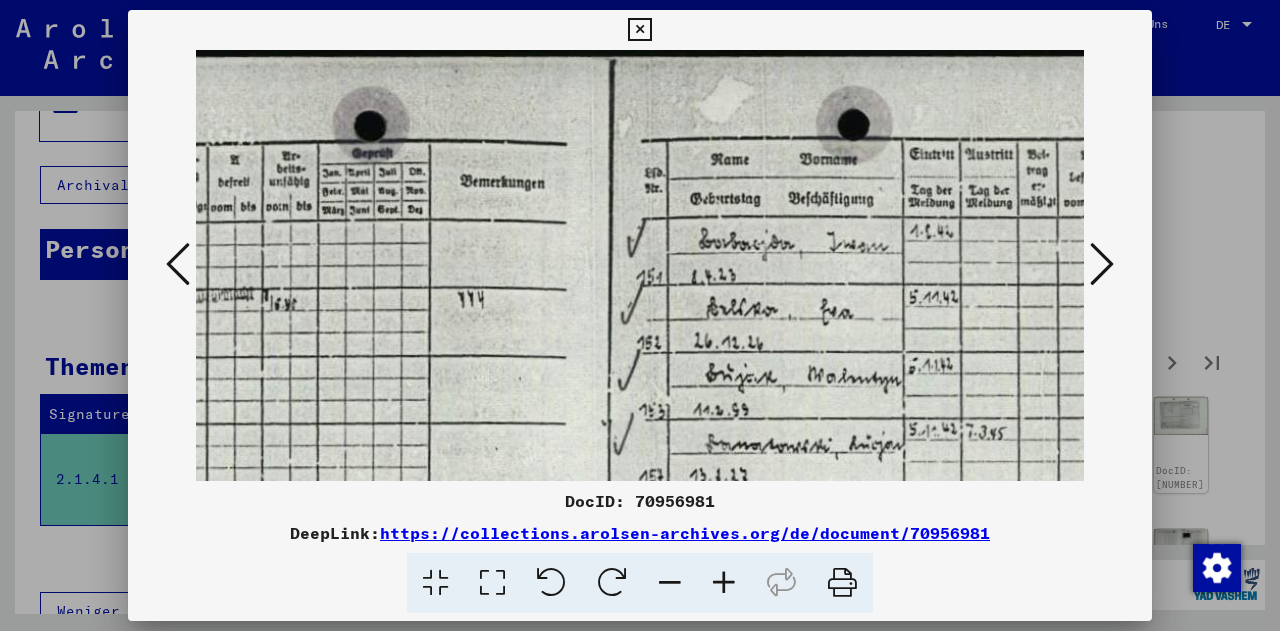 click at bounding box center [724, 583] 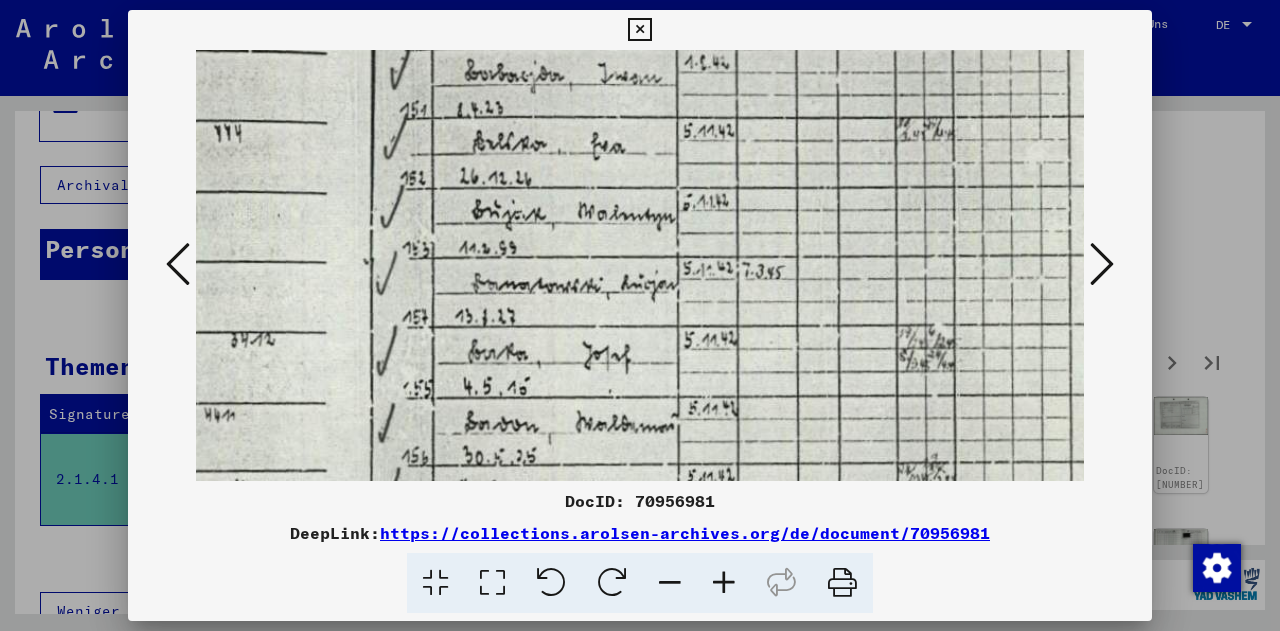 drag, startPoint x: 1049, startPoint y: 373, endPoint x: 780, endPoint y: 202, distance: 318.75067 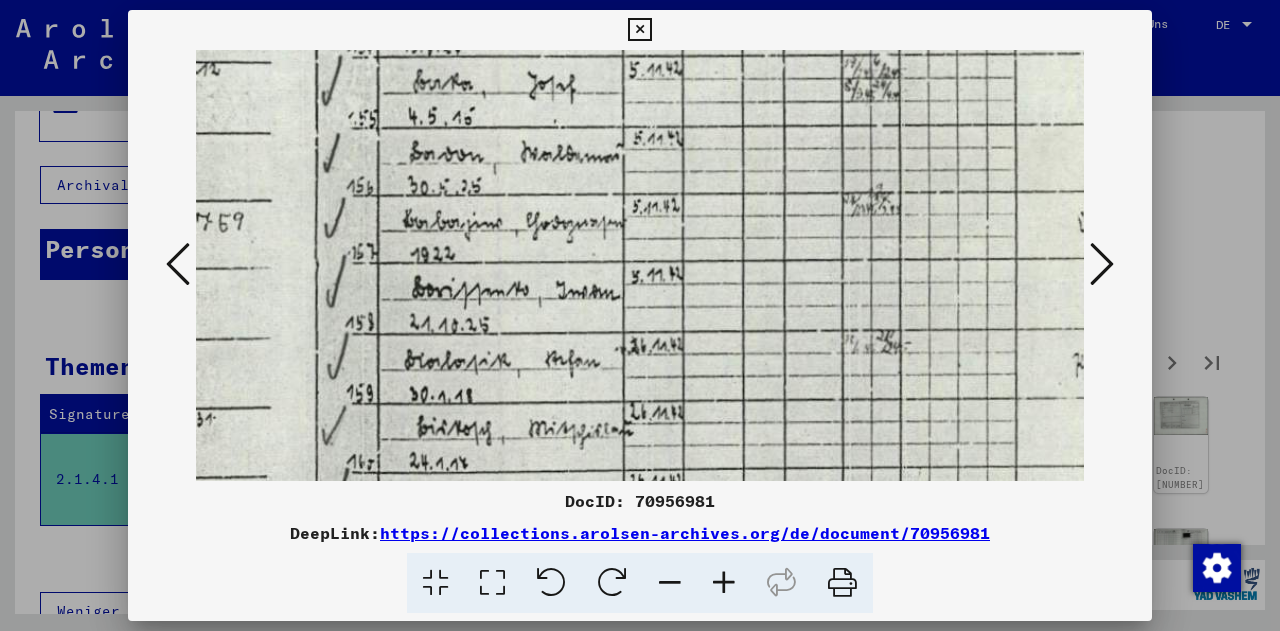drag, startPoint x: 768, startPoint y: 361, endPoint x: 721, endPoint y: 97, distance: 268.15106 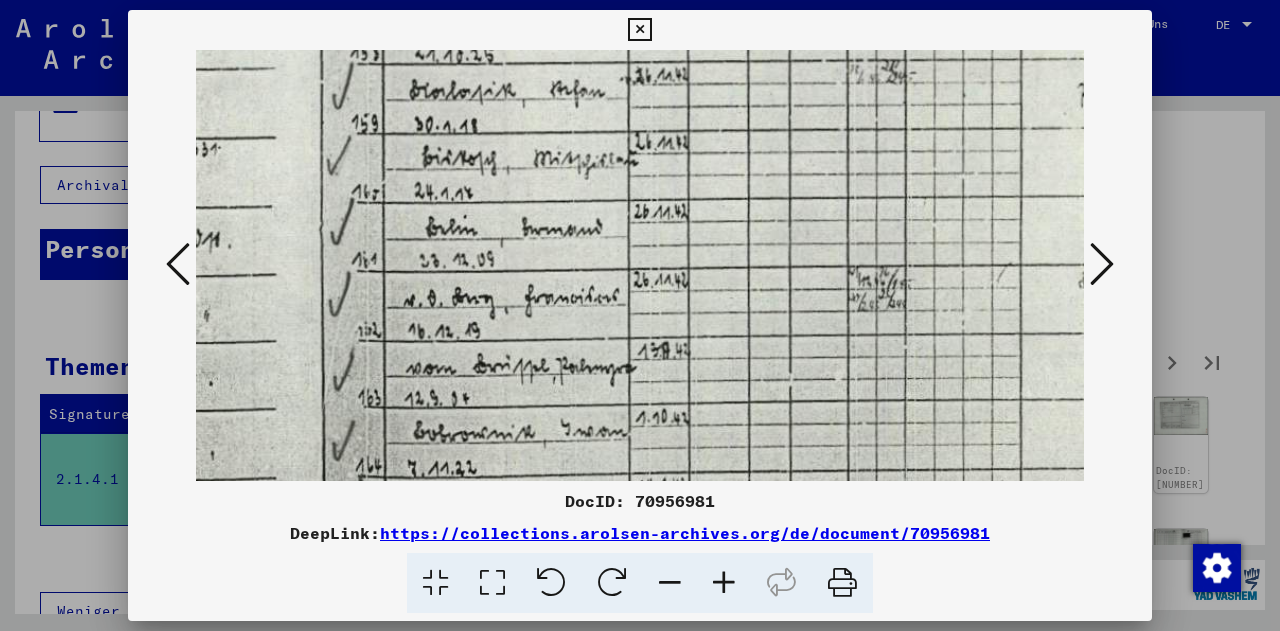 drag, startPoint x: 691, startPoint y: 385, endPoint x: 698, endPoint y: 118, distance: 267.09174 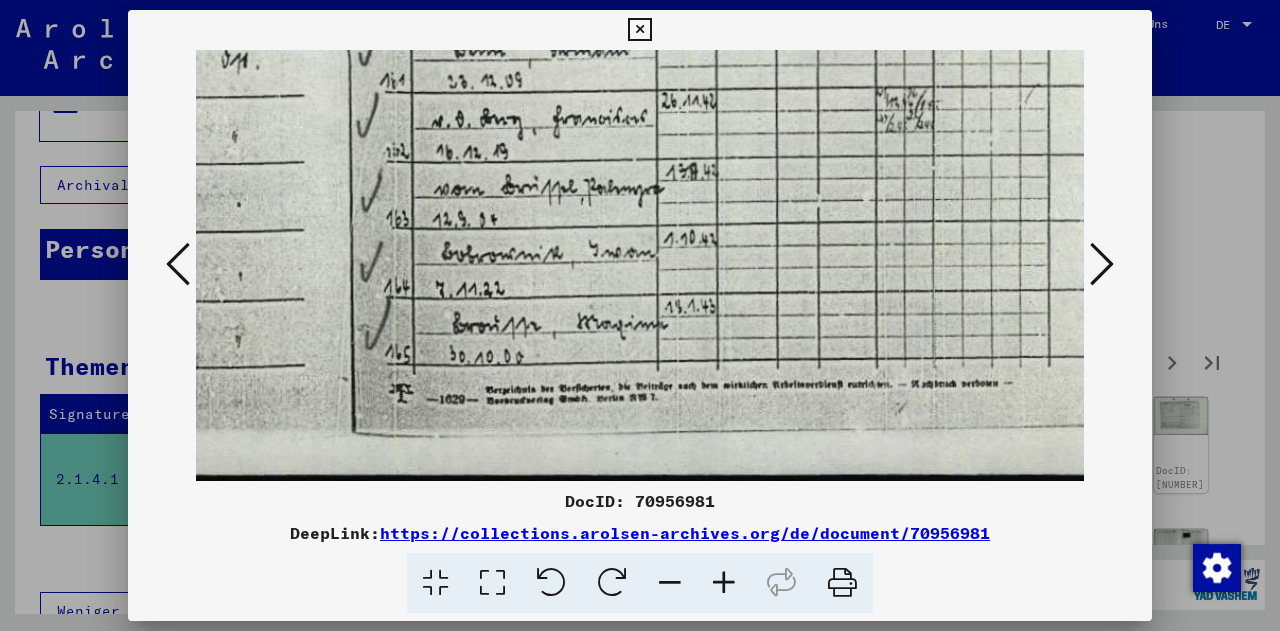 scroll, scrollTop: 896, scrollLeft: 782, axis: both 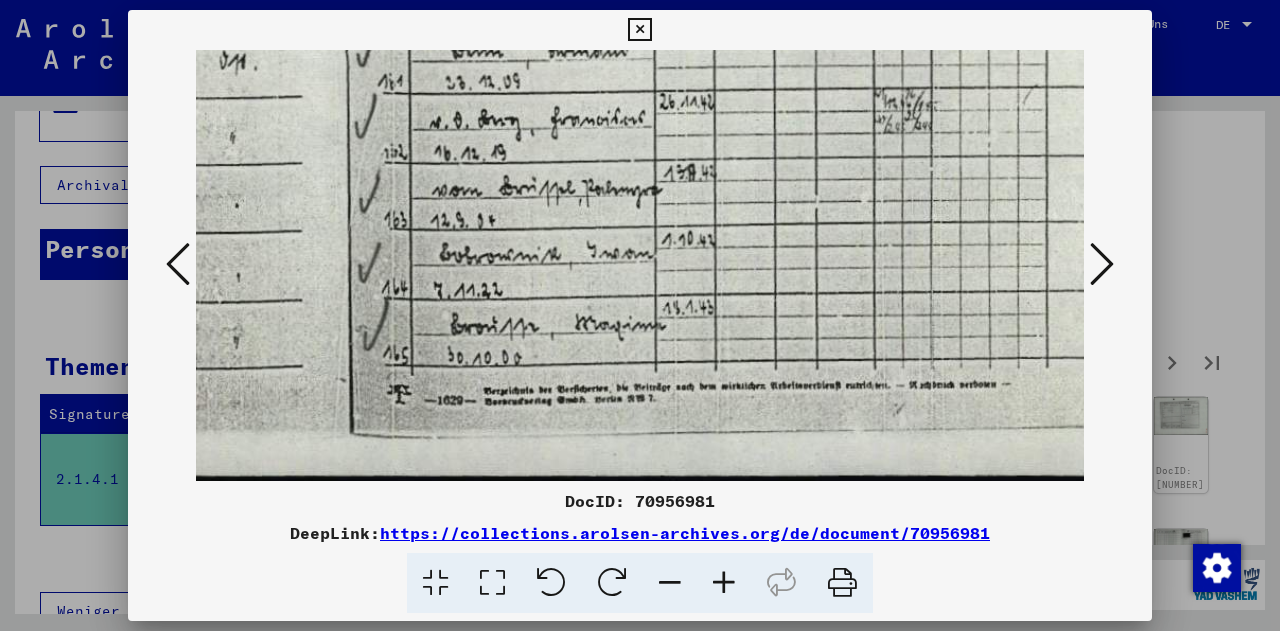 drag, startPoint x: 699, startPoint y: 335, endPoint x: 727, endPoint y: 96, distance: 240.63458 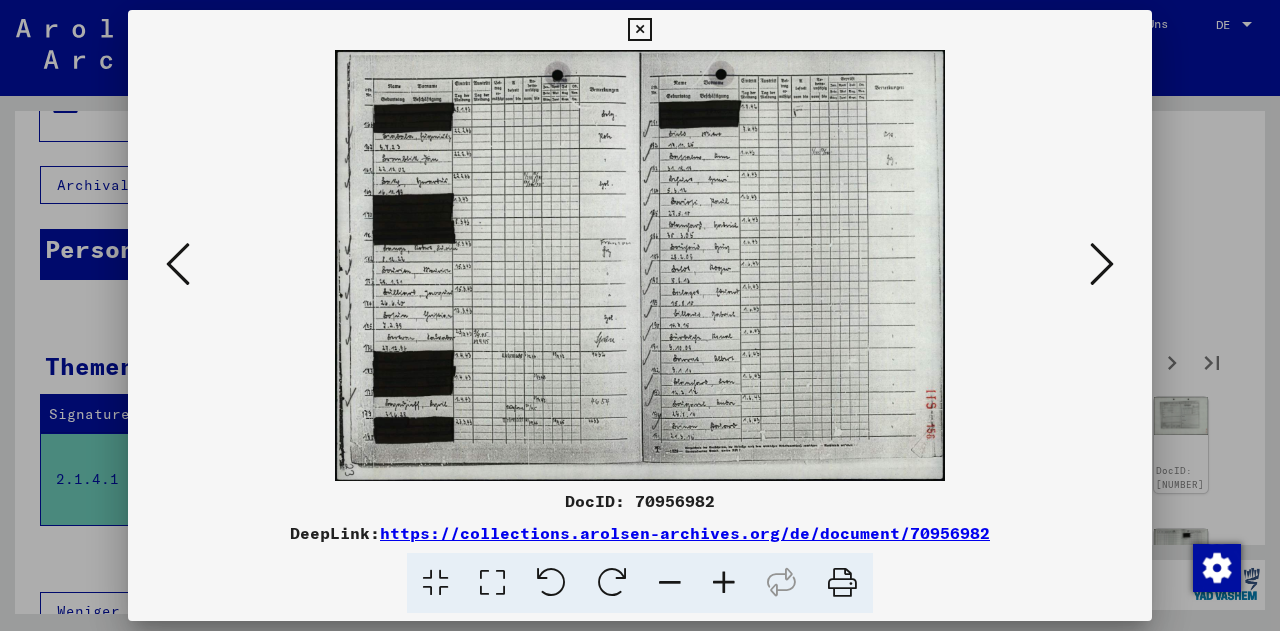 click at bounding box center (640, 315) 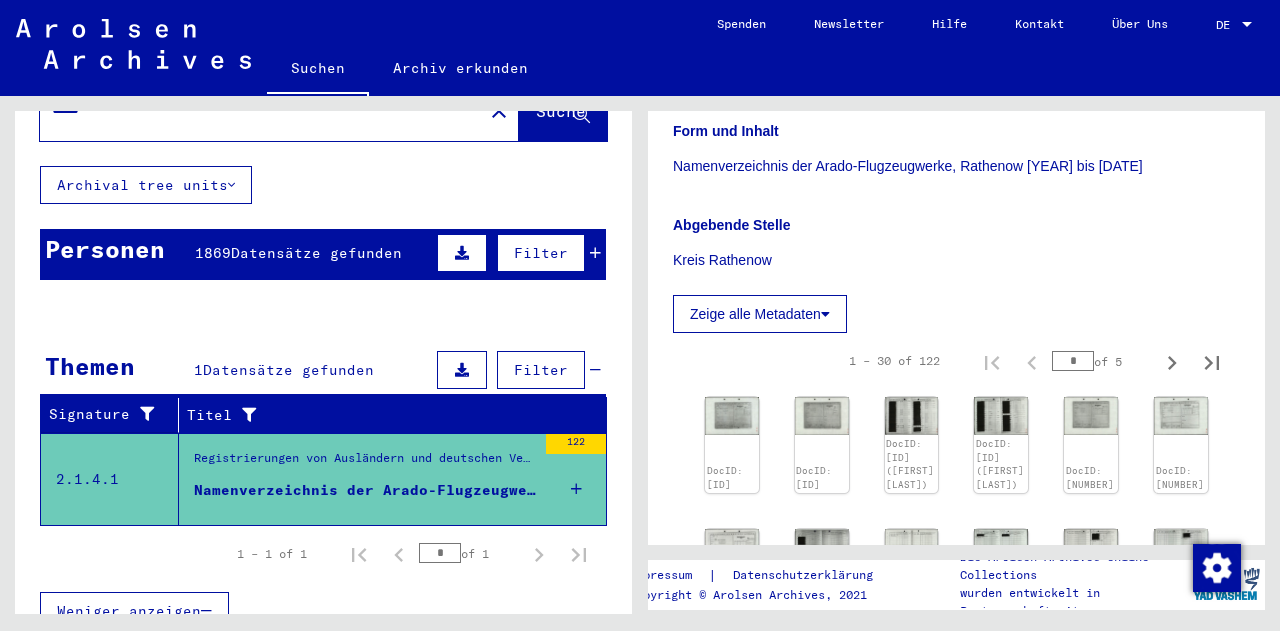 drag, startPoint x: 1026, startPoint y: 191, endPoint x: 816, endPoint y: 188, distance: 210.02142 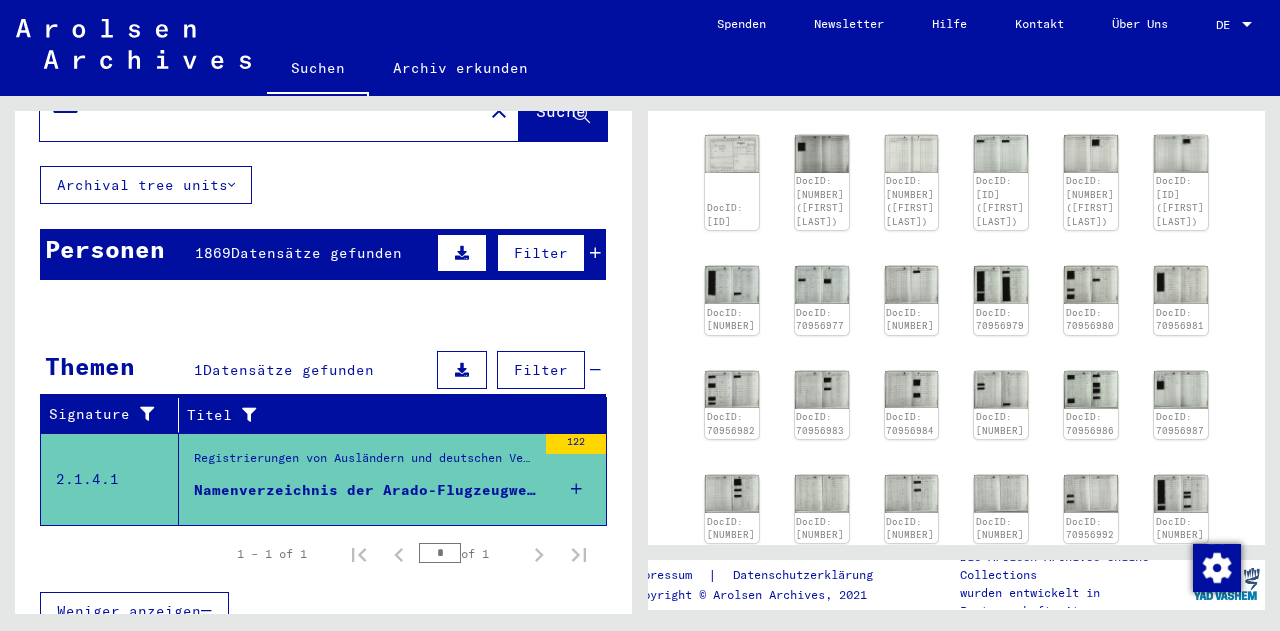 scroll, scrollTop: 1186, scrollLeft: 0, axis: vertical 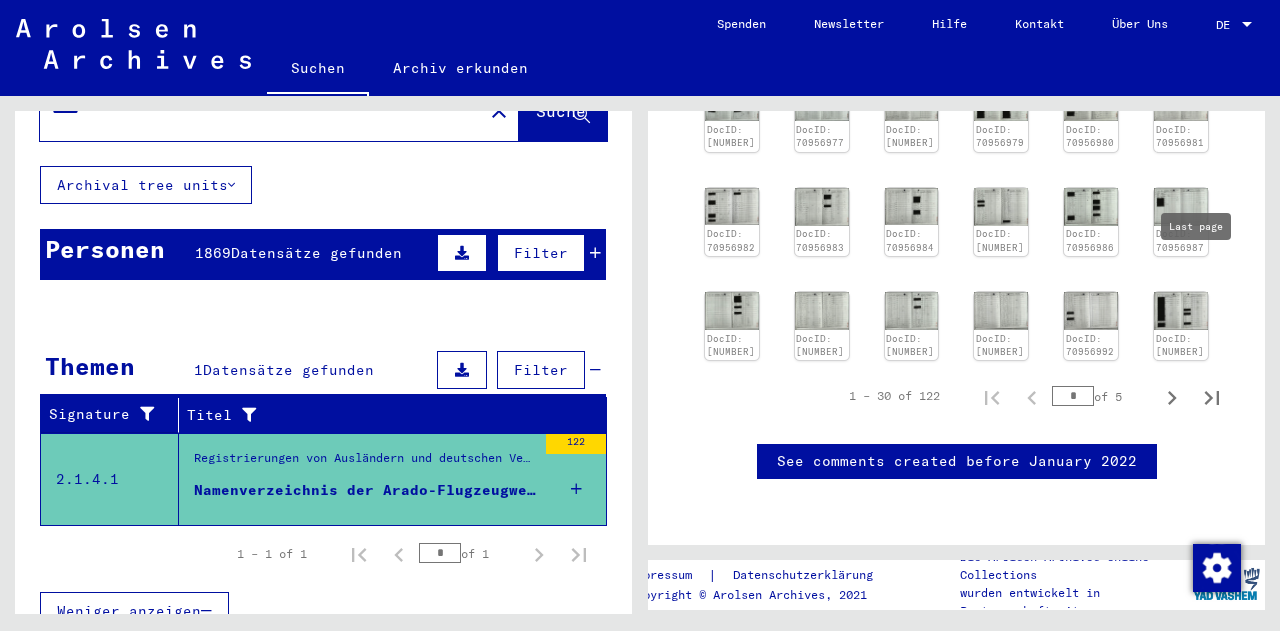 click 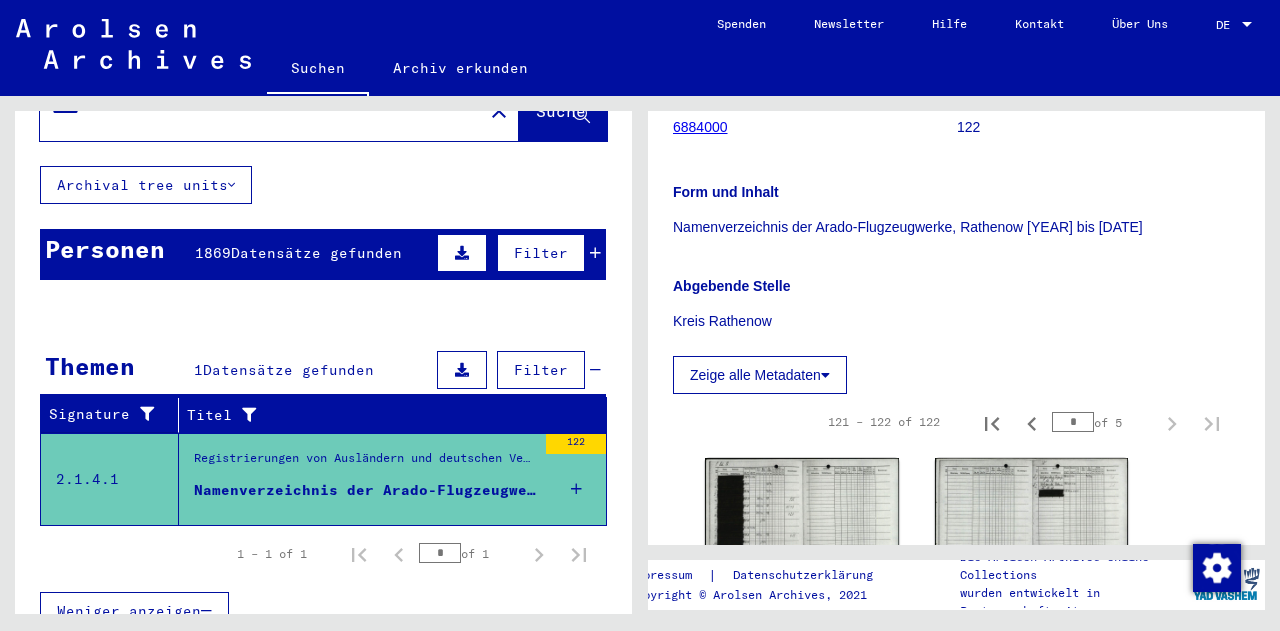scroll, scrollTop: 560, scrollLeft: 0, axis: vertical 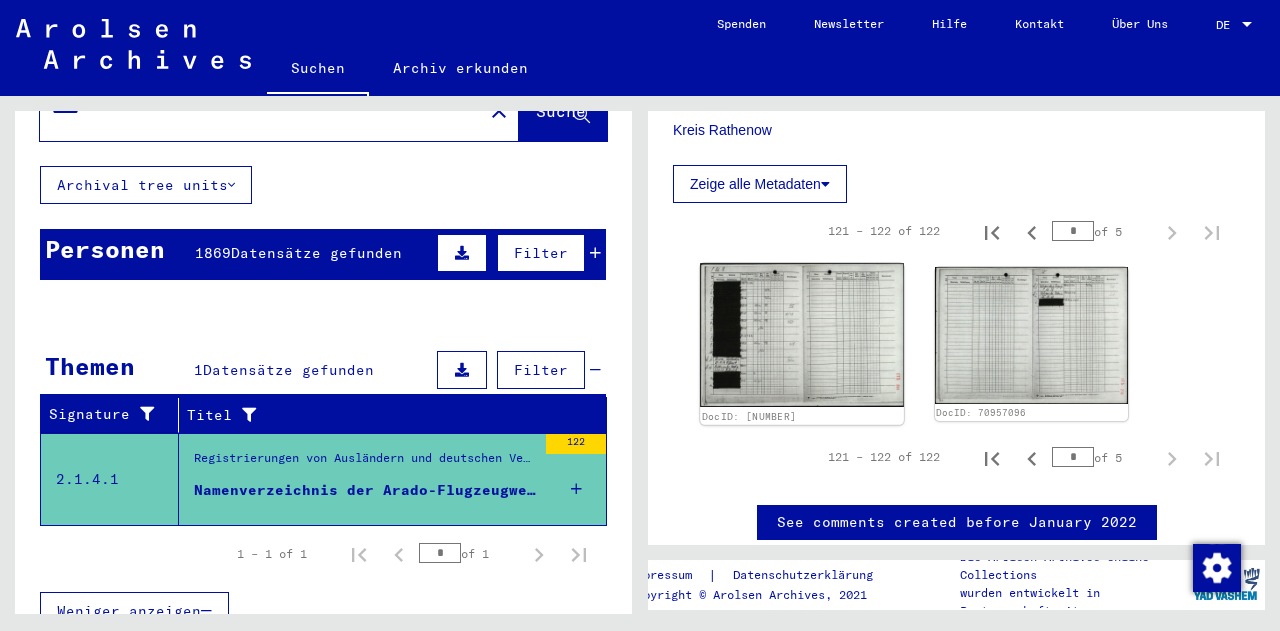 click 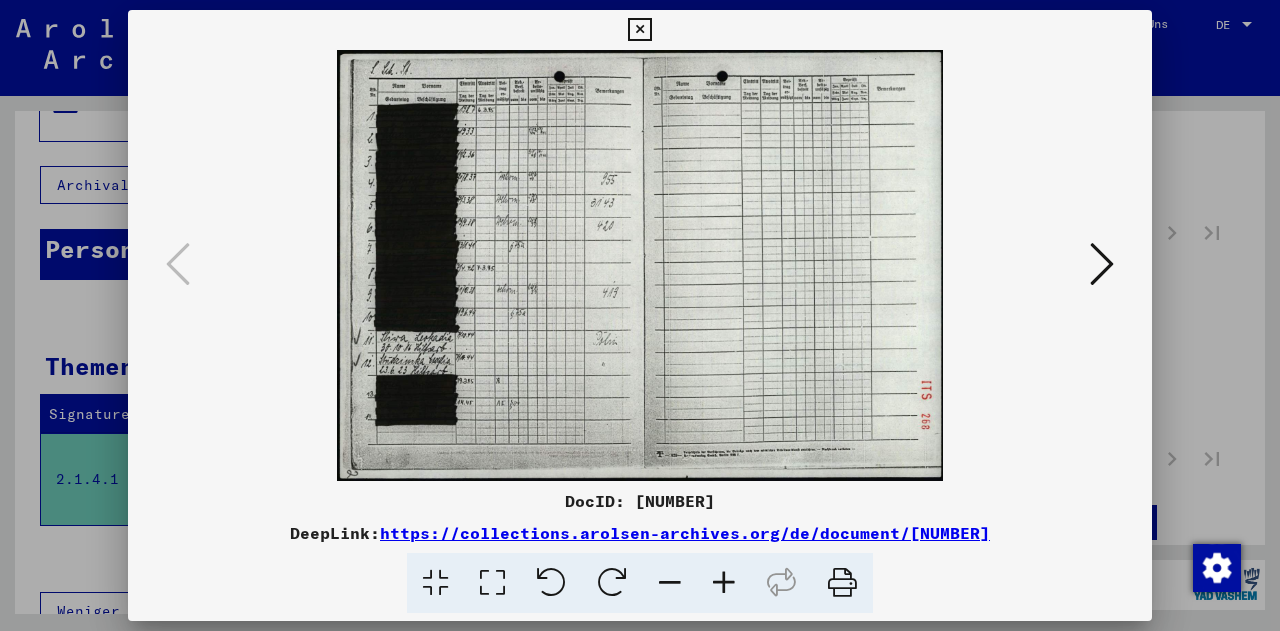 click at bounding box center [724, 583] 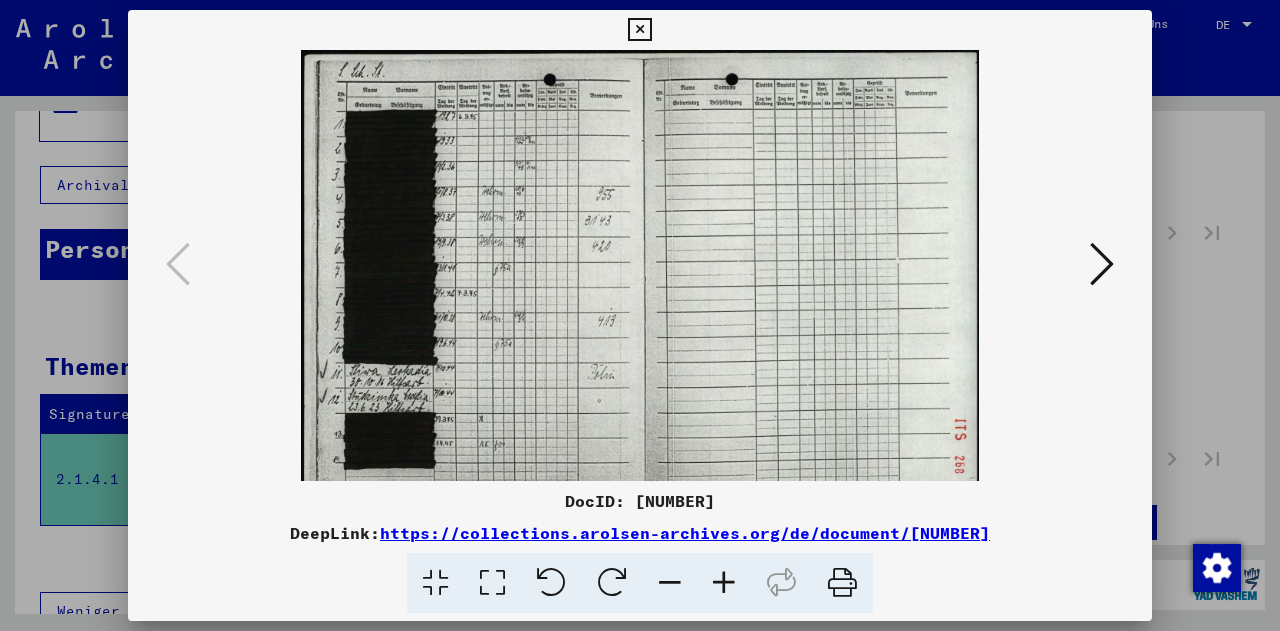 click at bounding box center (724, 583) 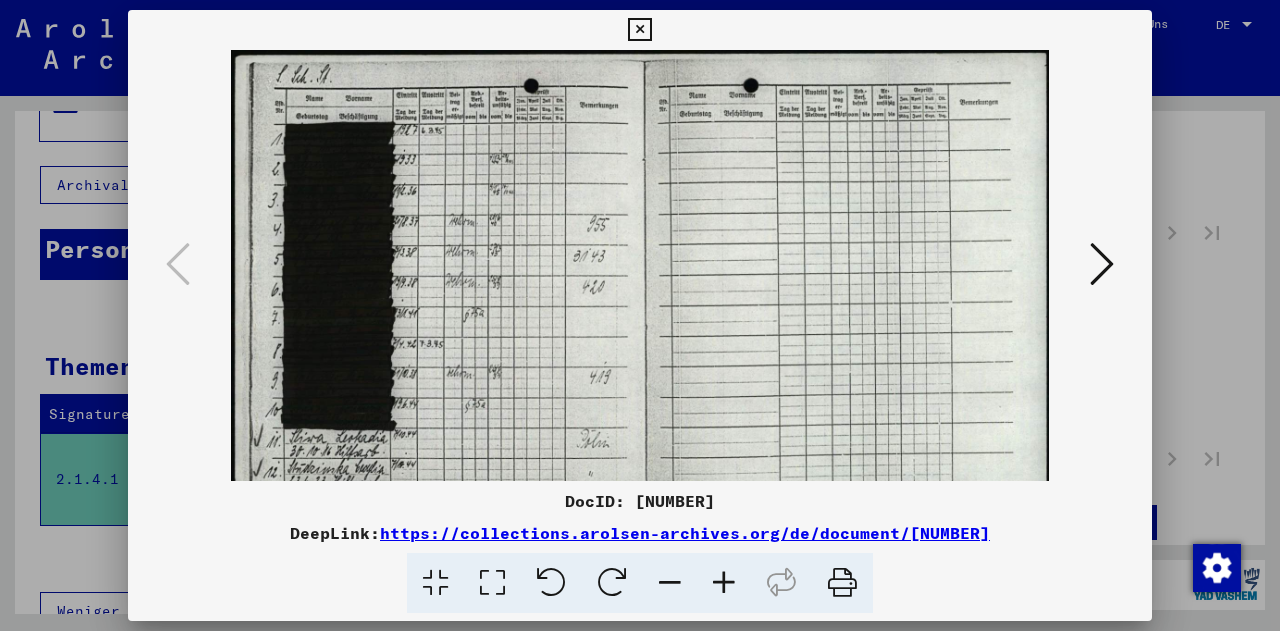 click at bounding box center (724, 583) 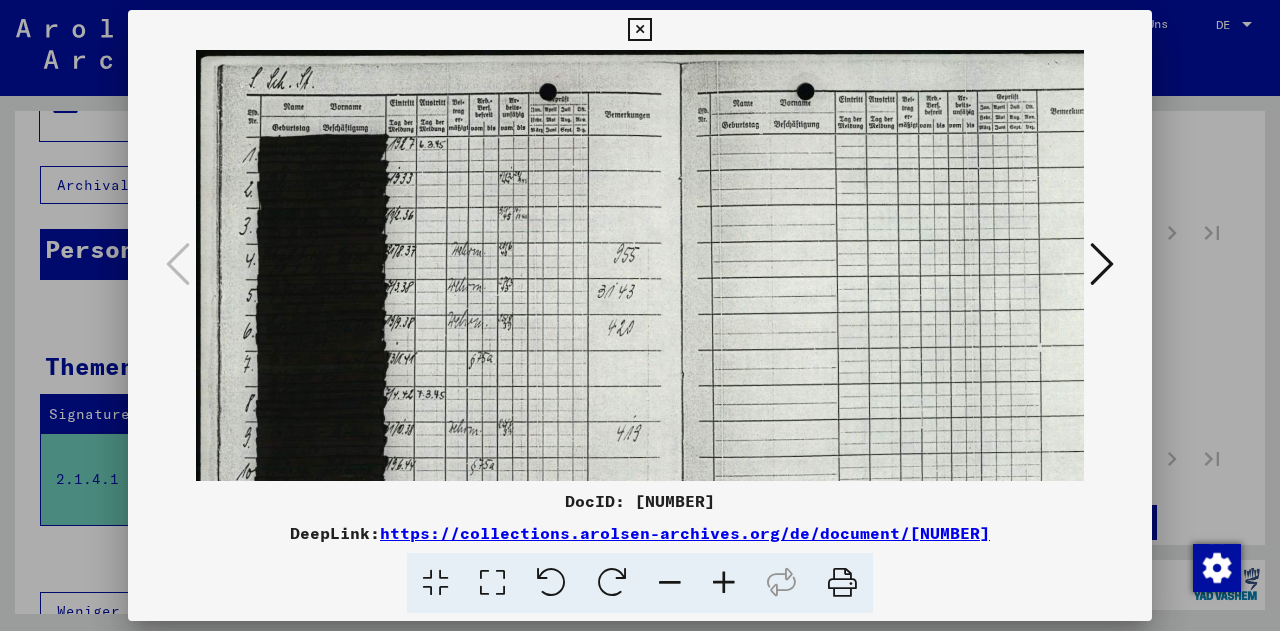 click at bounding box center [724, 583] 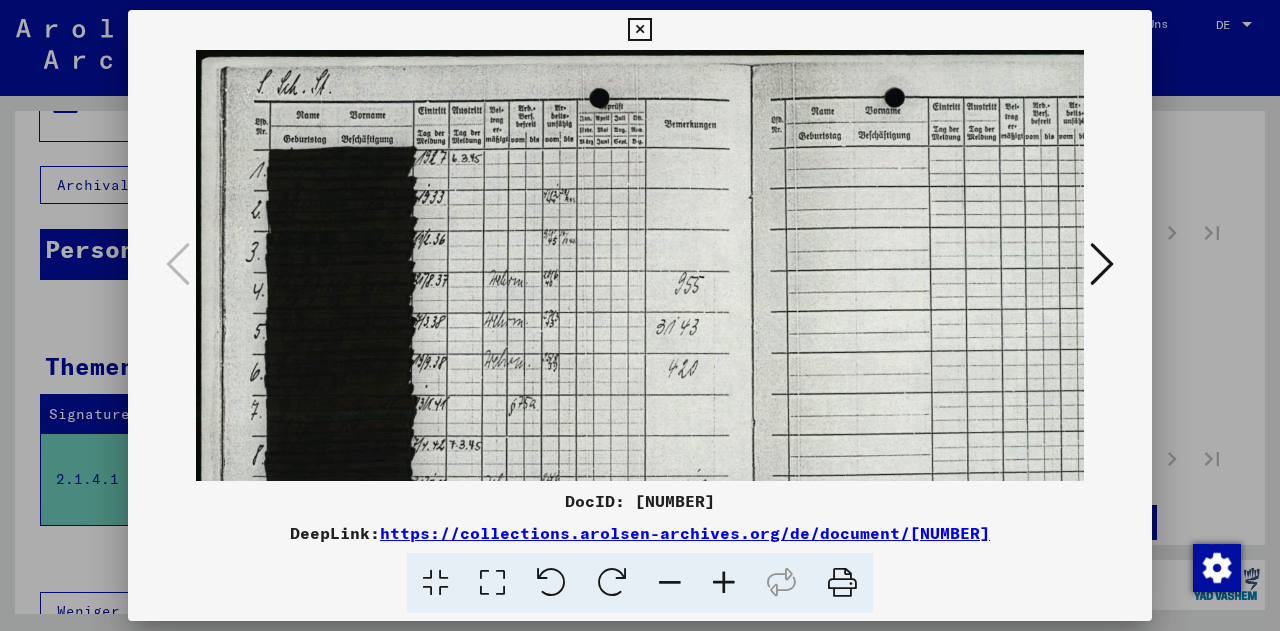 click at bounding box center [724, 583] 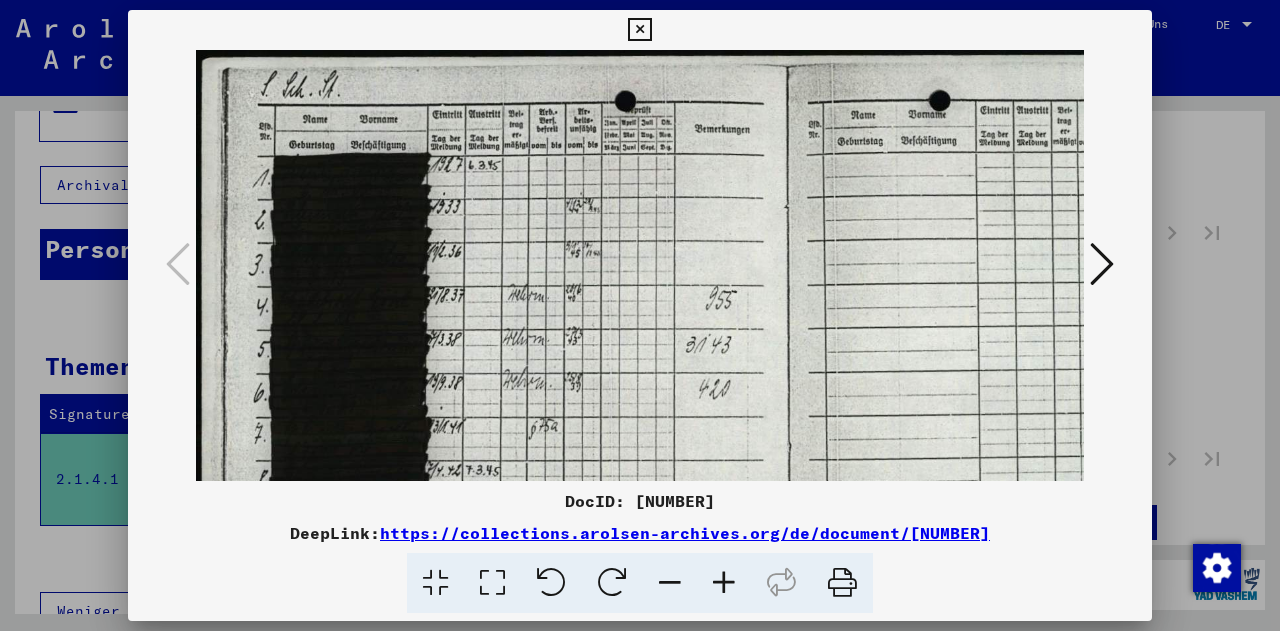 click at bounding box center (724, 583) 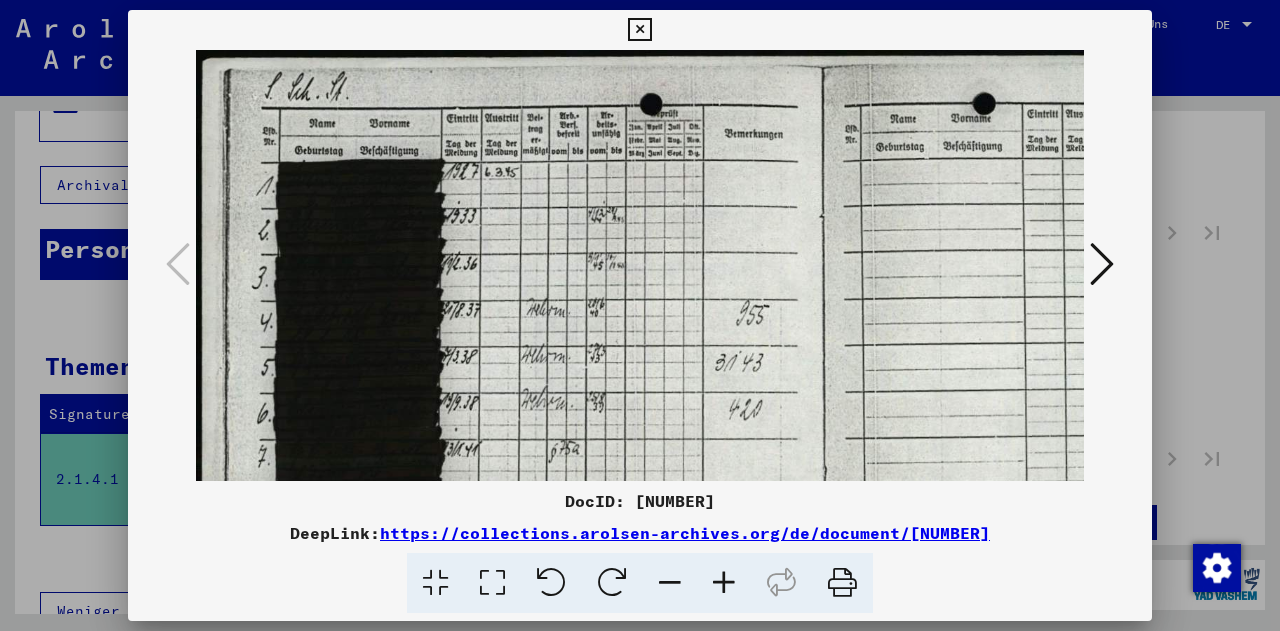 click at bounding box center [724, 583] 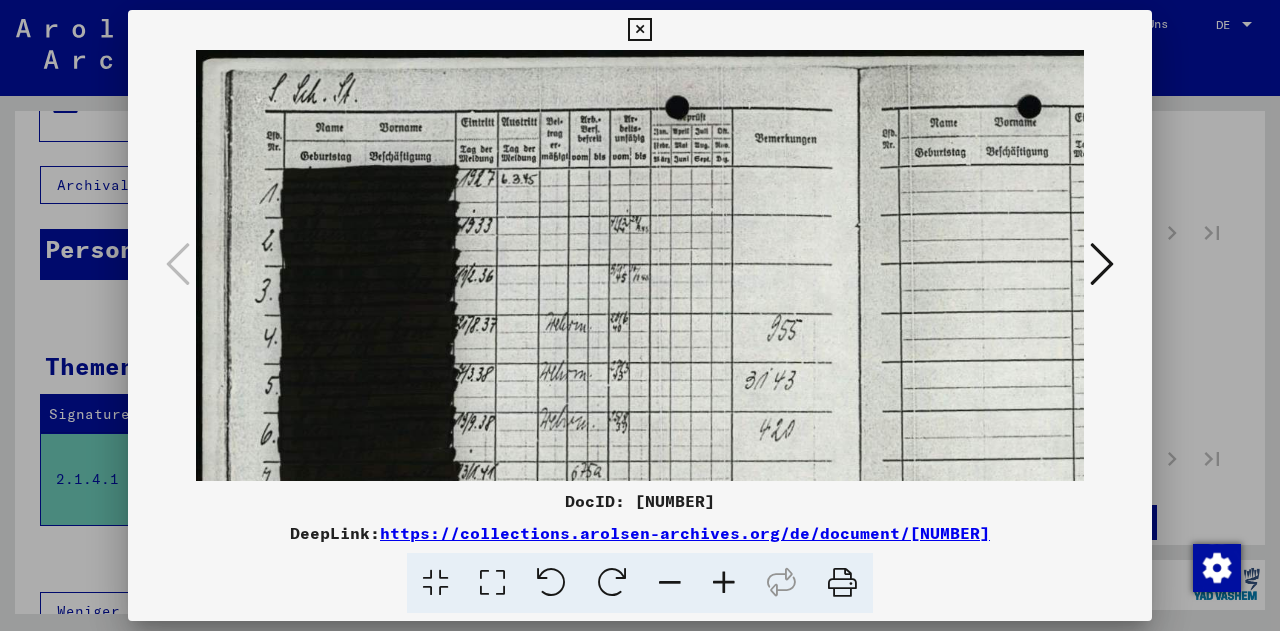 click at bounding box center [724, 583] 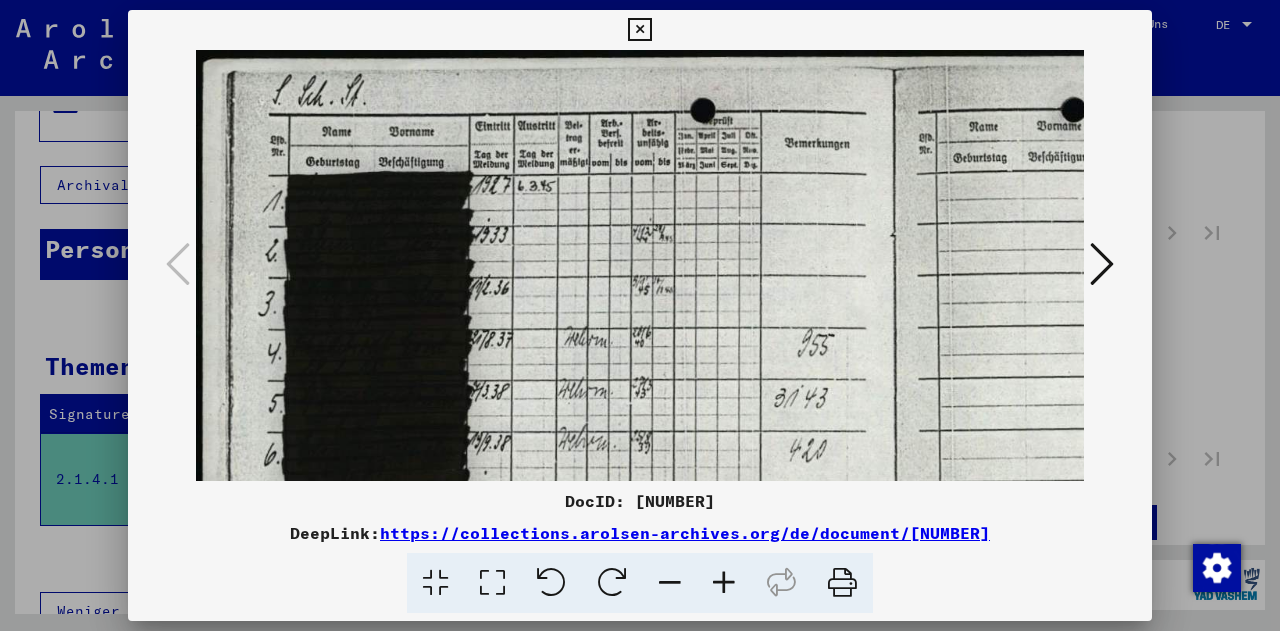 click at bounding box center (724, 583) 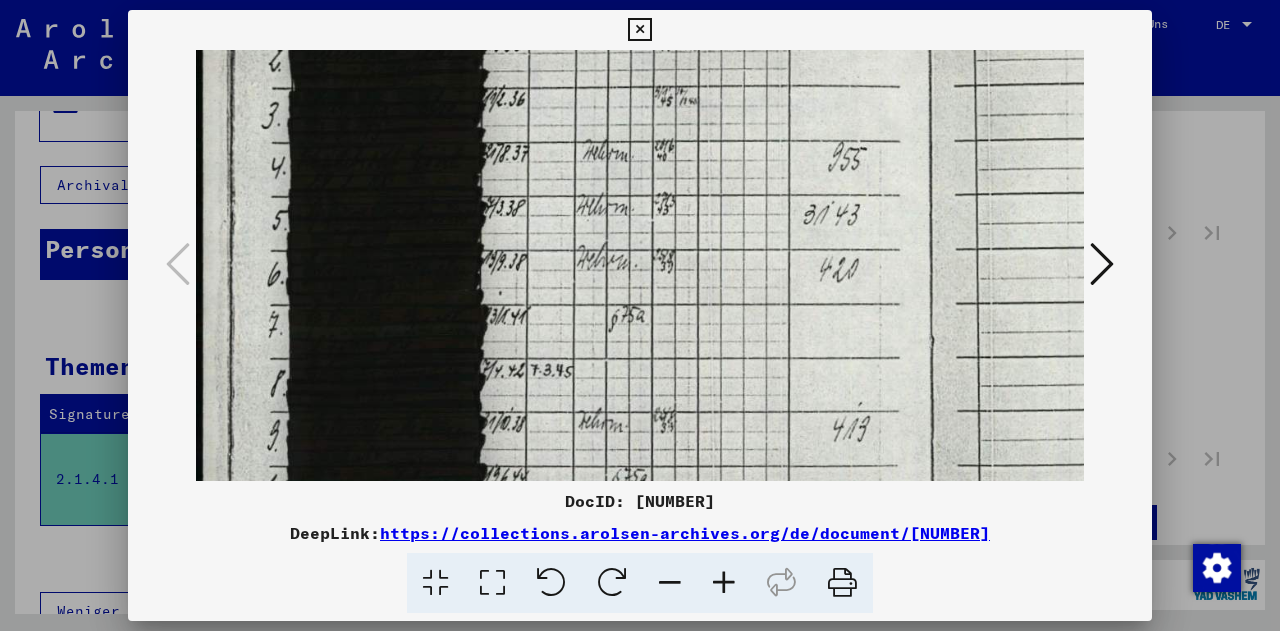 drag, startPoint x: 460, startPoint y: 286, endPoint x: 488, endPoint y: 40, distance: 247.58836 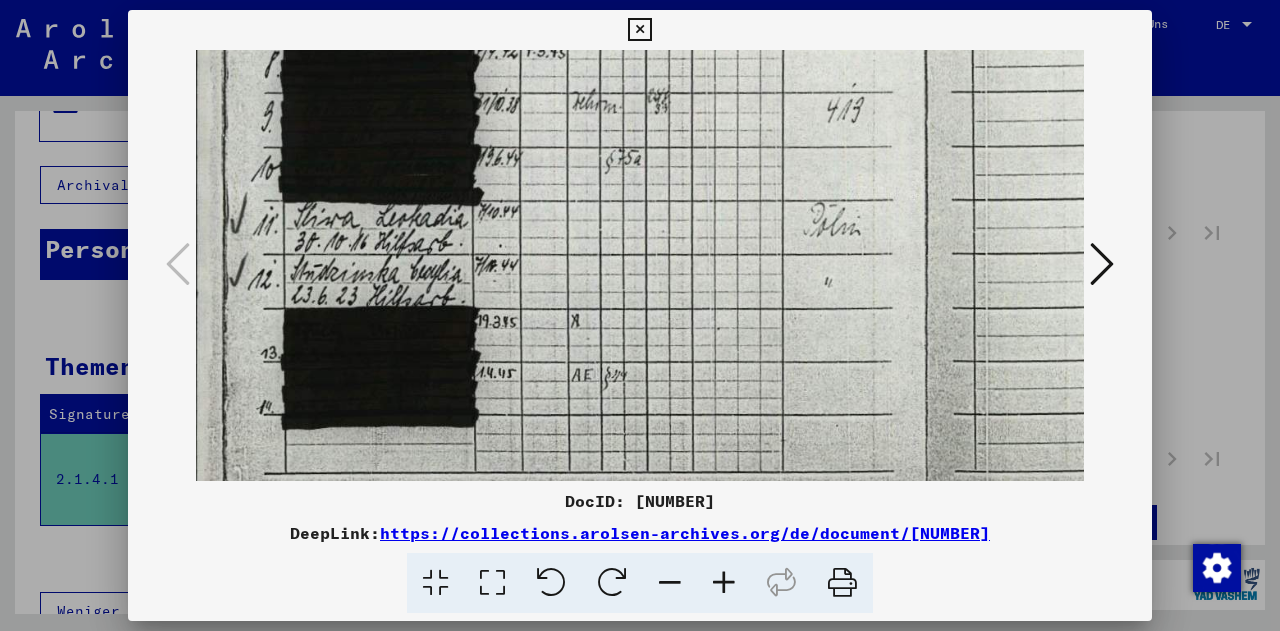 scroll, scrollTop: 568, scrollLeft: 8, axis: both 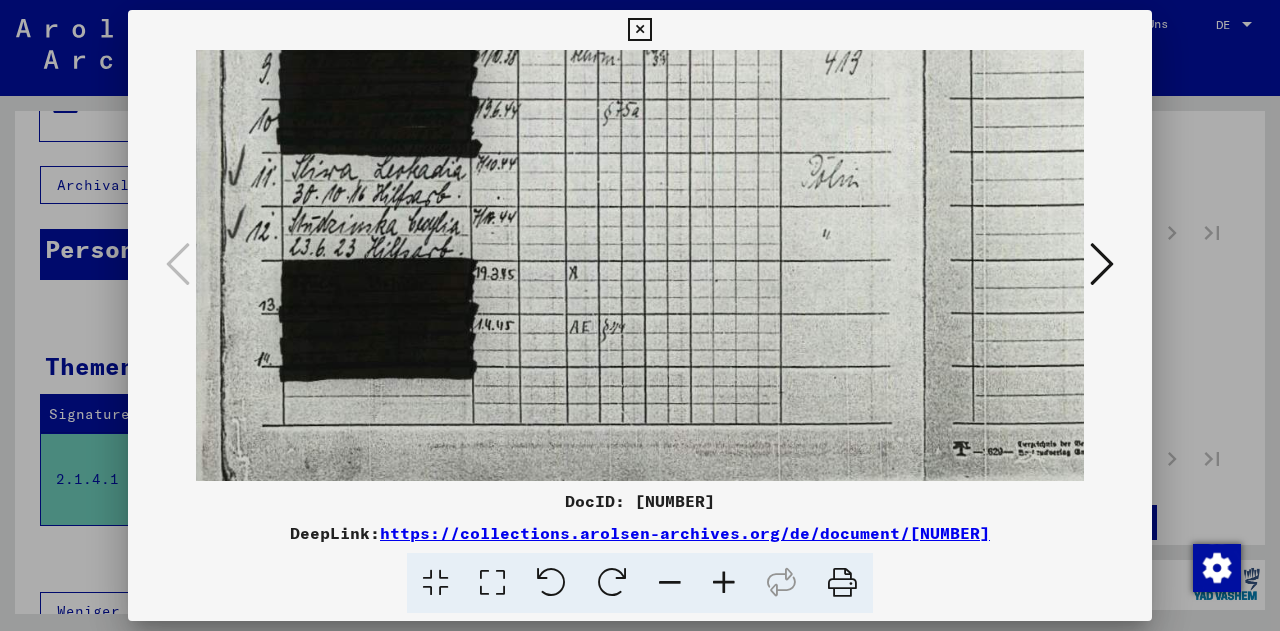 drag, startPoint x: 500, startPoint y: 424, endPoint x: 493, endPoint y: 104, distance: 320.07654 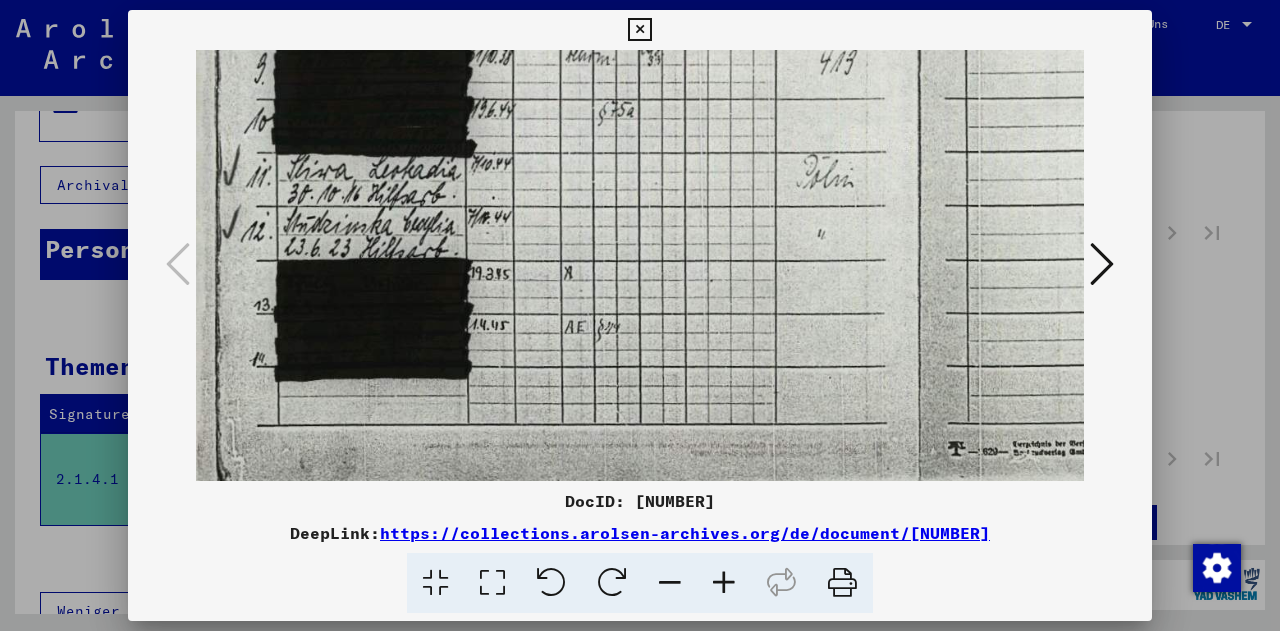 scroll, scrollTop: 568, scrollLeft: 14, axis: both 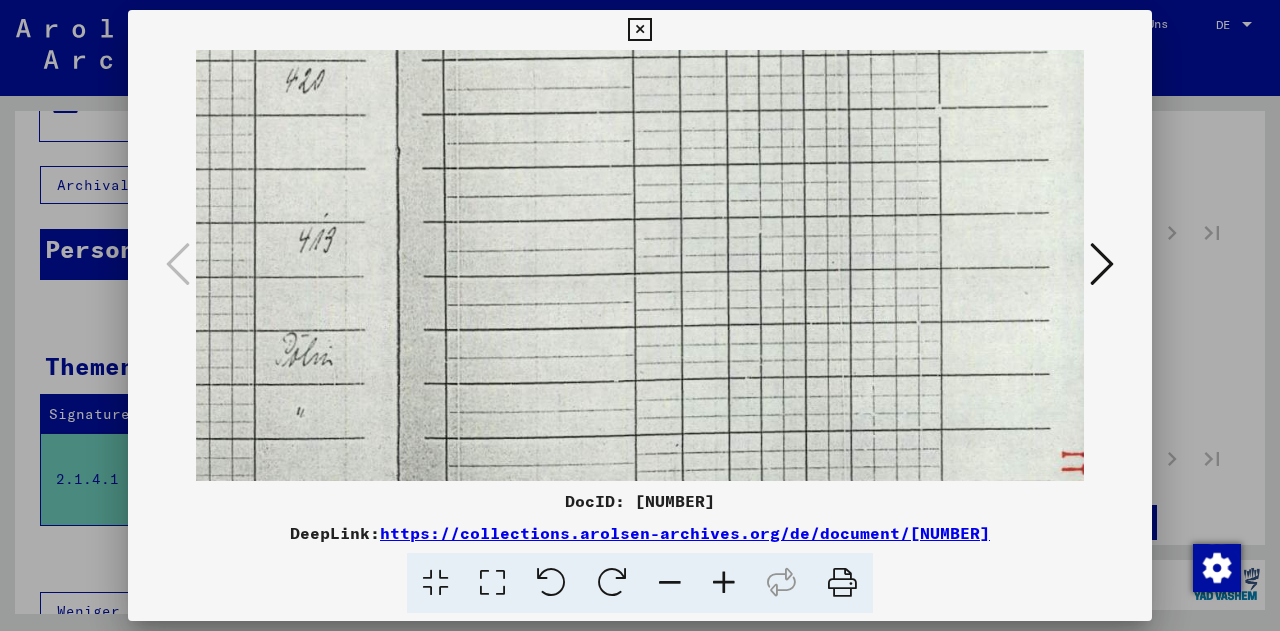 drag, startPoint x: 930, startPoint y: 291, endPoint x: 358, endPoint y: 515, distance: 614.2963 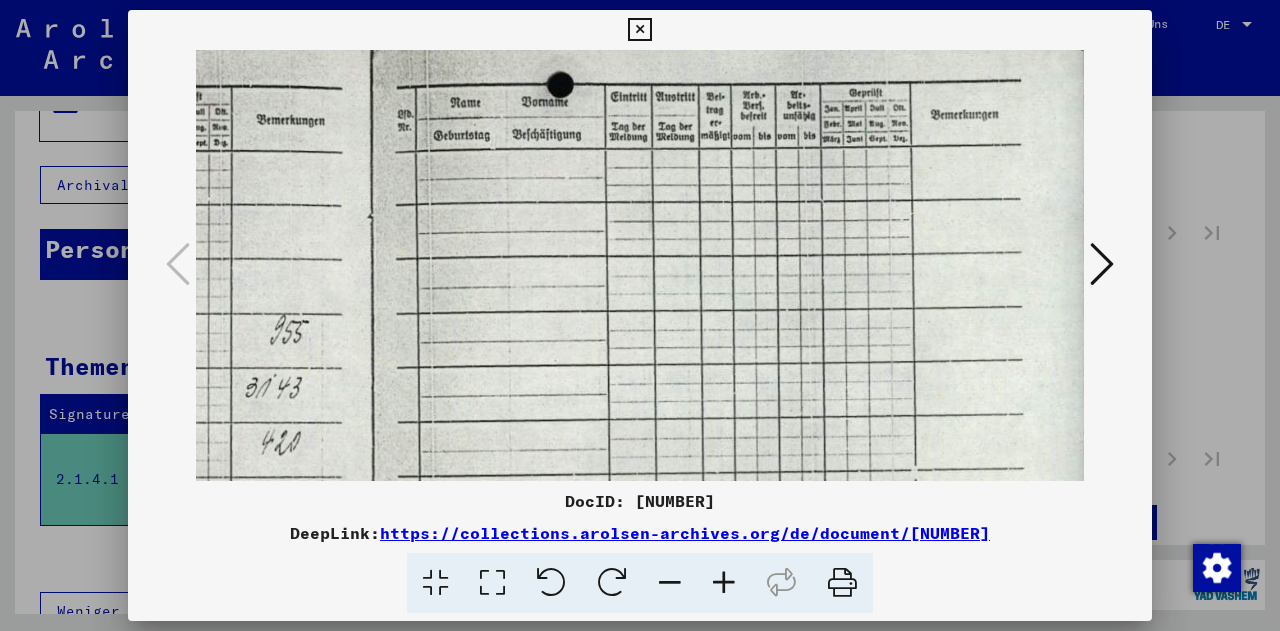 scroll, scrollTop: 0, scrollLeft: 553, axis: horizontal 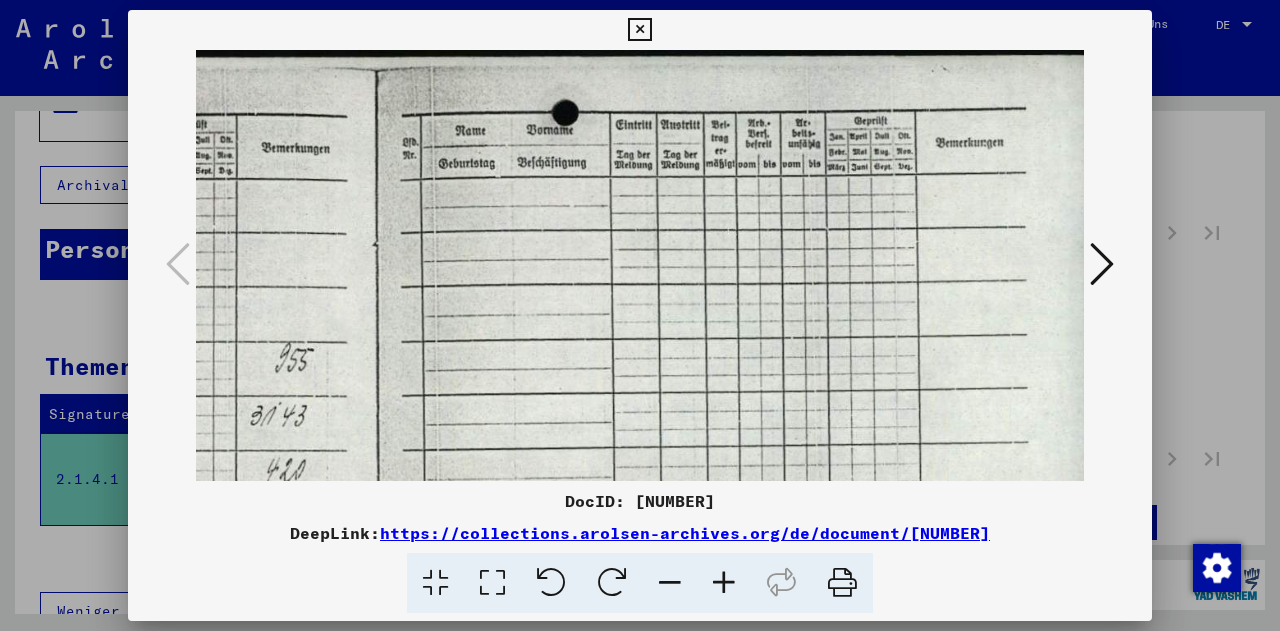 drag, startPoint x: 677, startPoint y: 207, endPoint x: 680, endPoint y: 565, distance: 358.01257 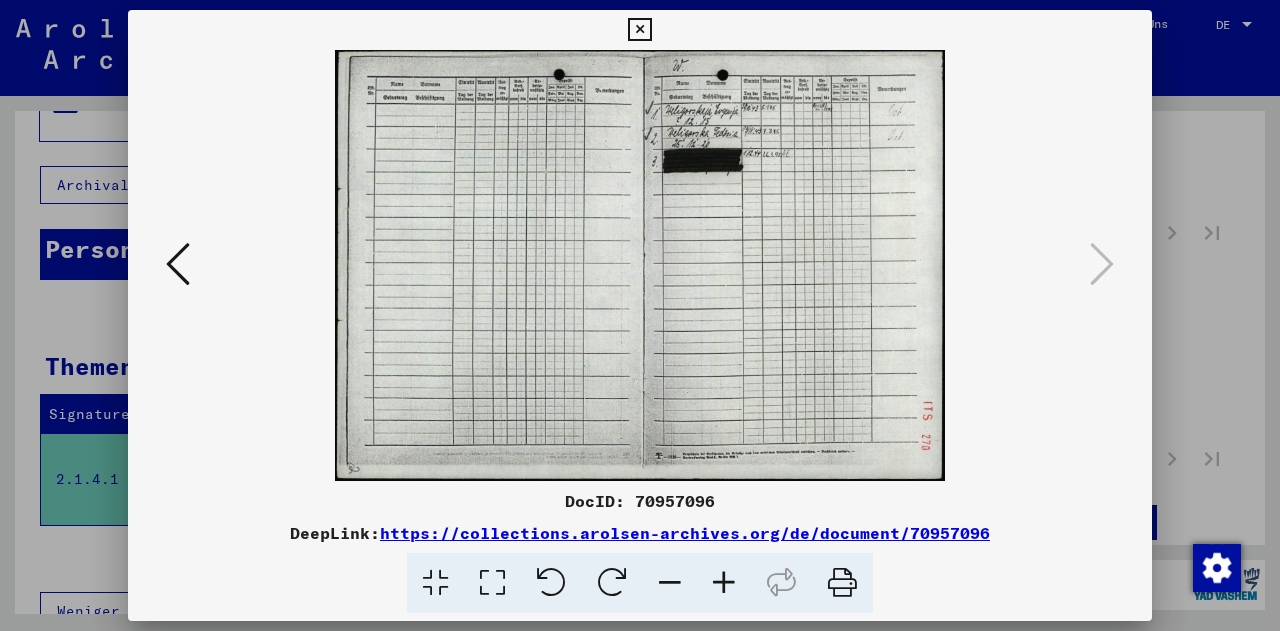 click at bounding box center [724, 583] 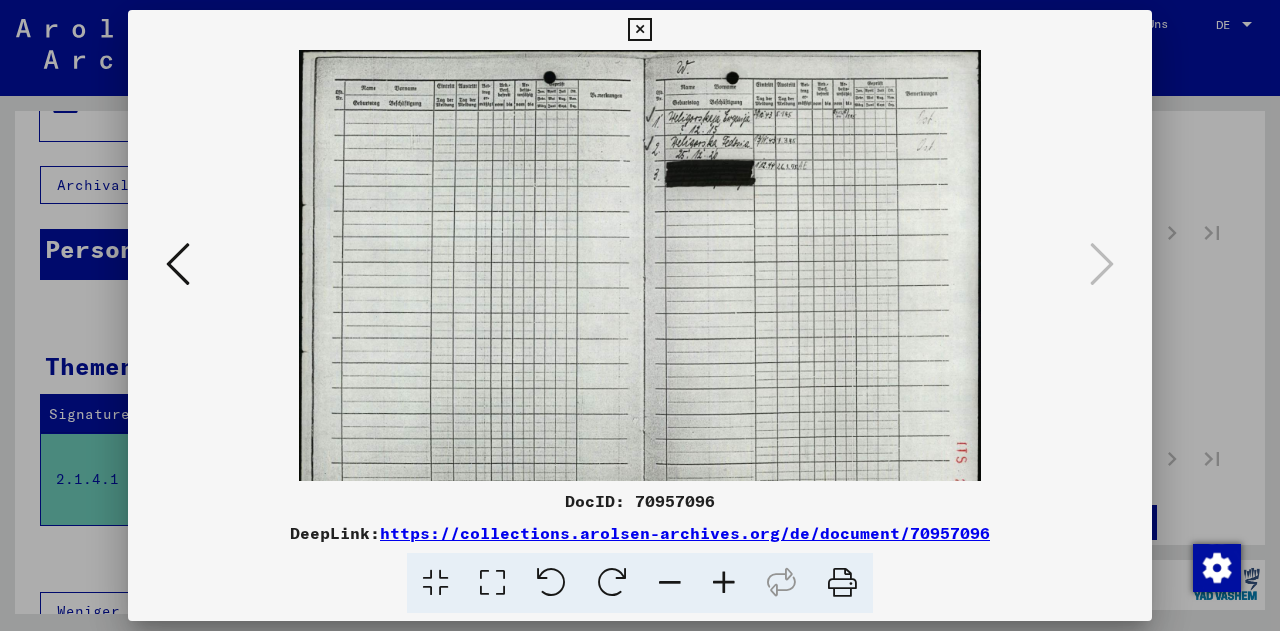 click at bounding box center [724, 583] 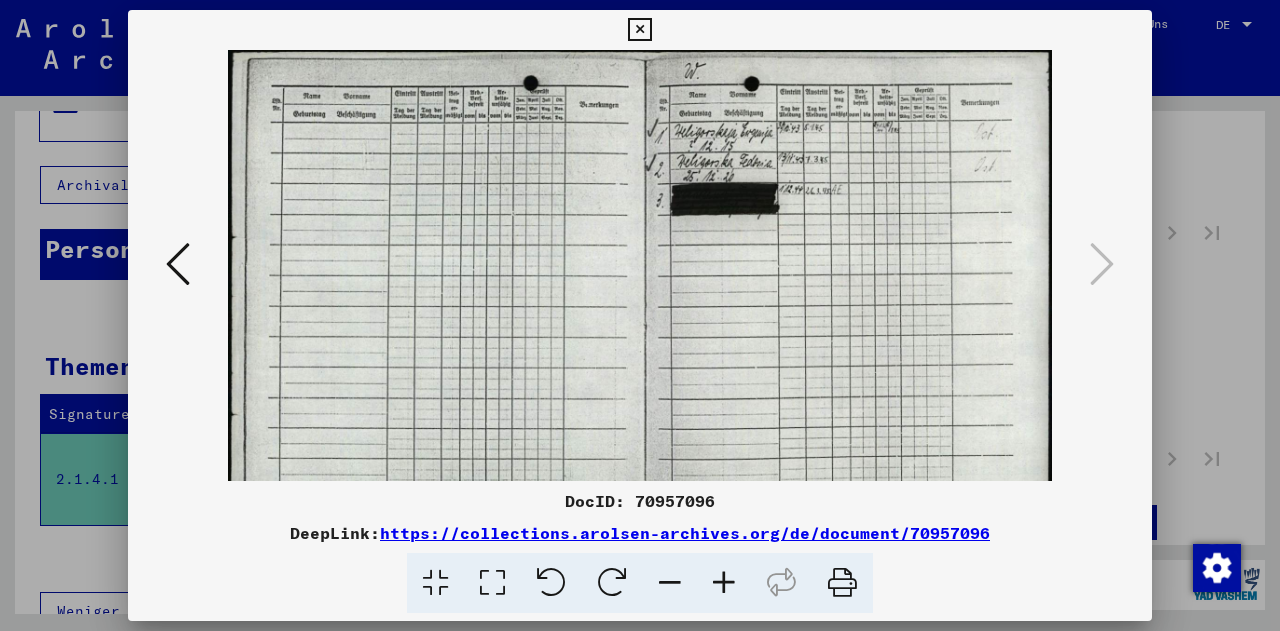 click at bounding box center (724, 583) 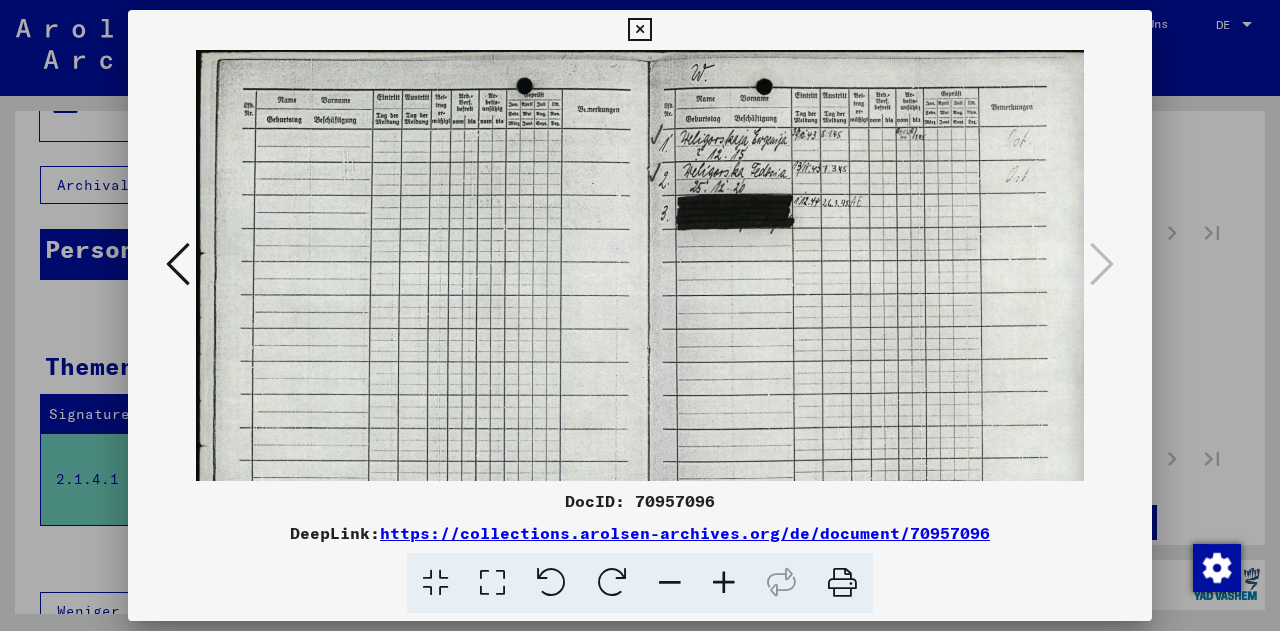 click at bounding box center [724, 583] 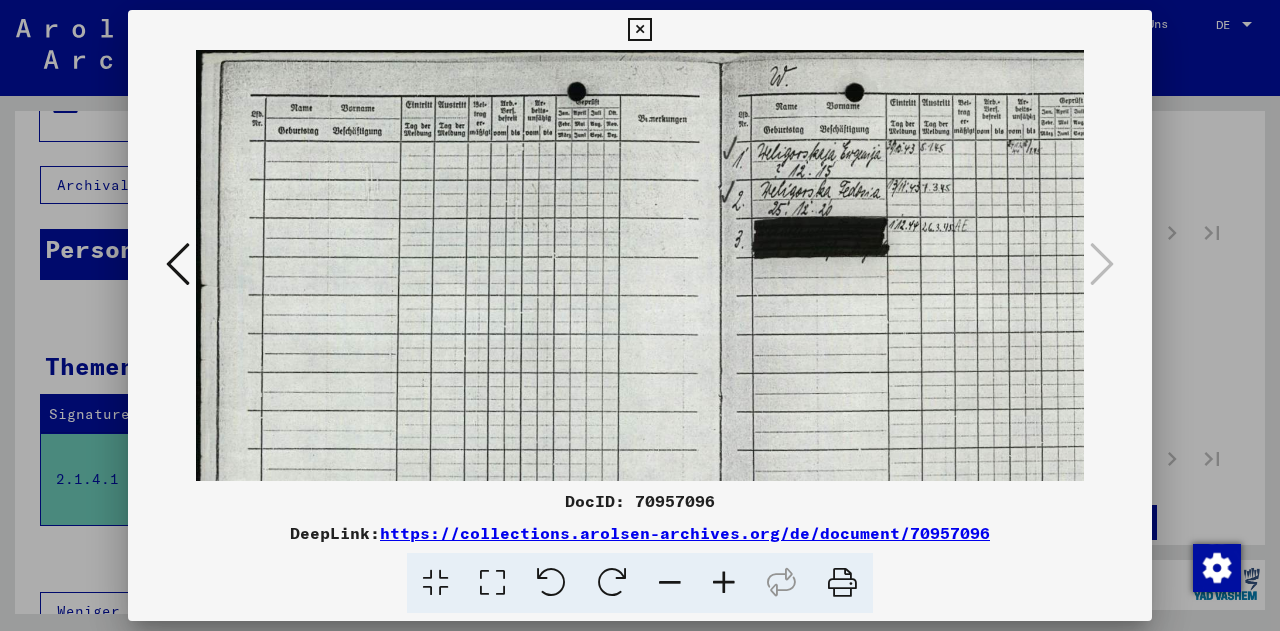 click at bounding box center [724, 583] 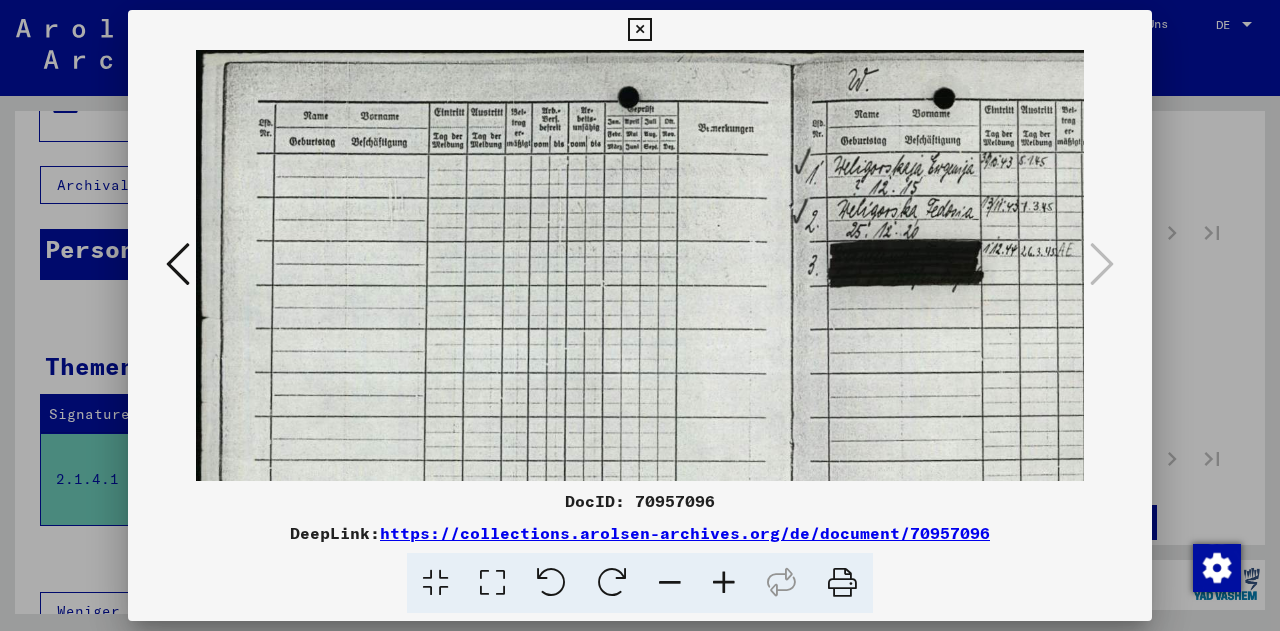 click at bounding box center (784, 465) 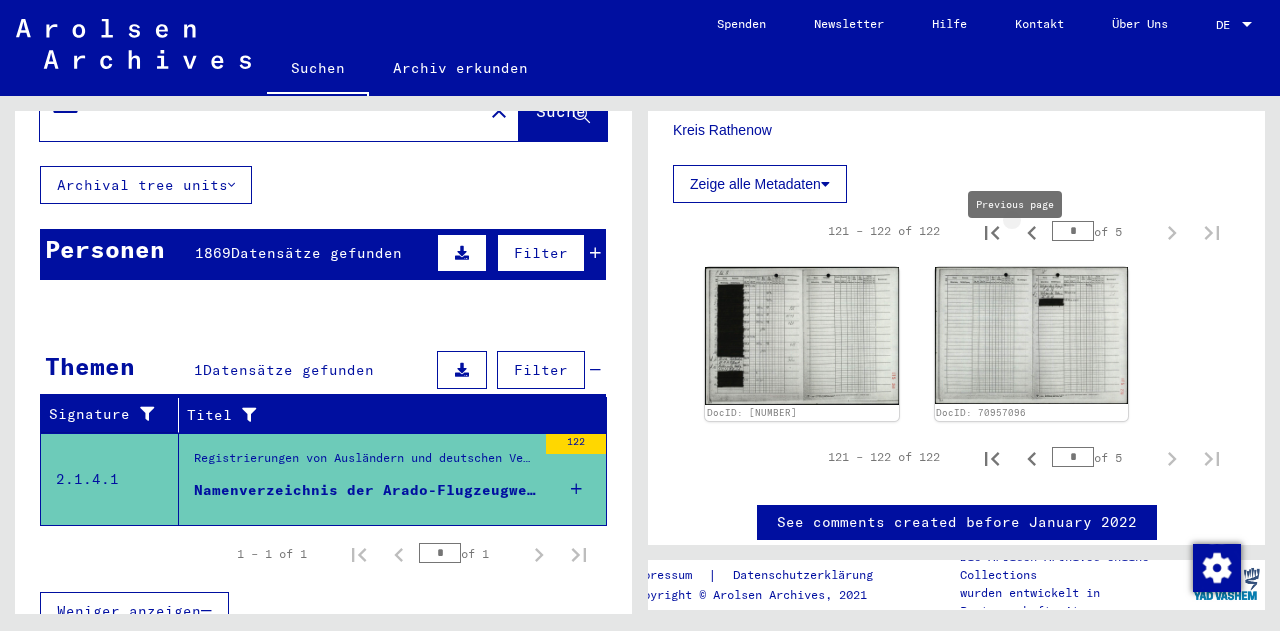 click 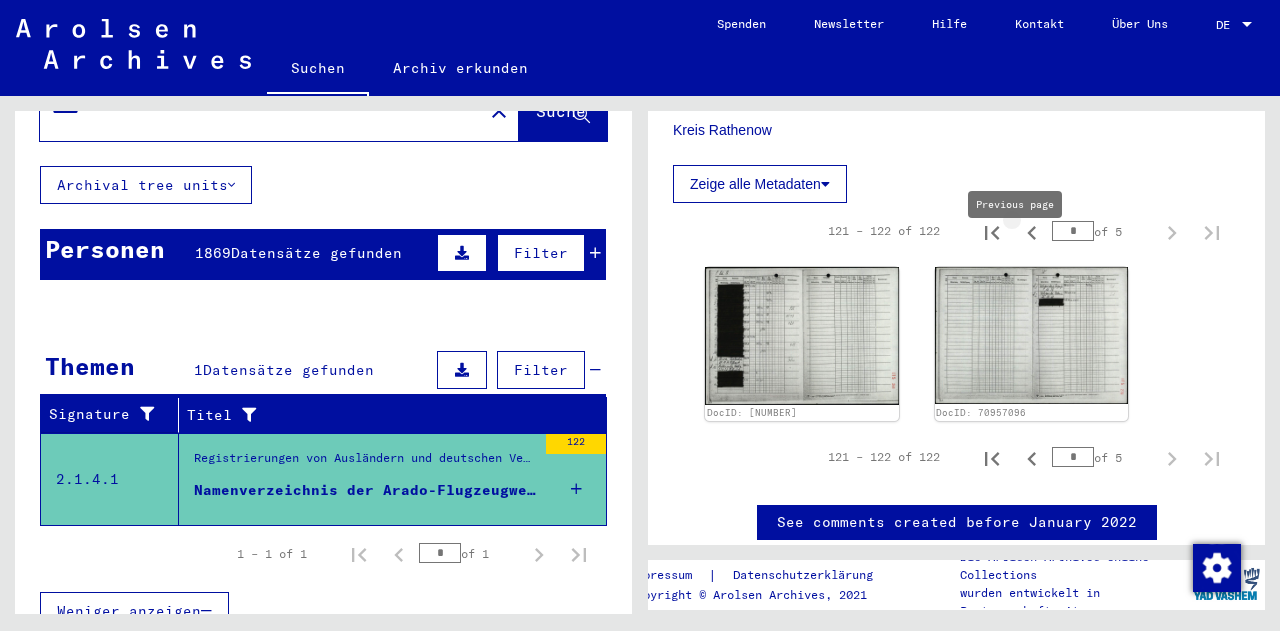 type on "*" 